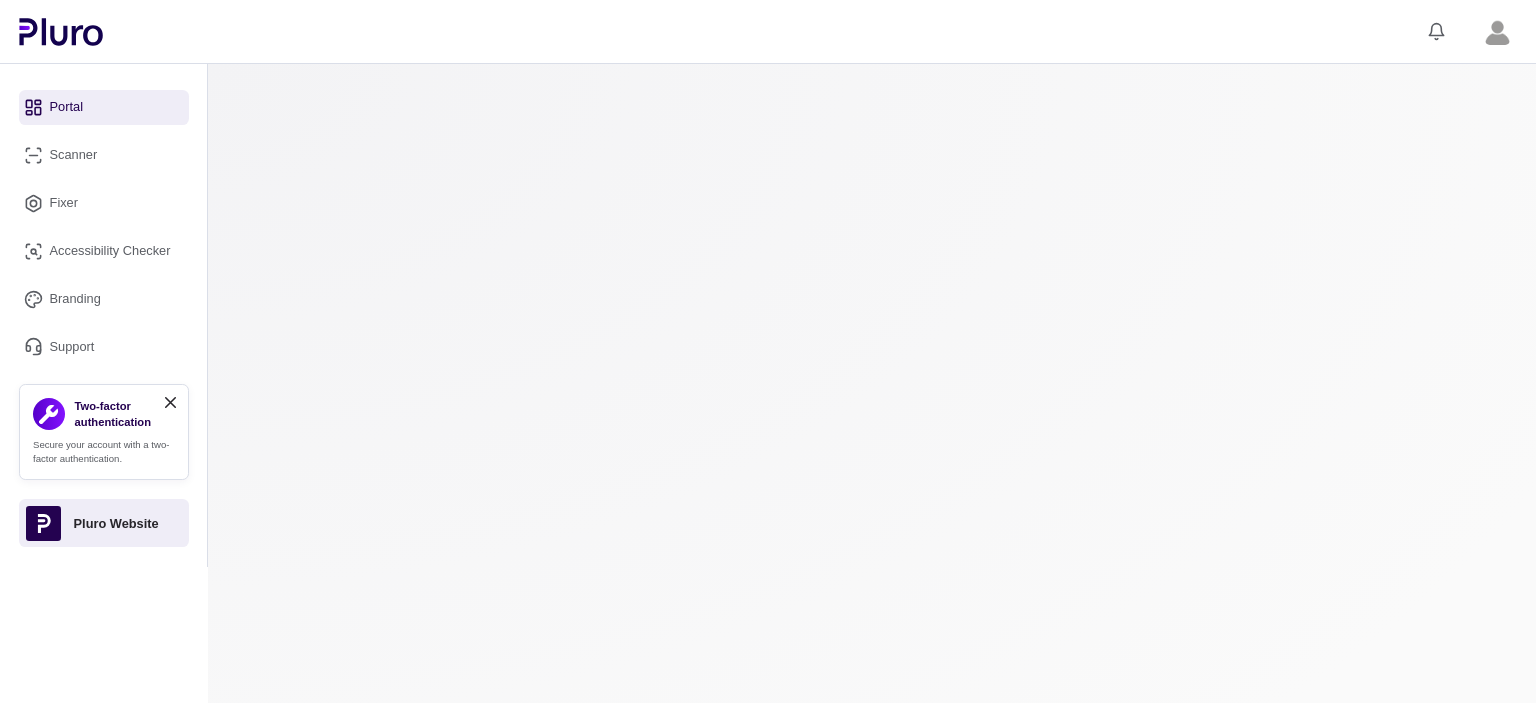 scroll, scrollTop: 0, scrollLeft: 0, axis: both 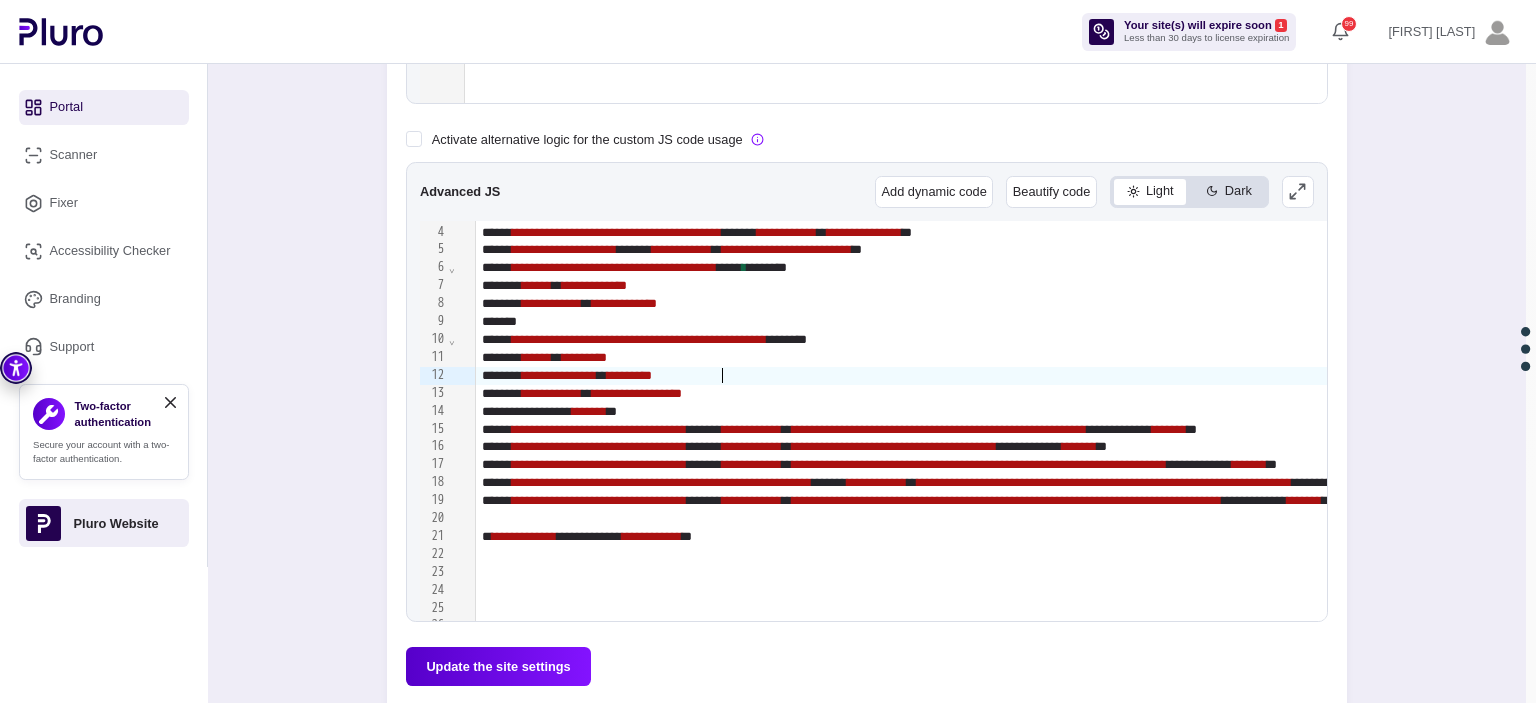click on "**********" at bounding box center (1107, 376) 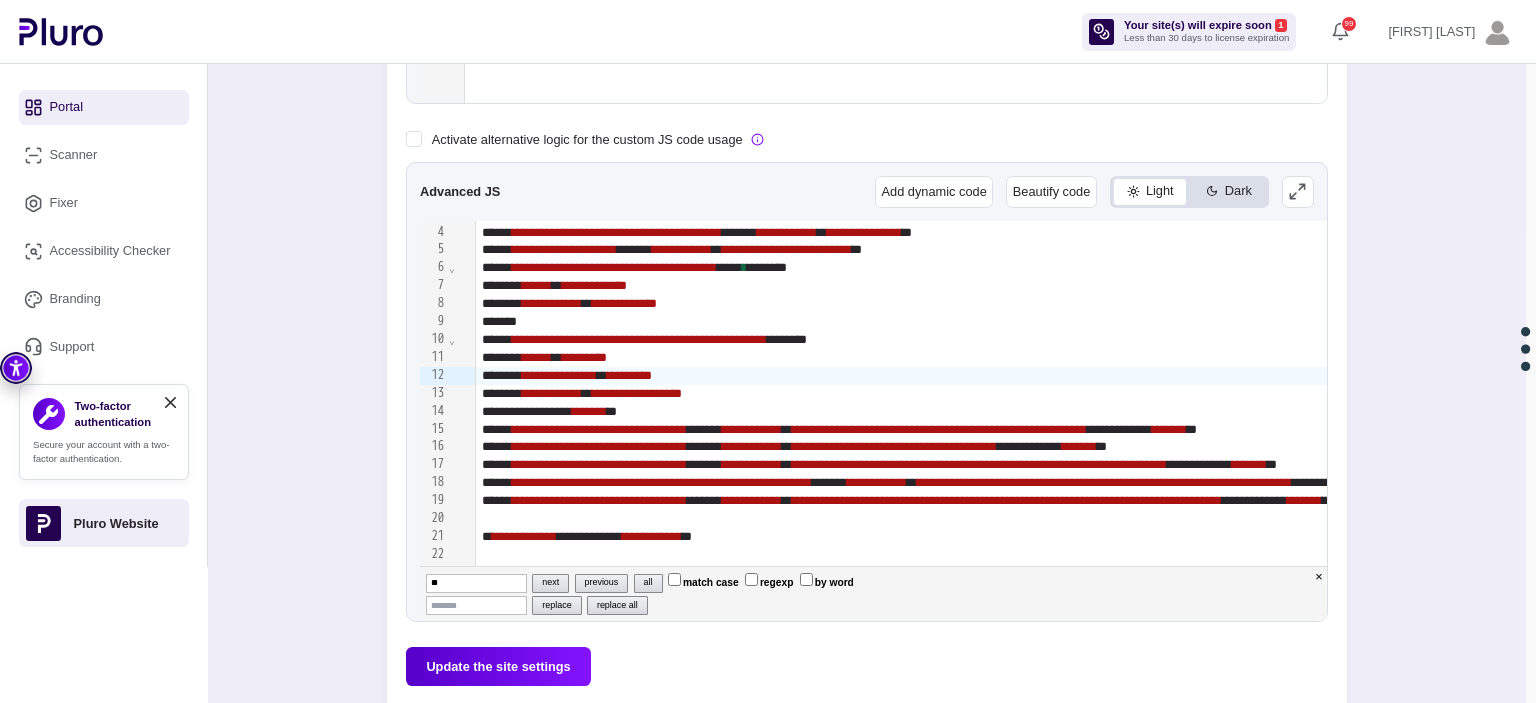 type on "*" 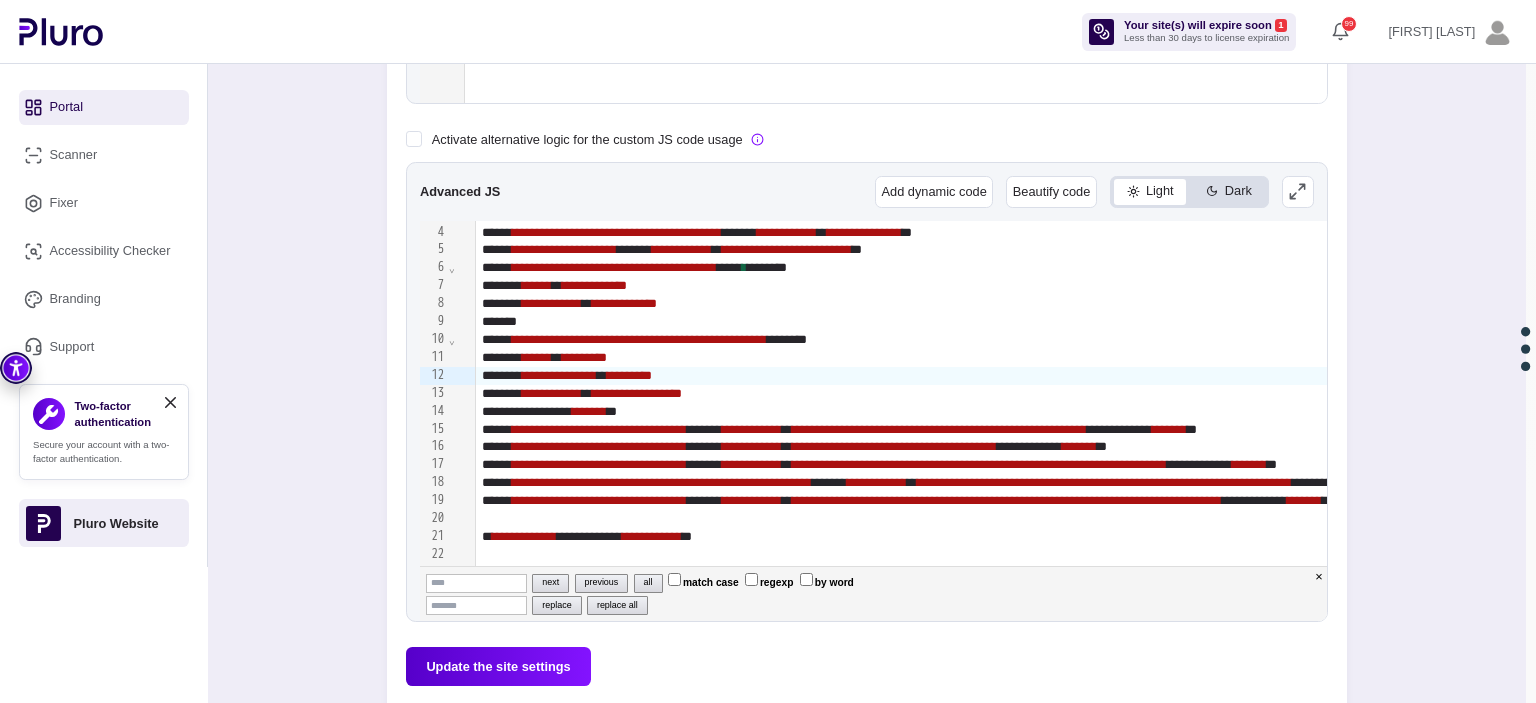 type on "**********" 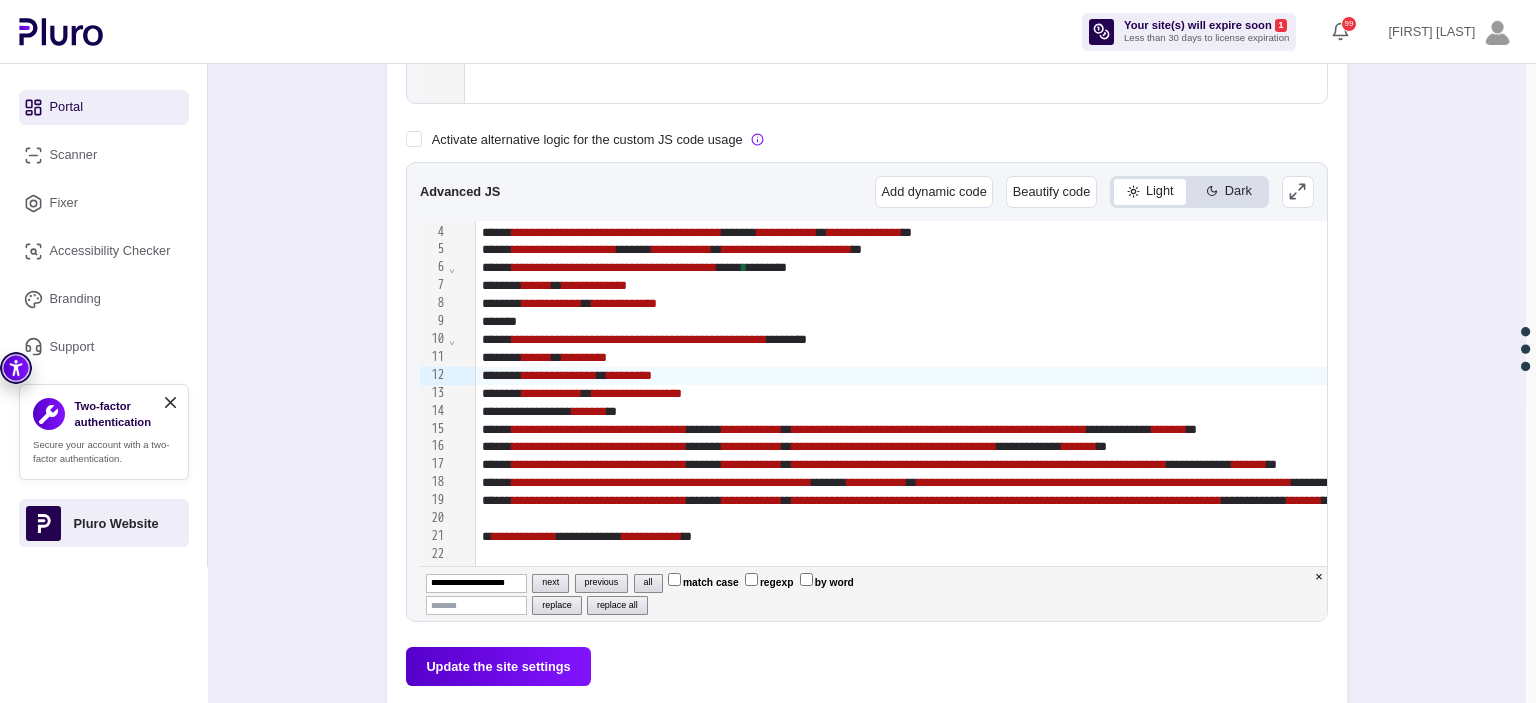 type 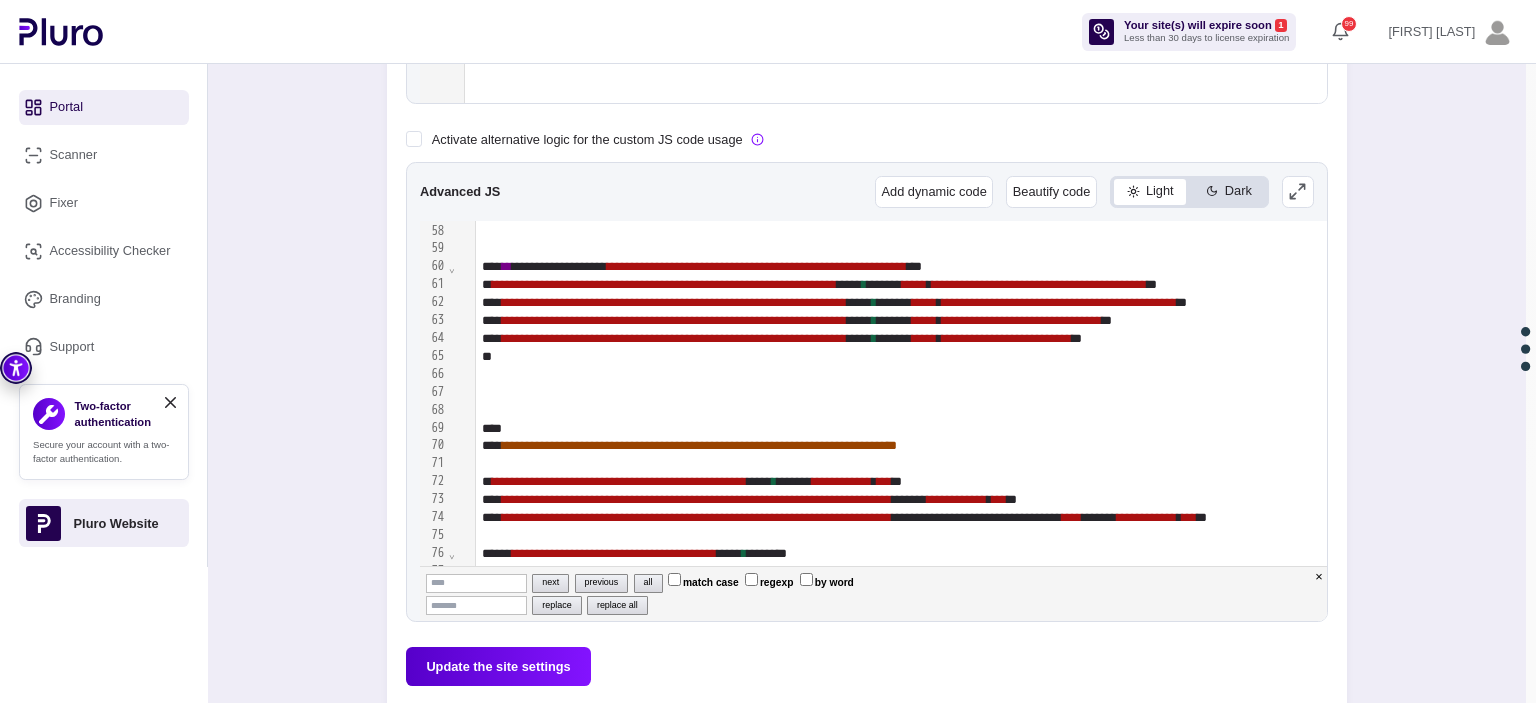 scroll, scrollTop: 1008, scrollLeft: 0, axis: vertical 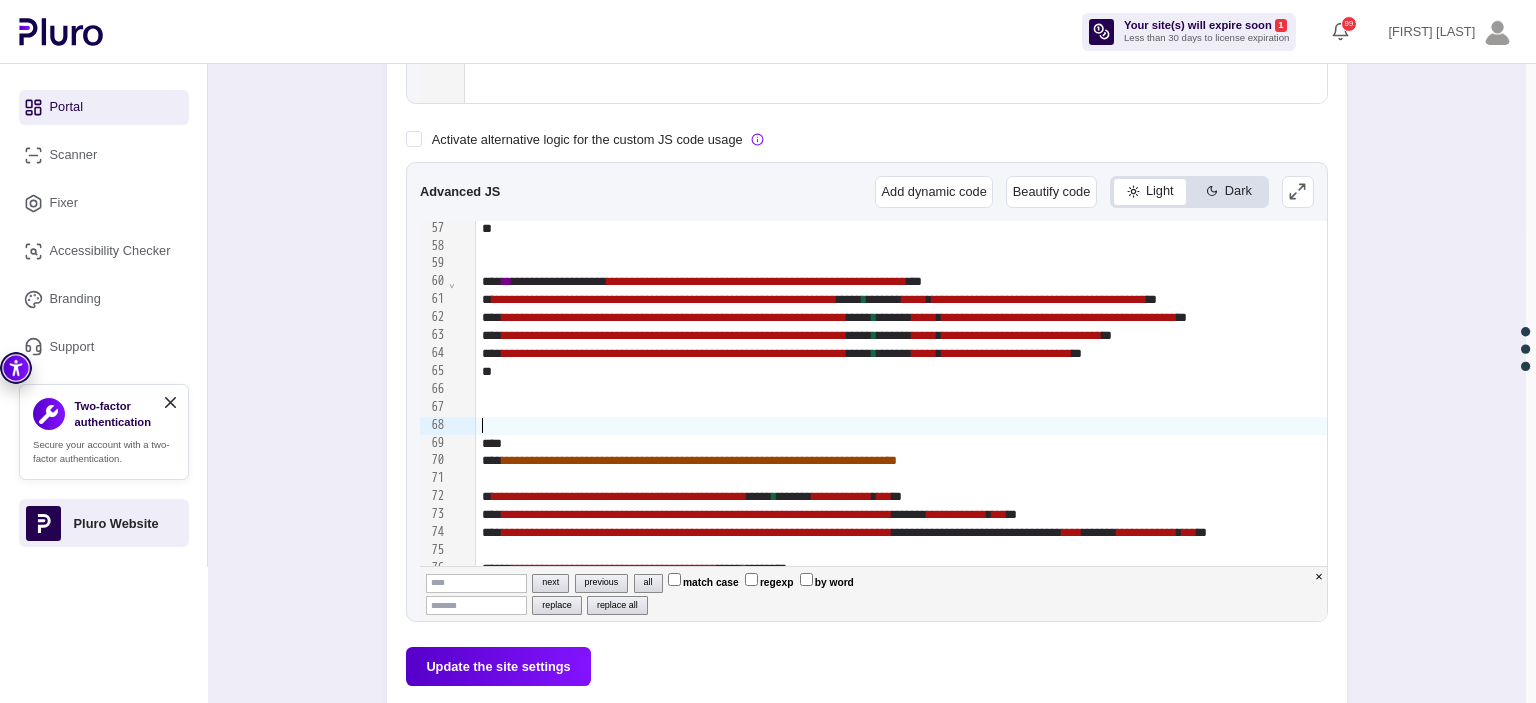 click at bounding box center [1927, 426] 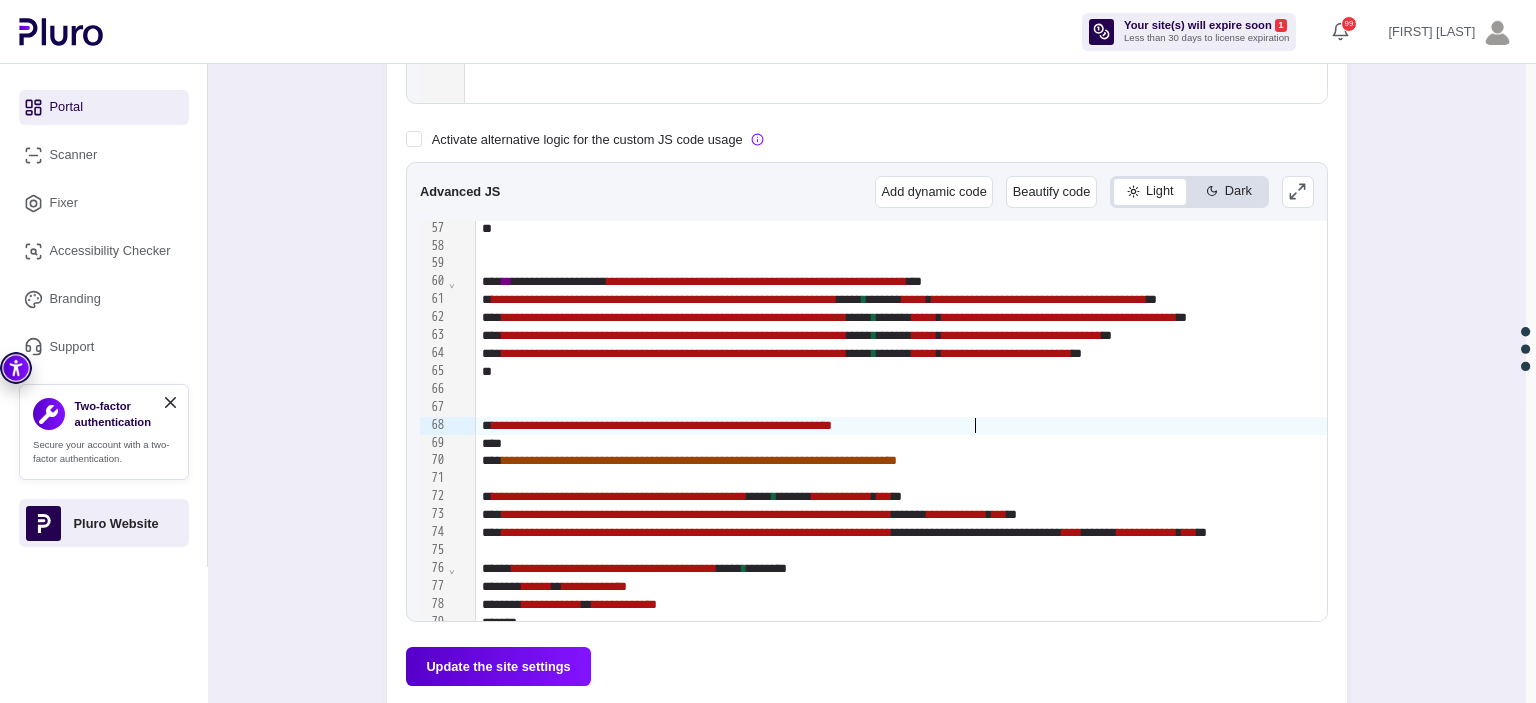 click on "**********" at bounding box center [1927, 426] 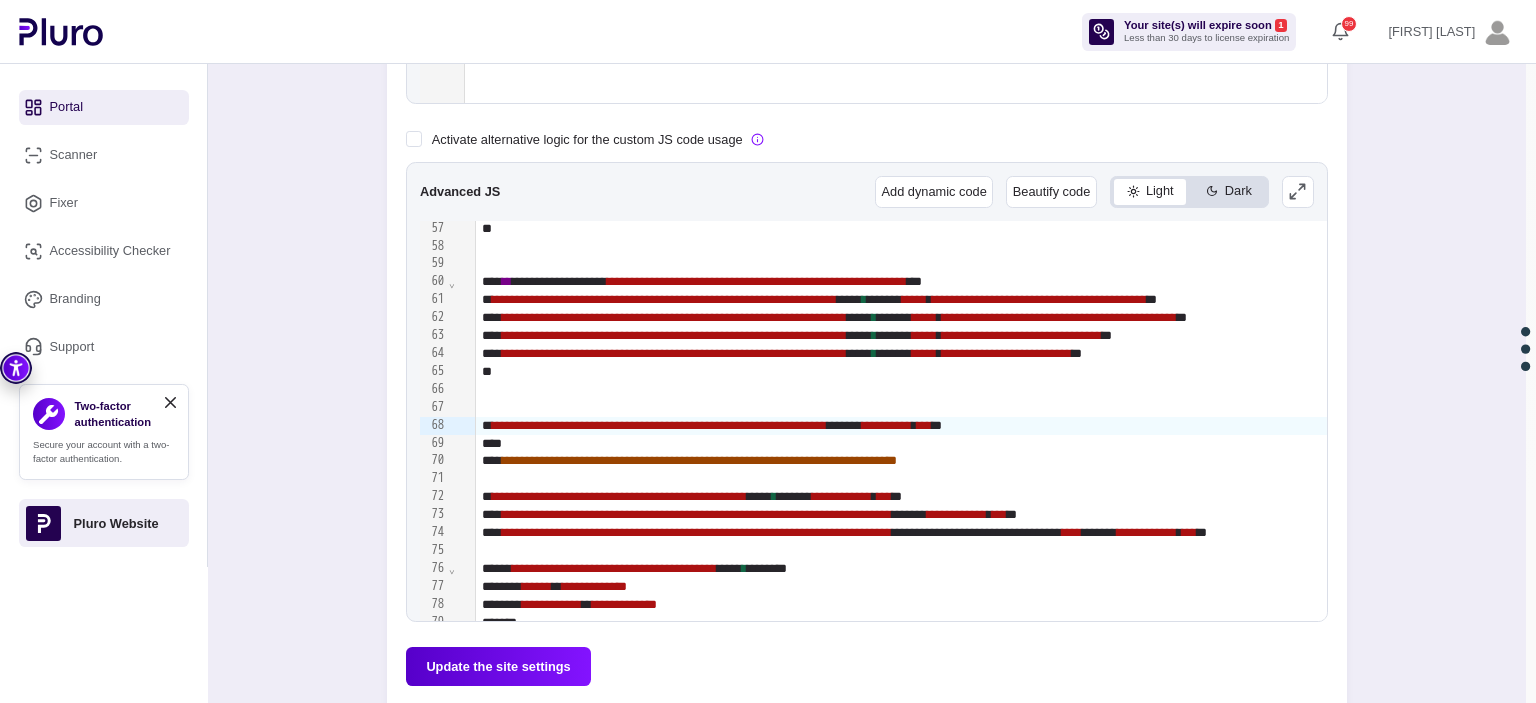 click on "Update the site settings" at bounding box center (498, 666) 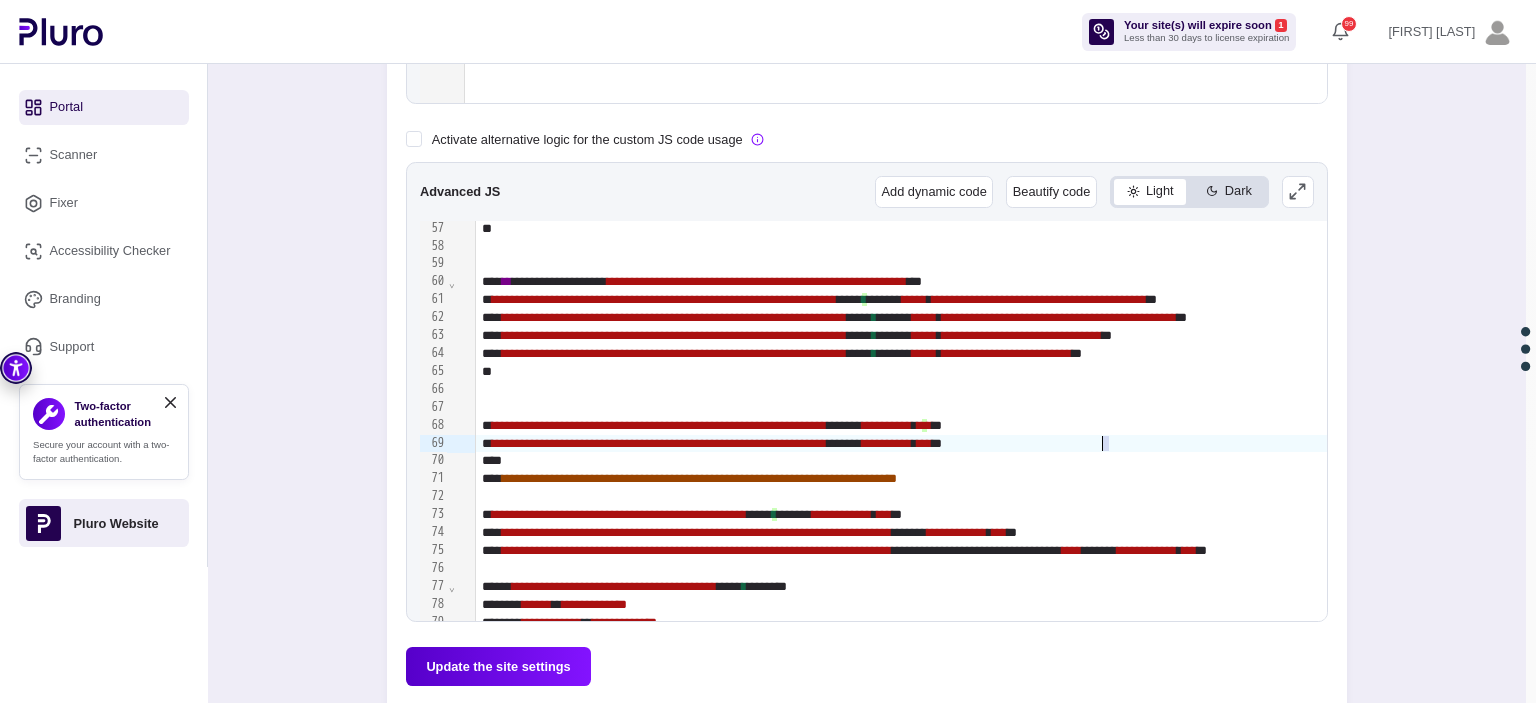 click on "***" at bounding box center [924, 443] 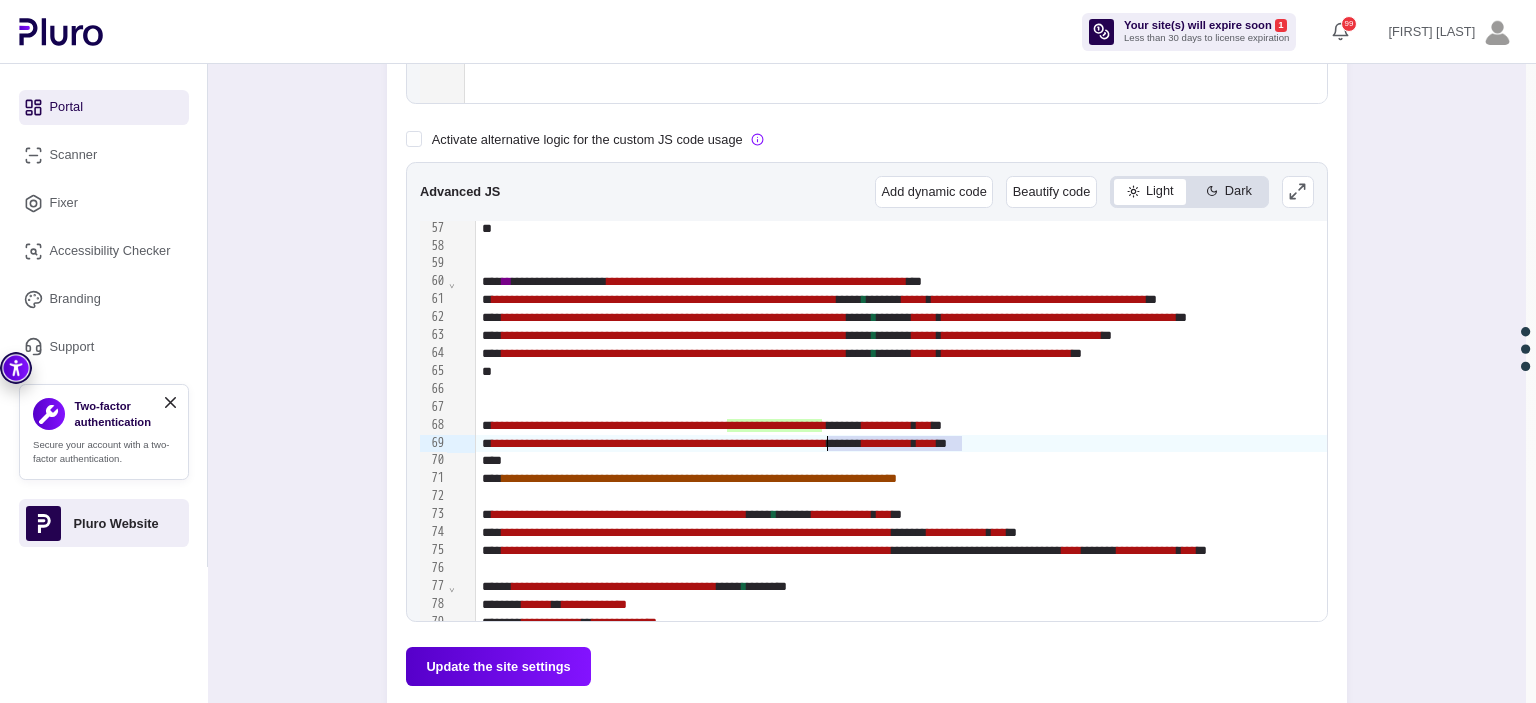 drag, startPoint x: 961, startPoint y: 443, endPoint x: 826, endPoint y: 447, distance: 135.05925 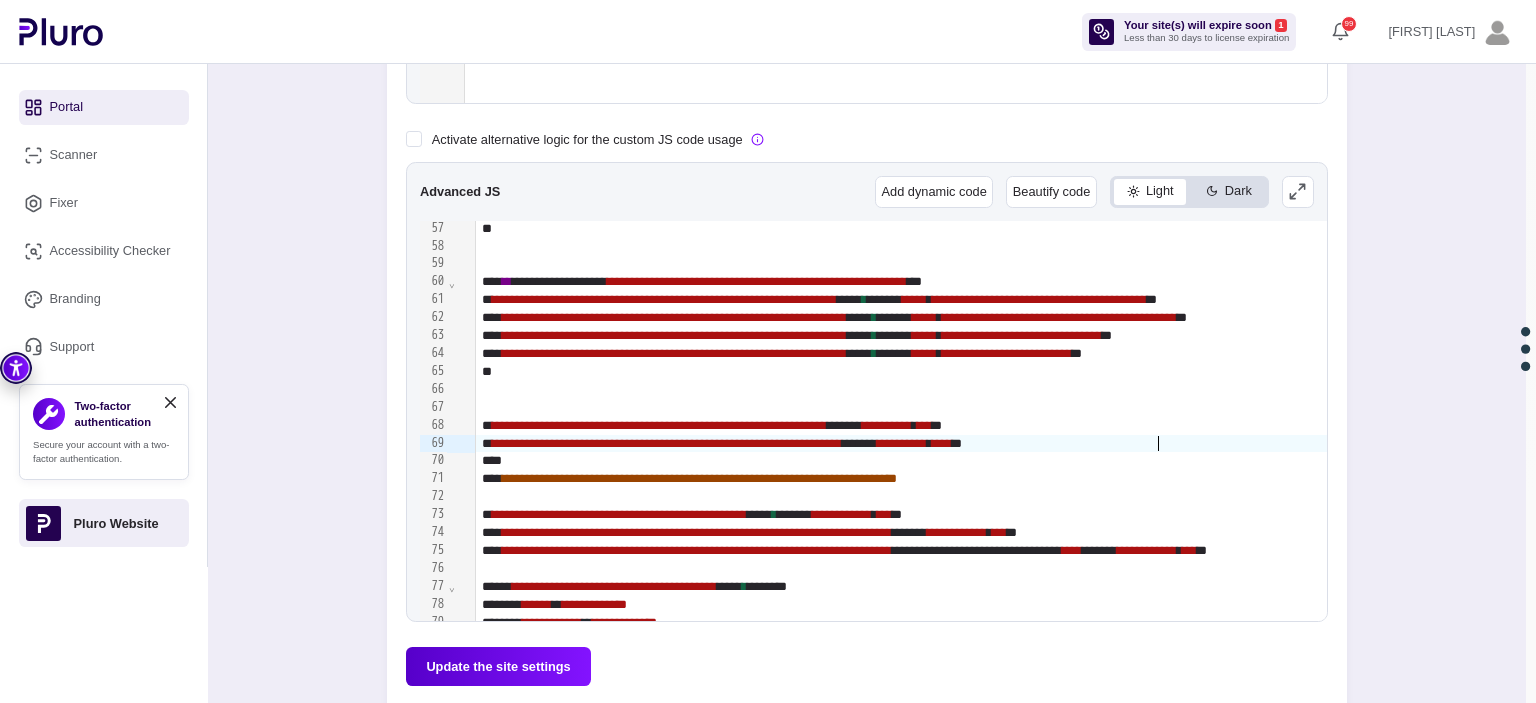 click on "**********" at bounding box center (1927, 444) 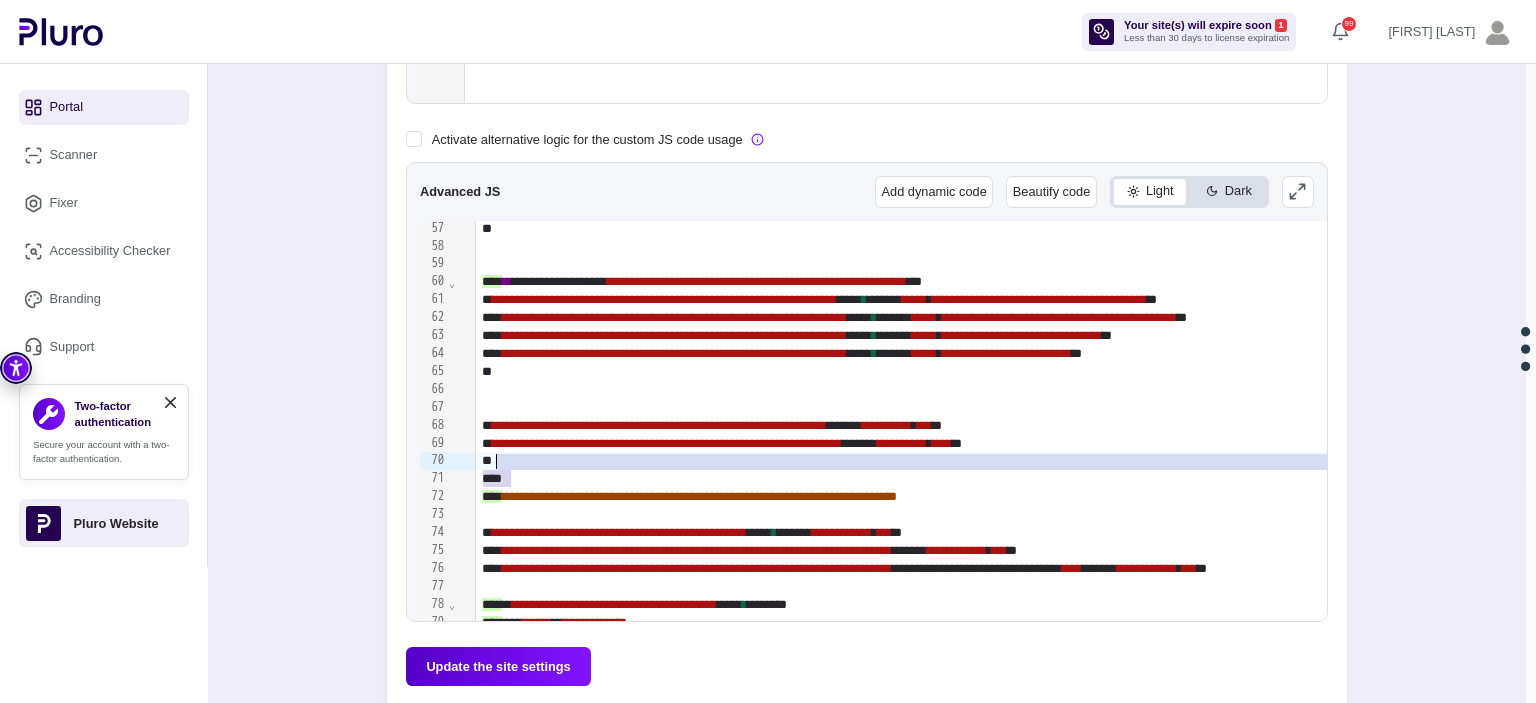 drag, startPoint x: 835, startPoint y: 475, endPoint x: 835, endPoint y: 464, distance: 11 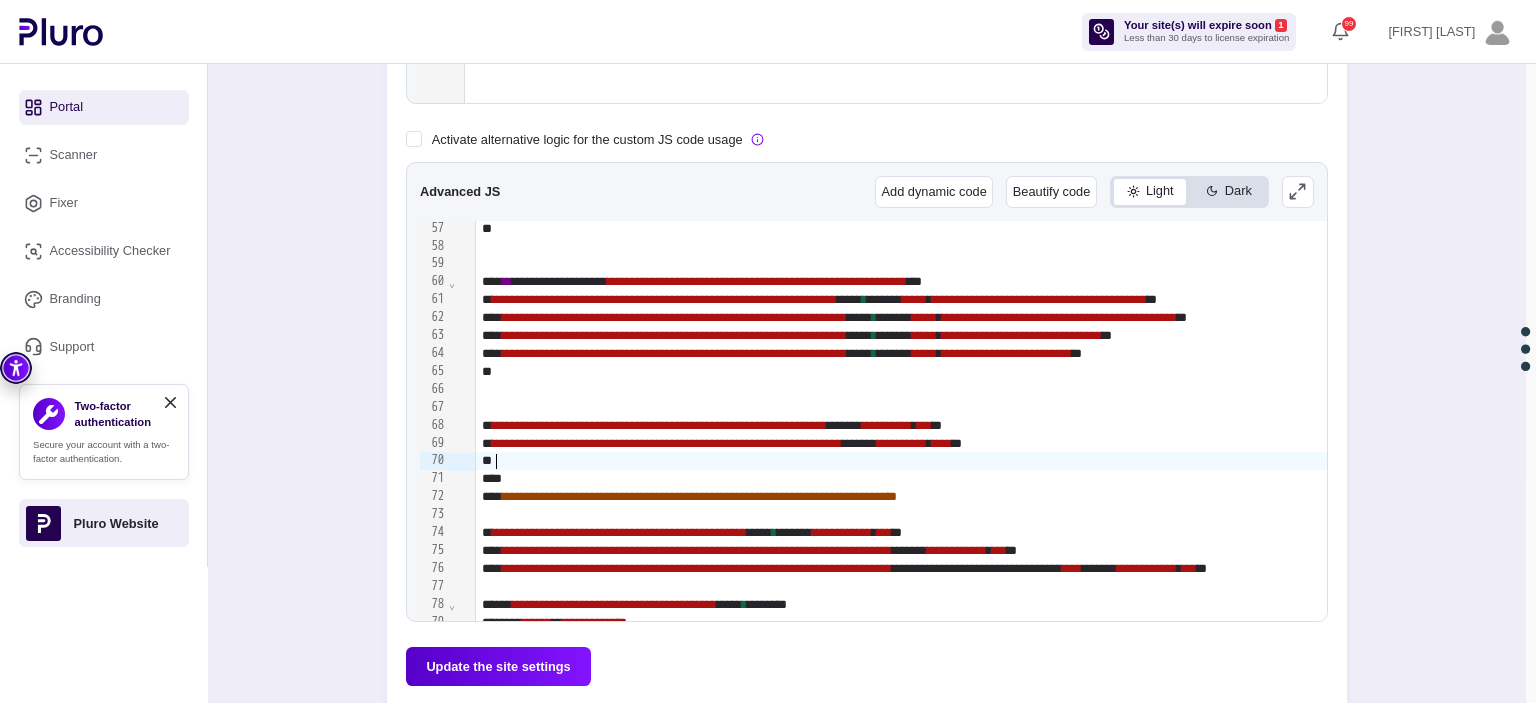 click at bounding box center (1927, 461) 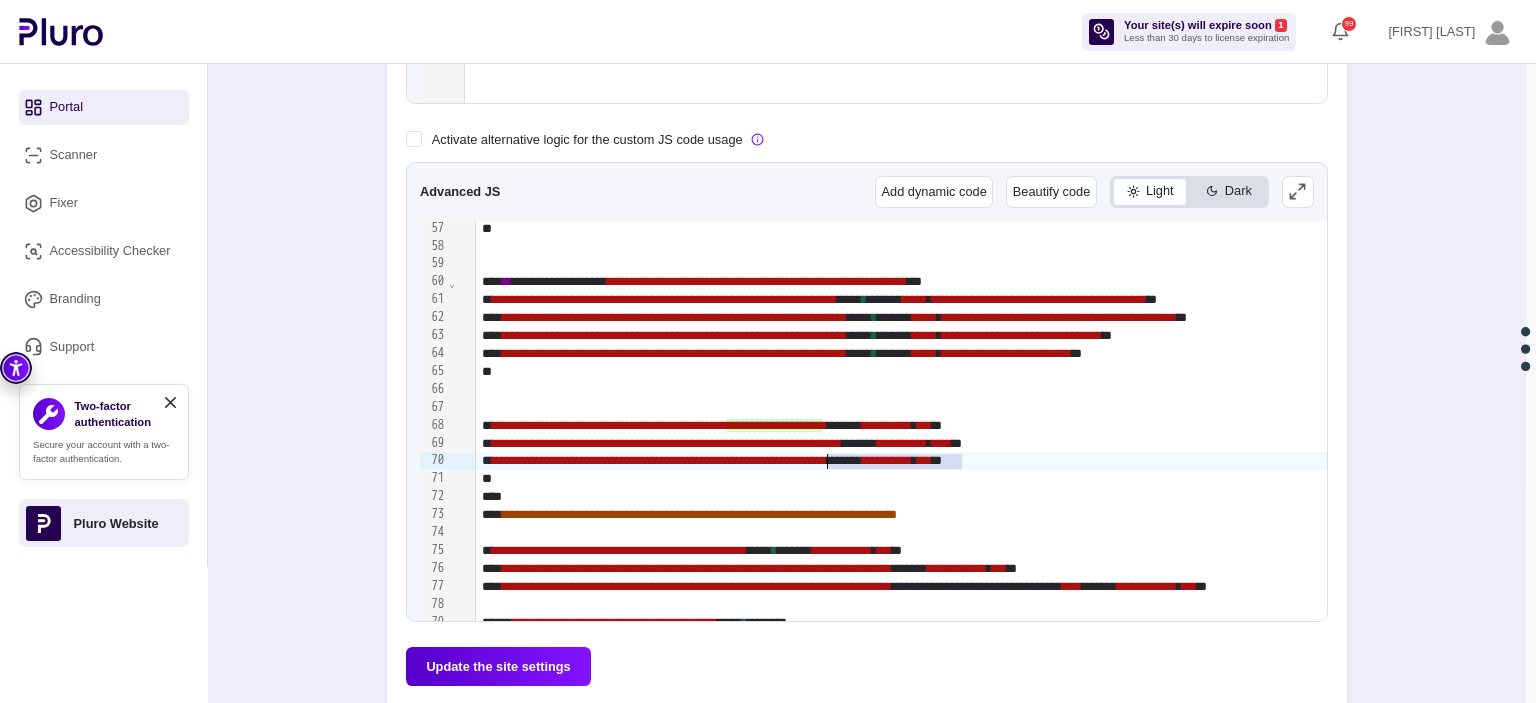 drag, startPoint x: 959, startPoint y: 459, endPoint x: 827, endPoint y: 462, distance: 132.03409 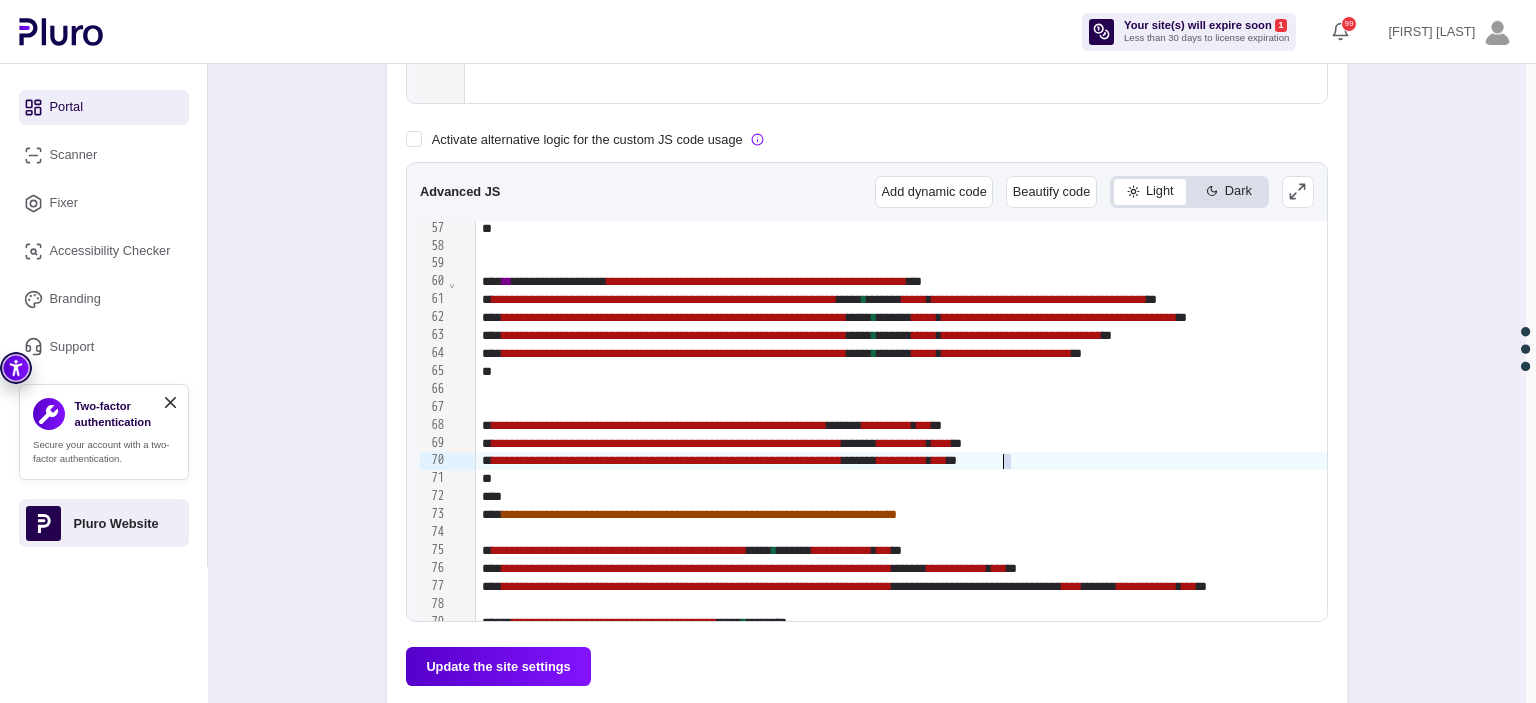 click on "**********" at bounding box center (1927, 461) 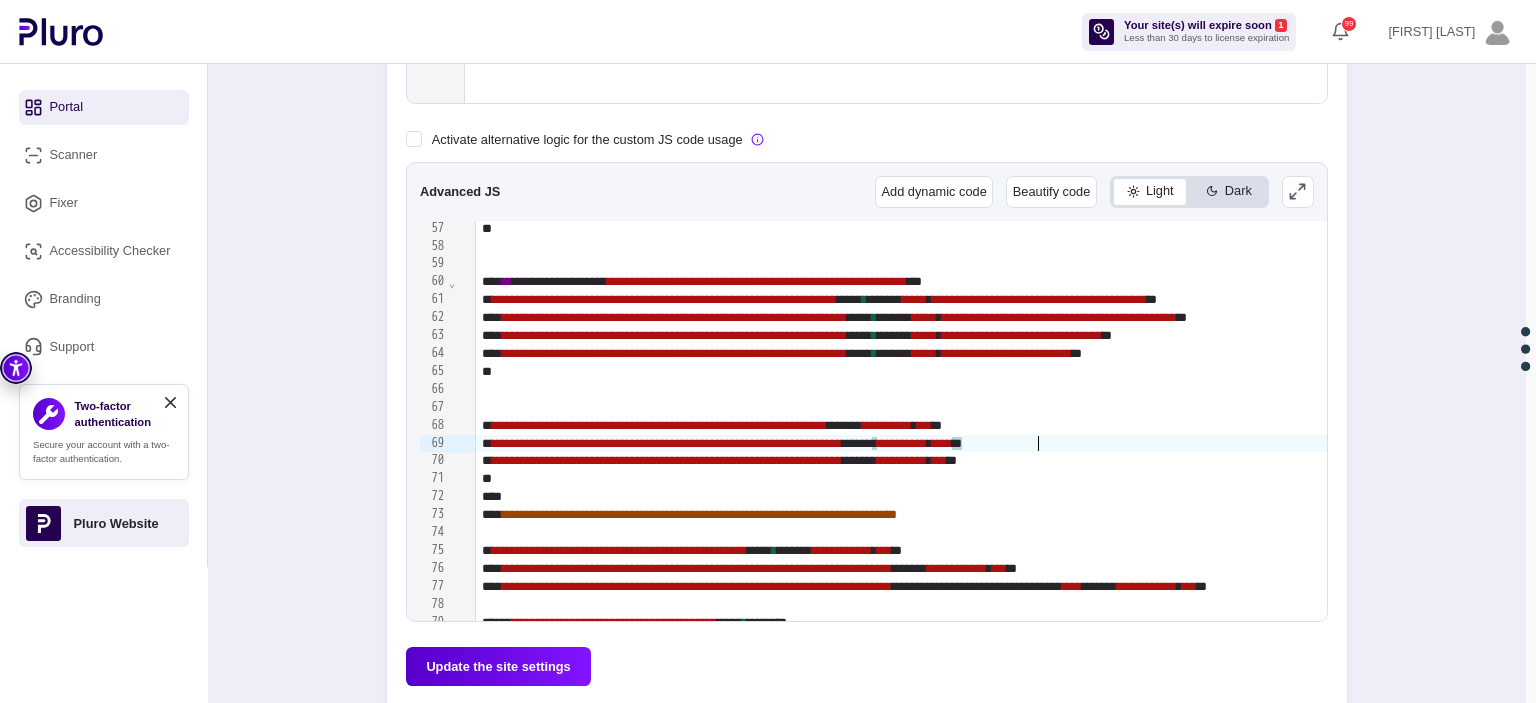 click on "**********" at bounding box center [902, 443] 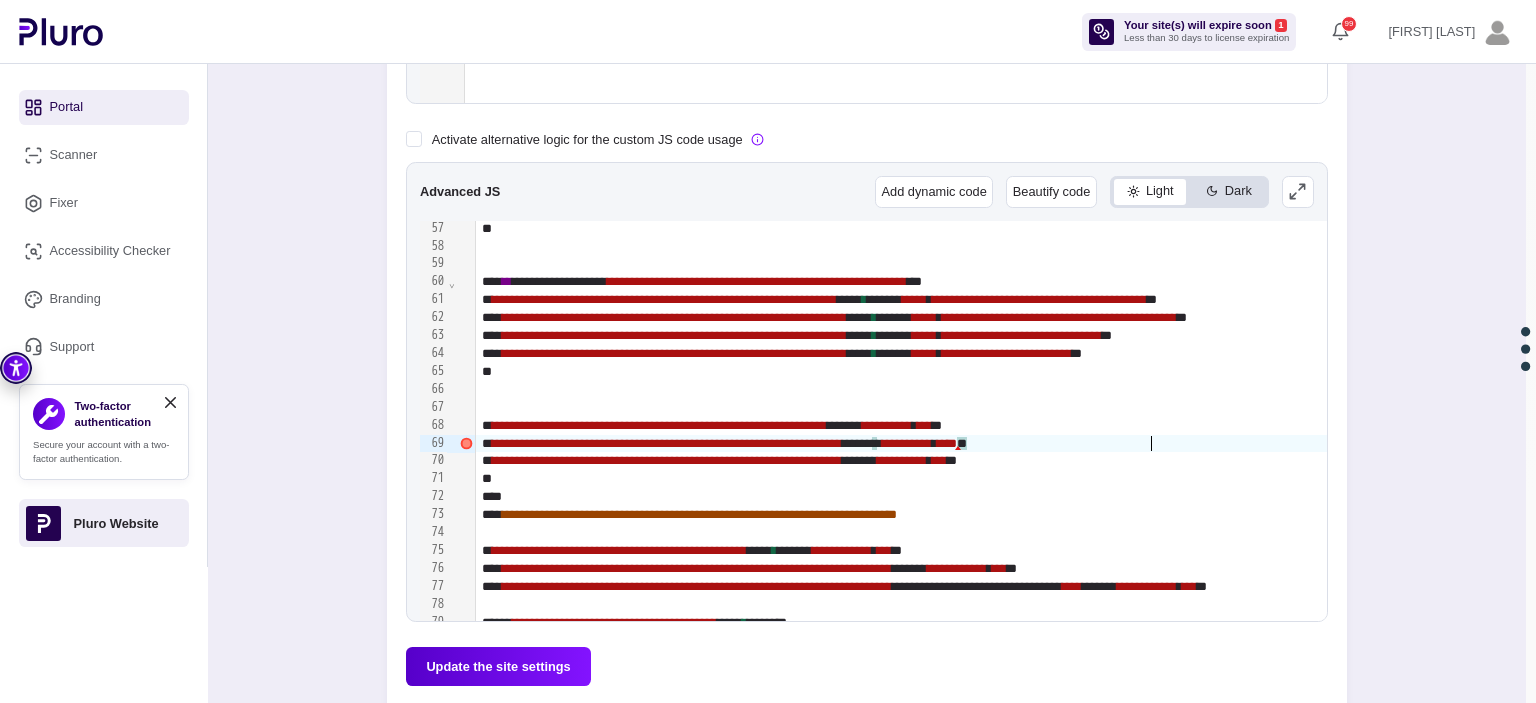 click on "****" at bounding box center [947, 443] 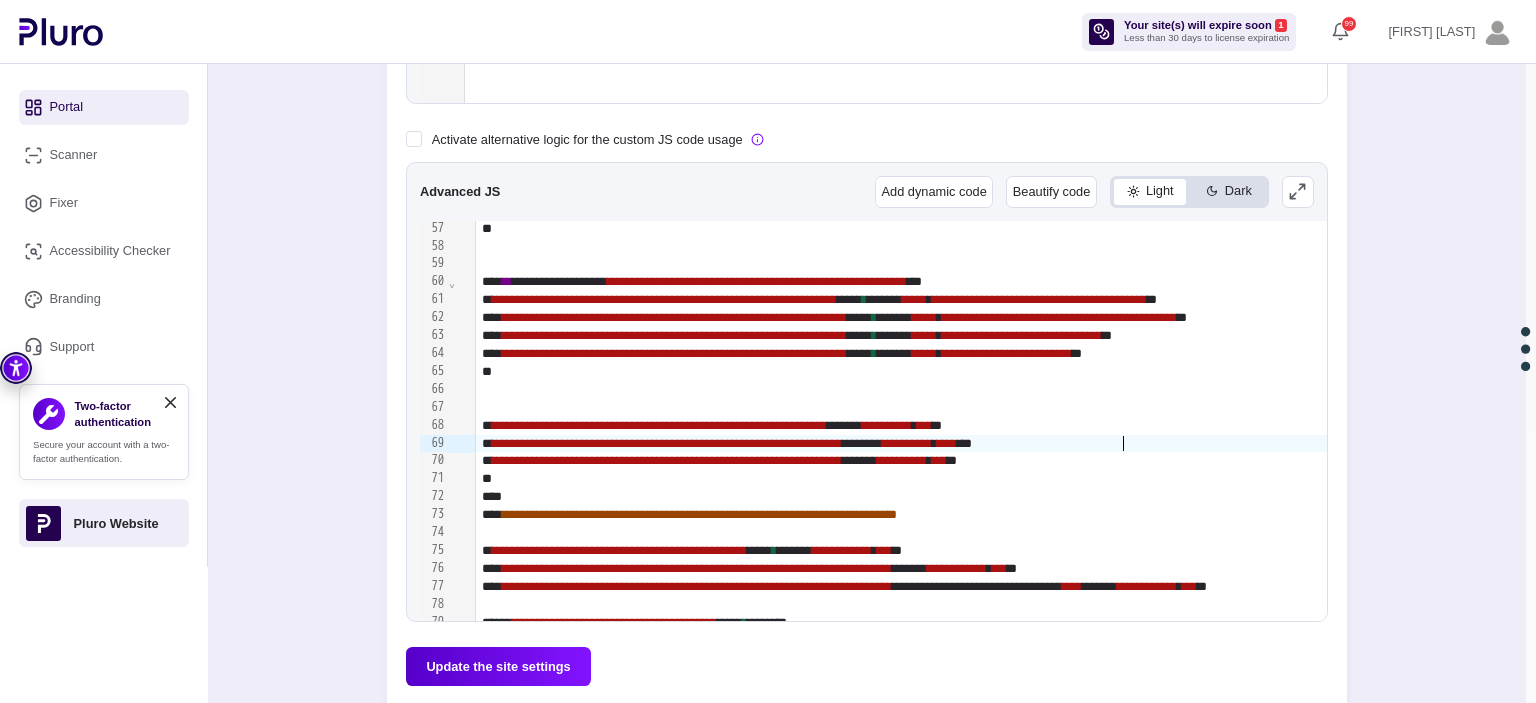 click on "****" at bounding box center (947, 443) 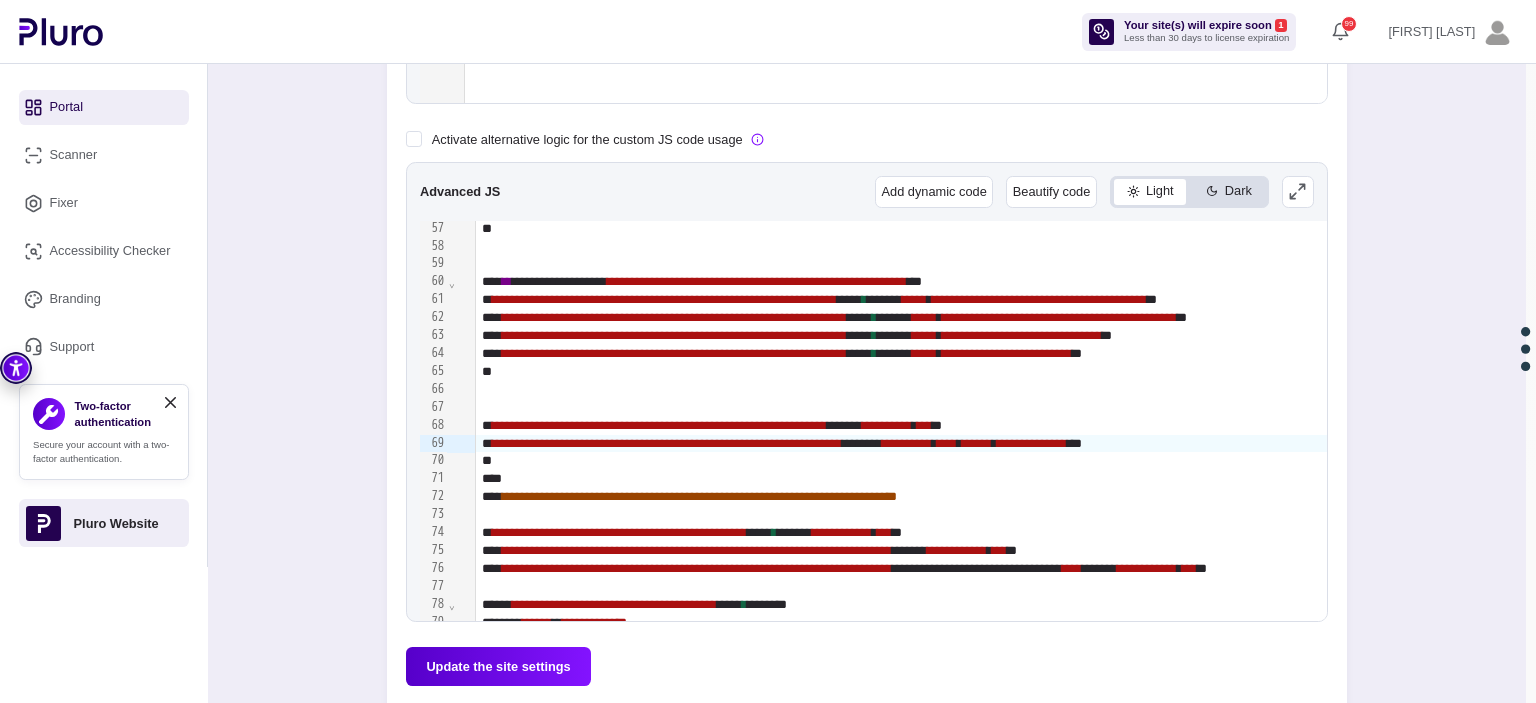 scroll, scrollTop: 1008, scrollLeft: 15, axis: both 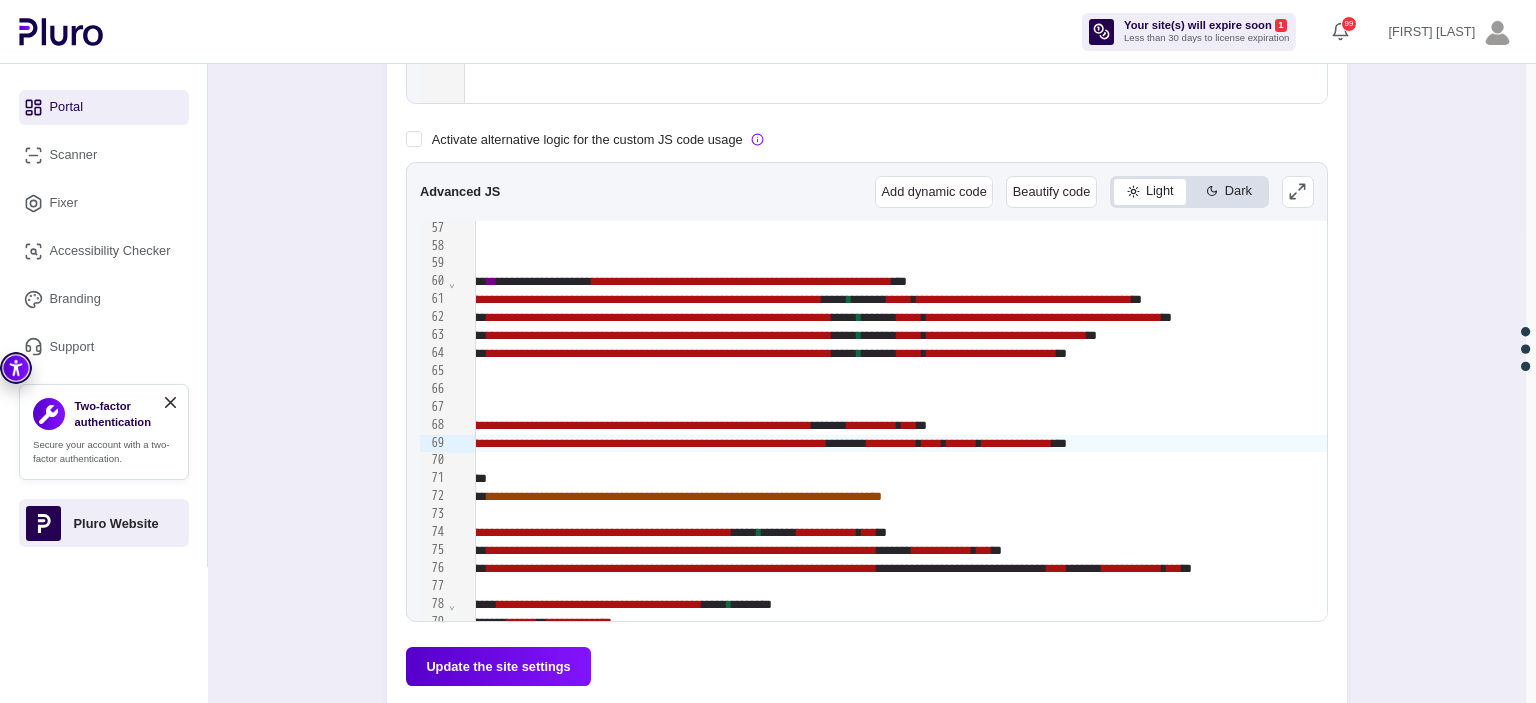 click on "Update the site settings" at bounding box center (498, 666) 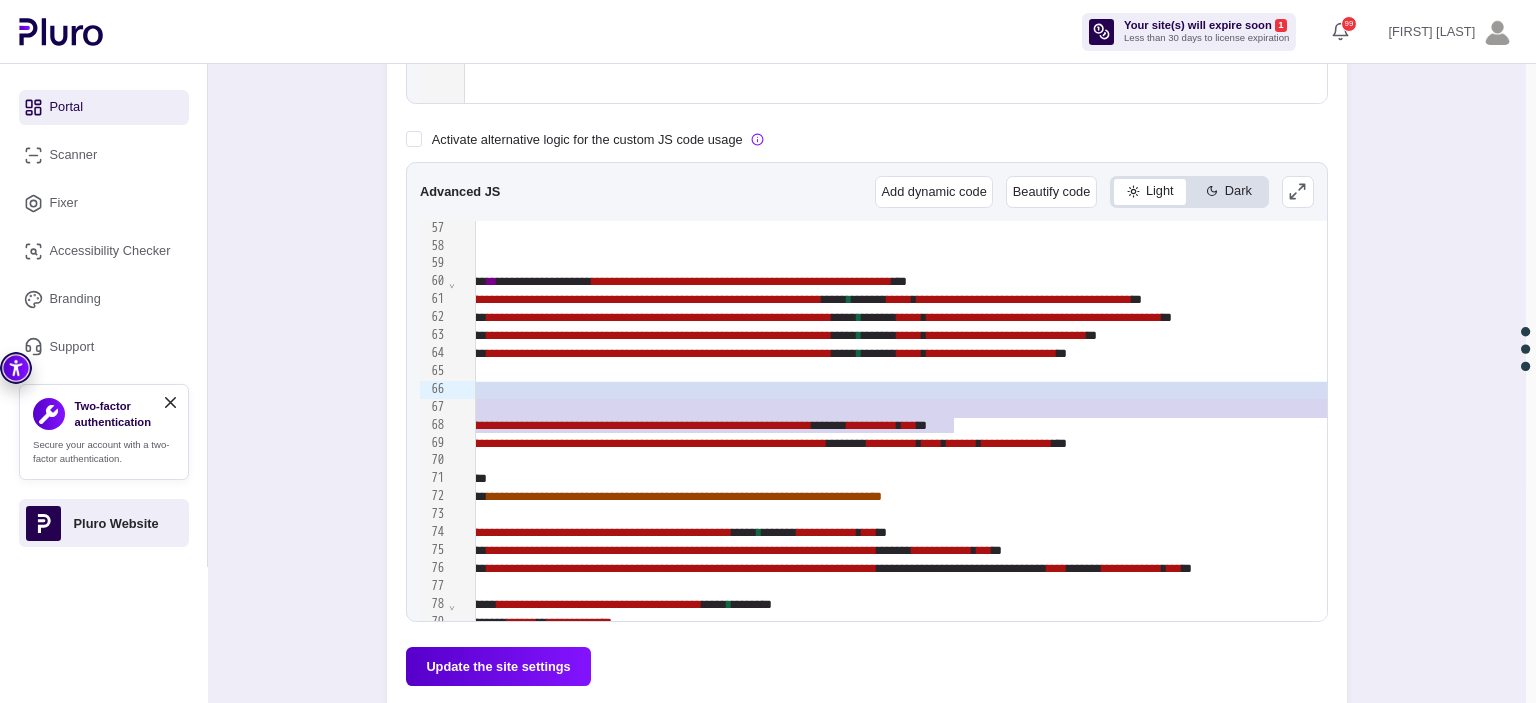 drag, startPoint x: 956, startPoint y: 421, endPoint x: 653, endPoint y: 386, distance: 305.01474 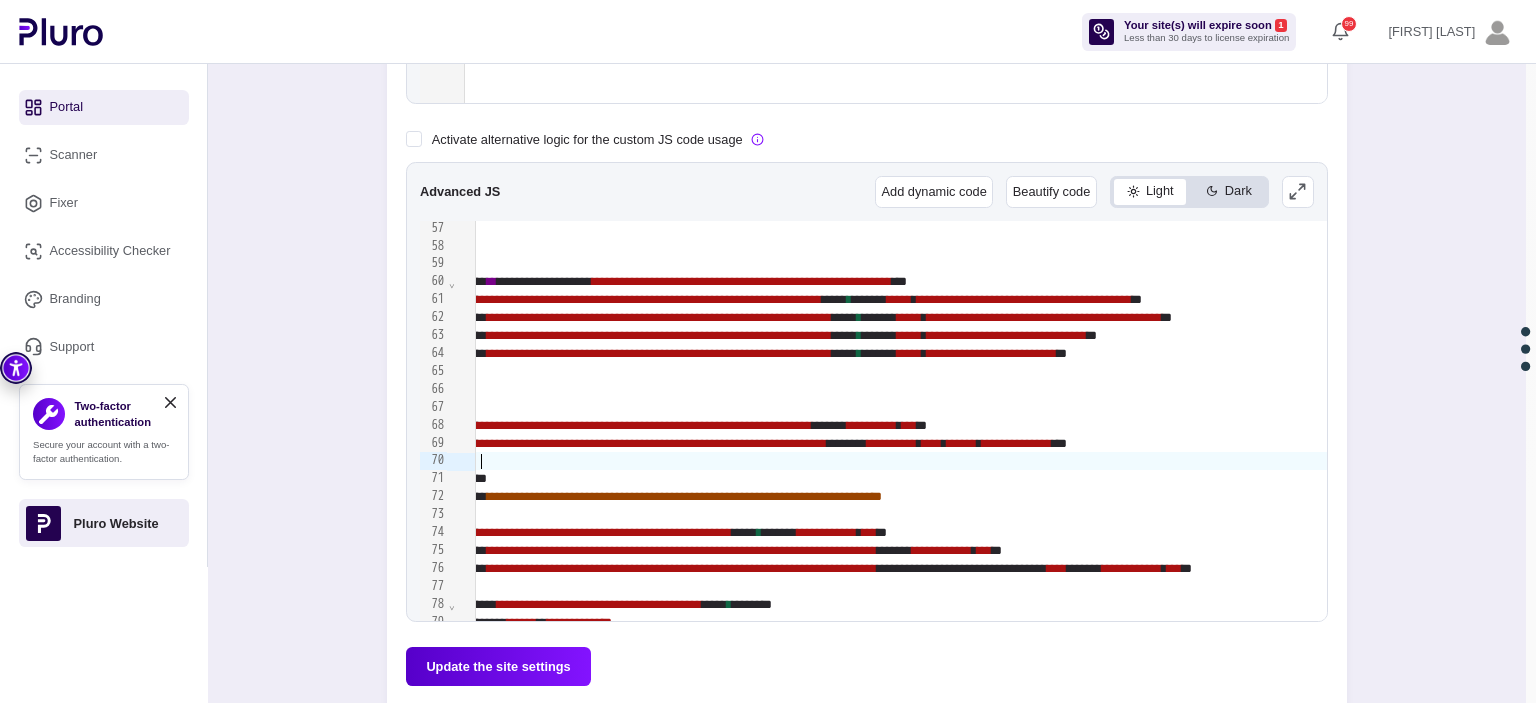 click at bounding box center [1912, 461] 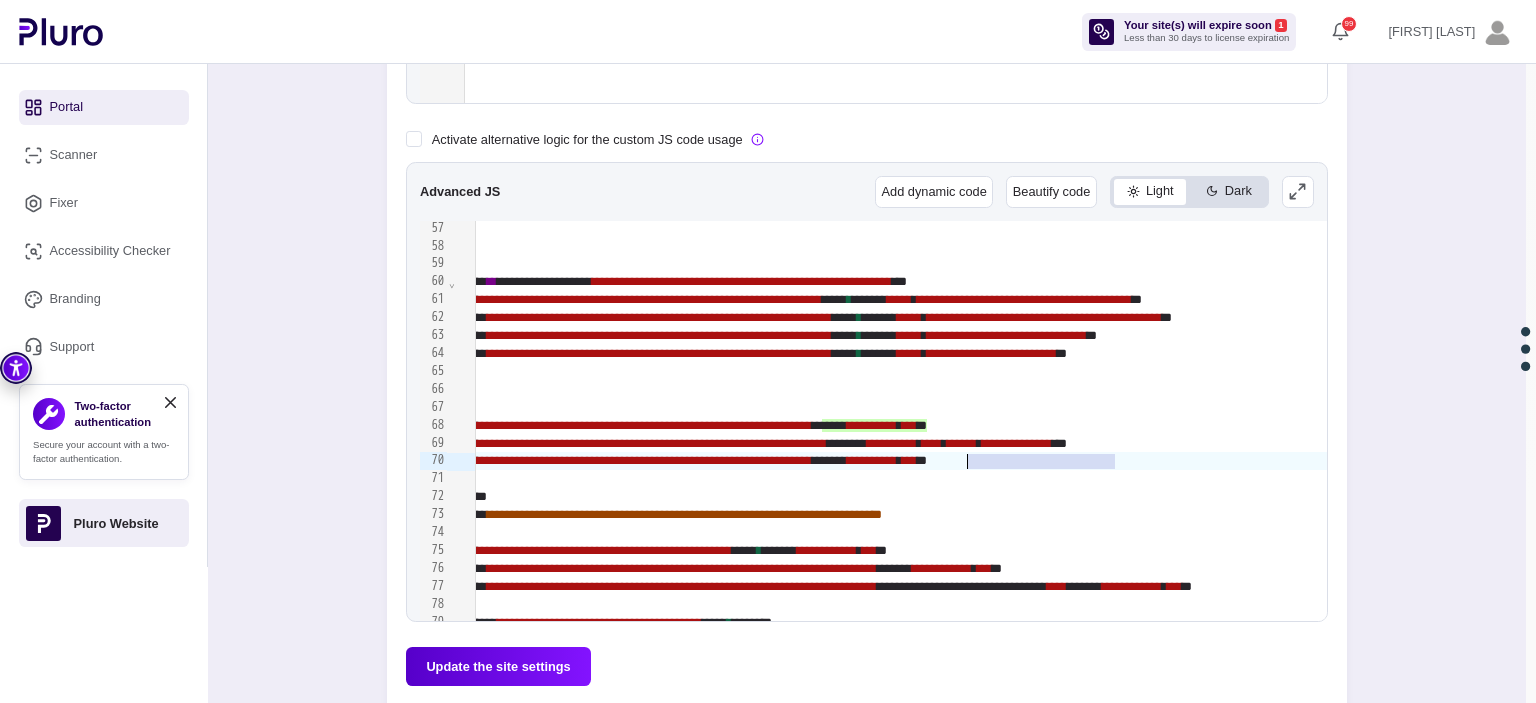 drag, startPoint x: 1123, startPoint y: 462, endPoint x: 965, endPoint y: 461, distance: 158.00316 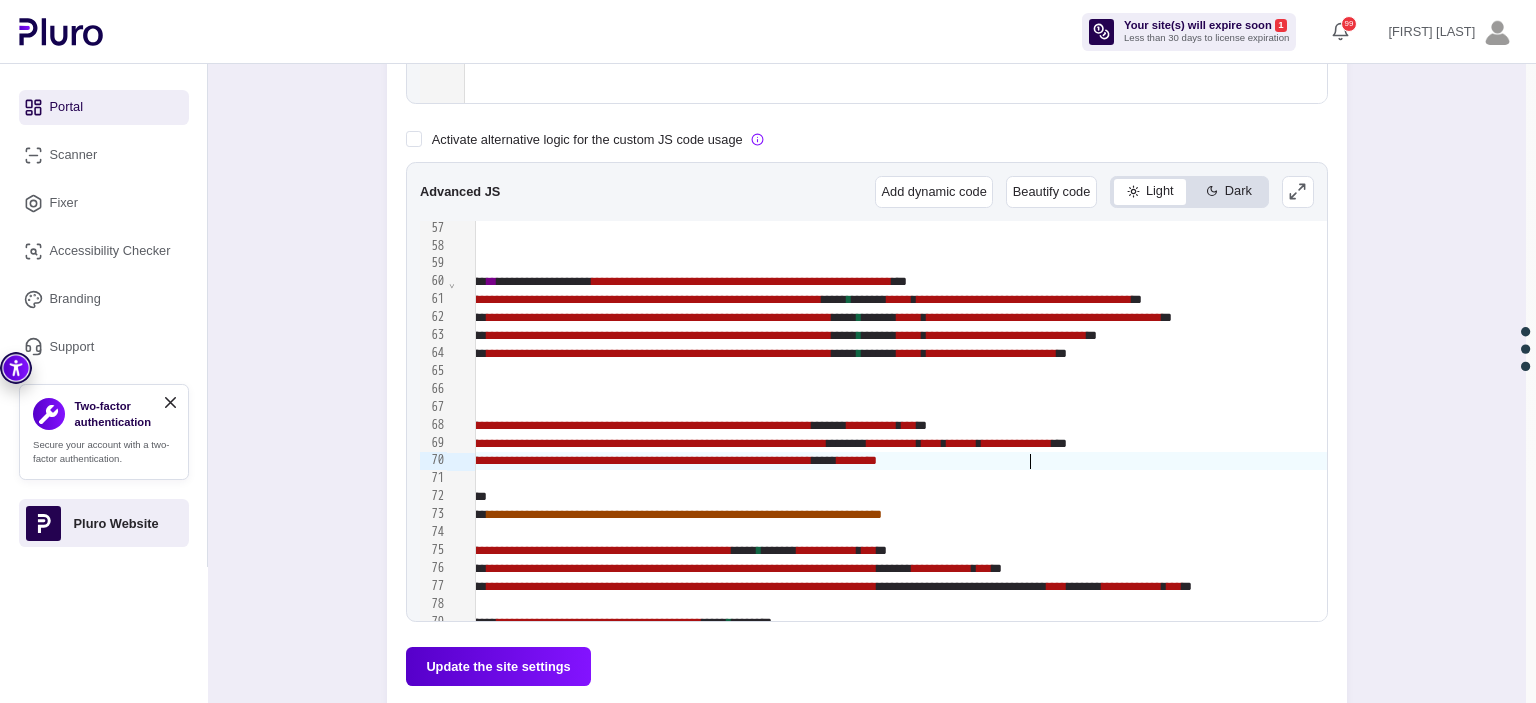 scroll, scrollTop: 1008, scrollLeft: 8, axis: both 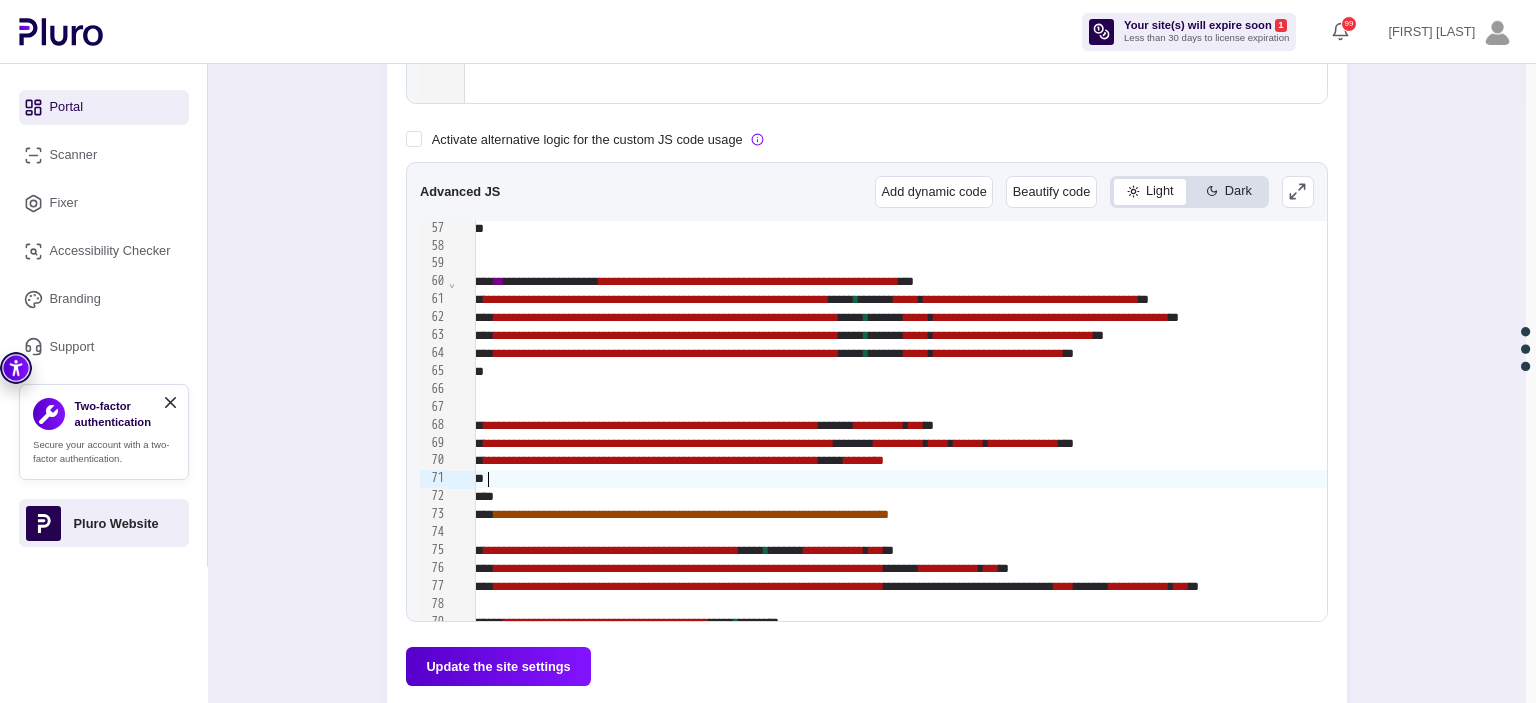 click on "**********" at bounding box center (1919, 461) 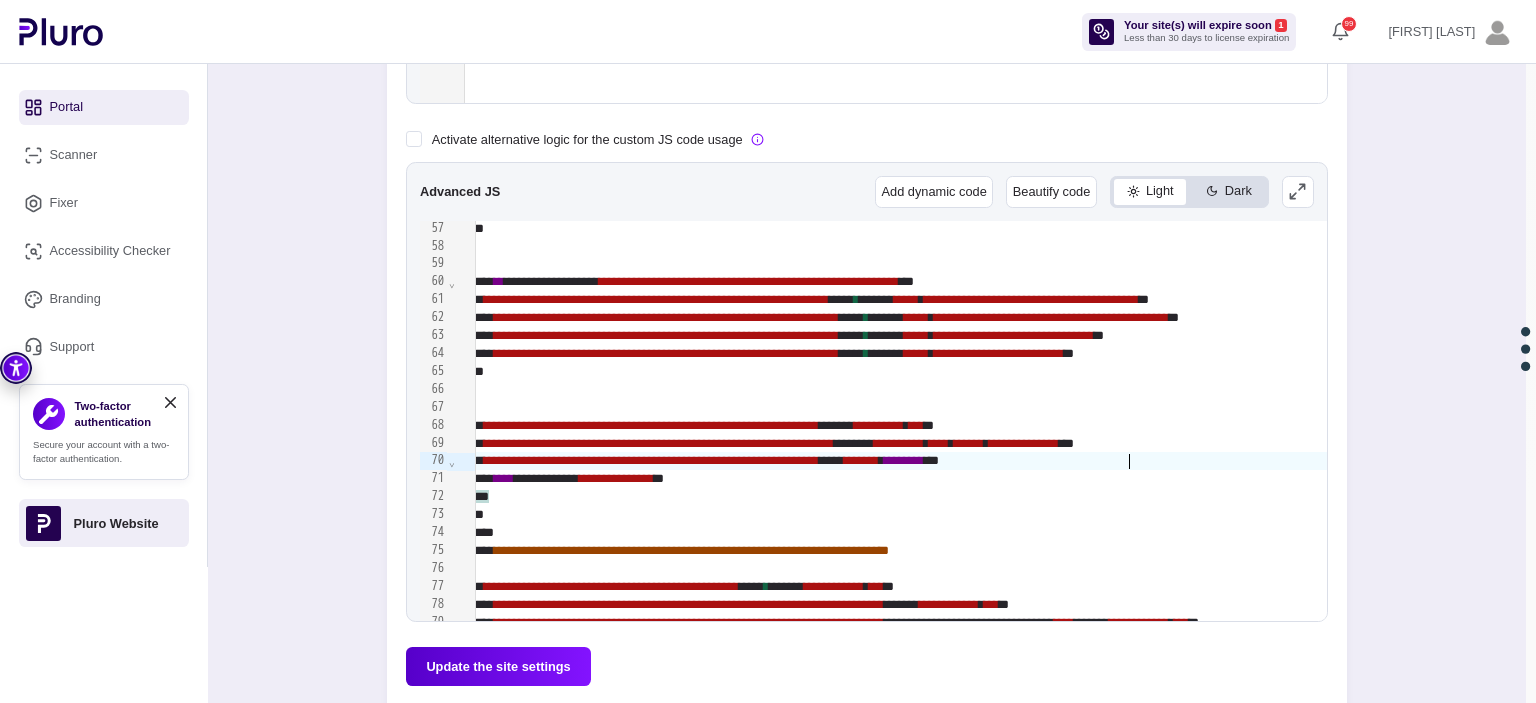 click on "**********" at bounding box center (1919, 461) 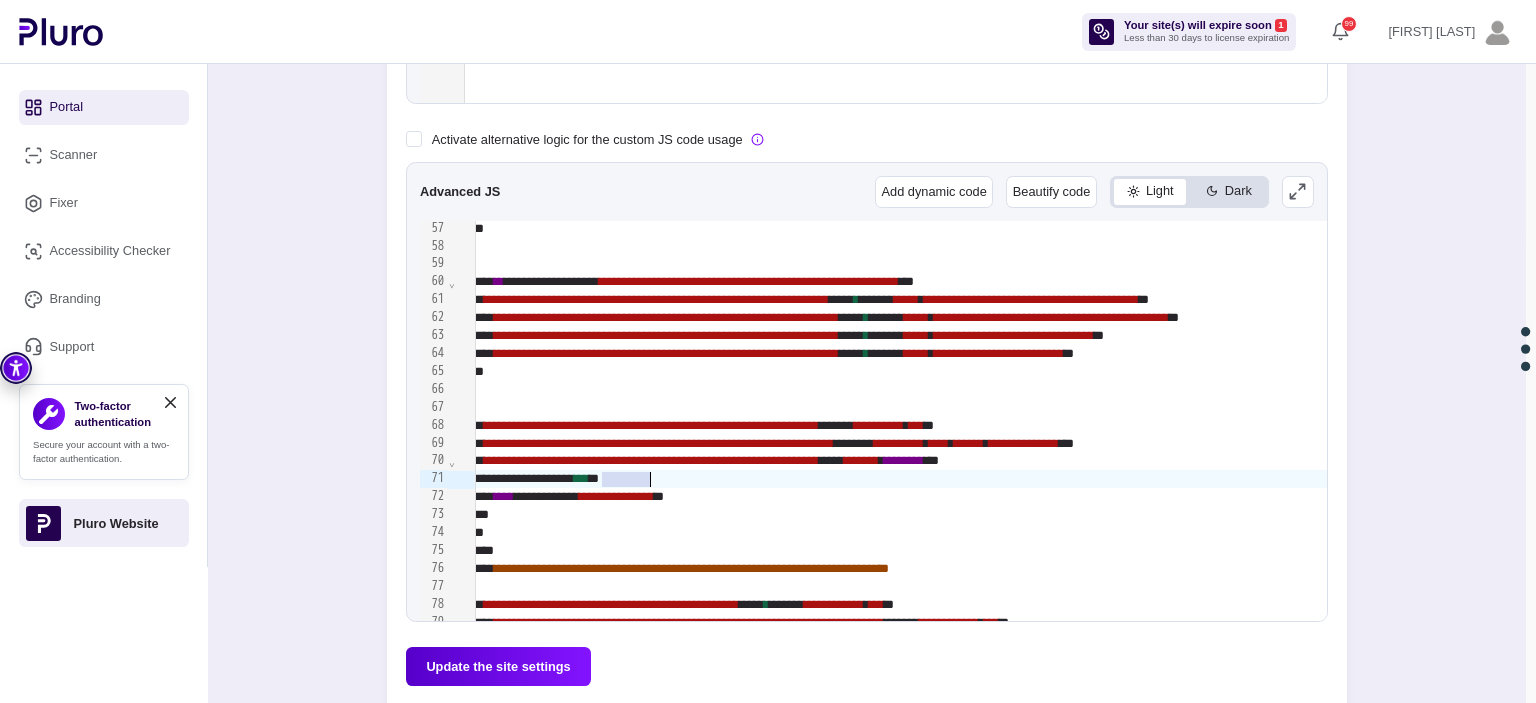 drag, startPoint x: 601, startPoint y: 477, endPoint x: 671, endPoint y: 473, distance: 70.11419 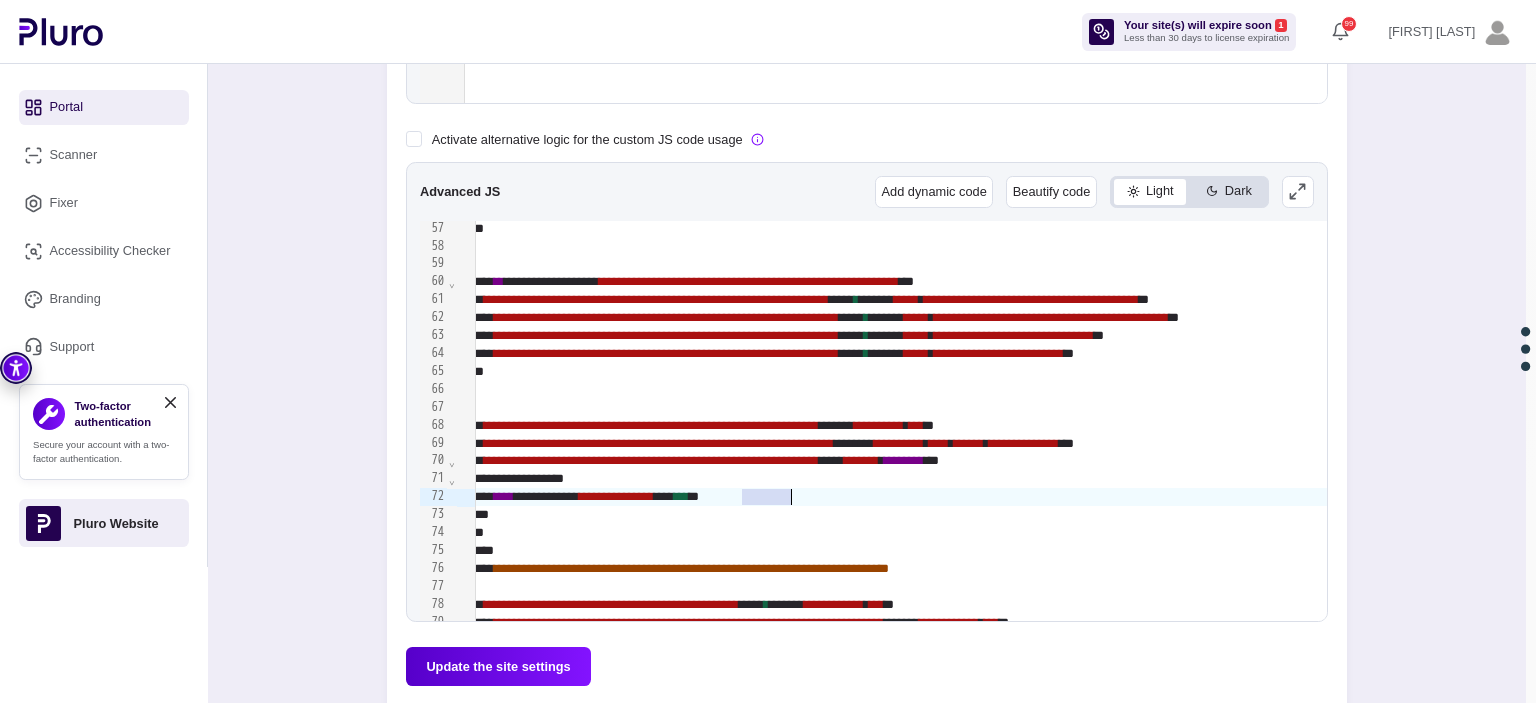 click on "**********" at bounding box center [1919, 497] 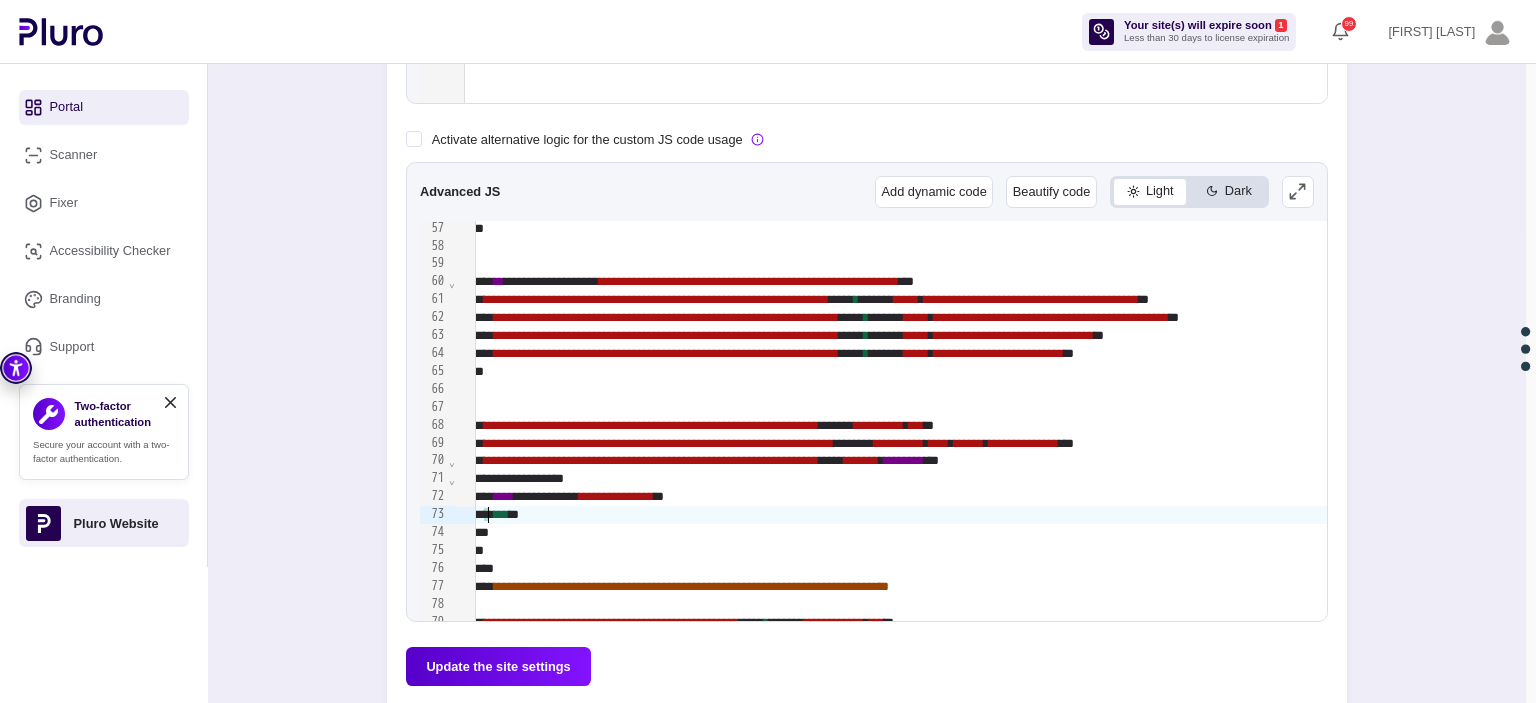 click on "Update the site settings" at bounding box center [498, 666] 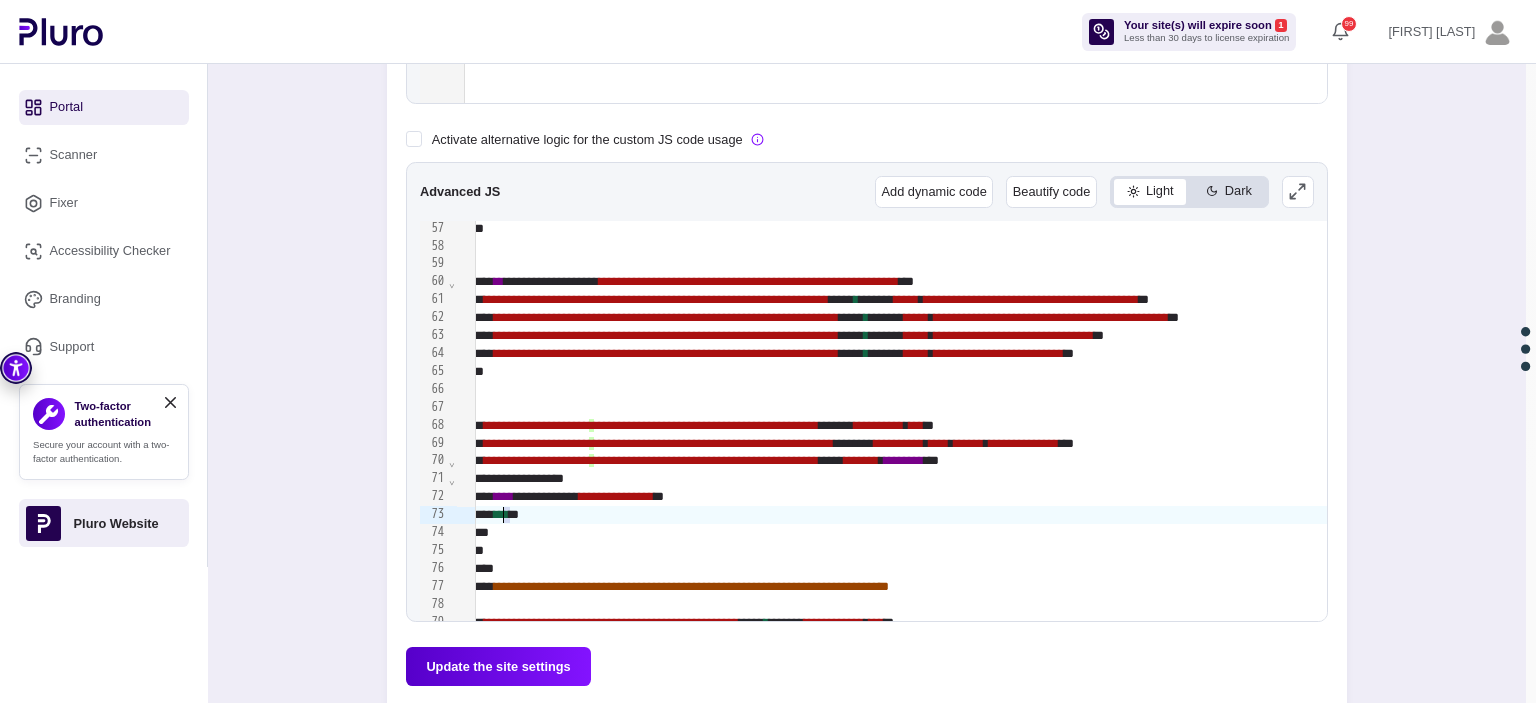 click on "***" at bounding box center [501, 514] 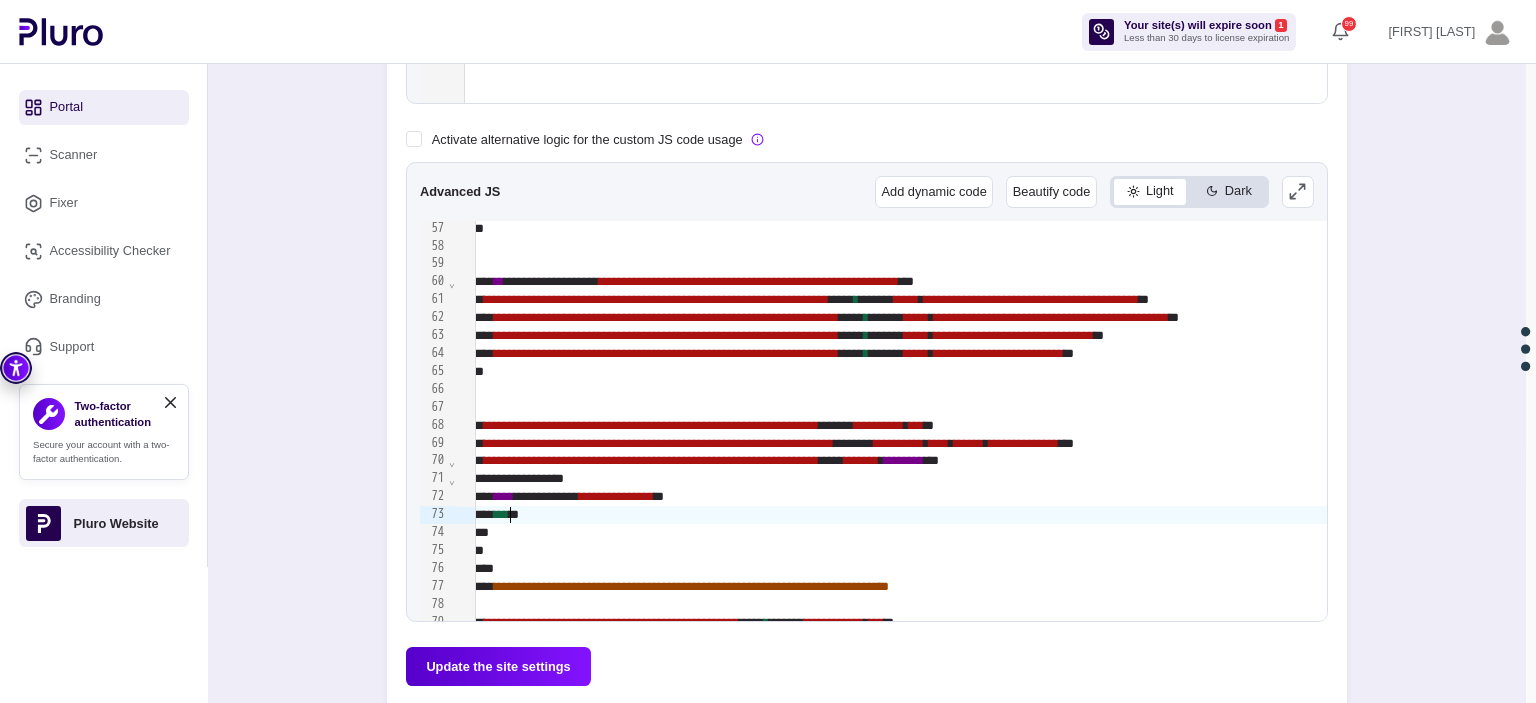 click on "Update the site settings" at bounding box center (498, 666) 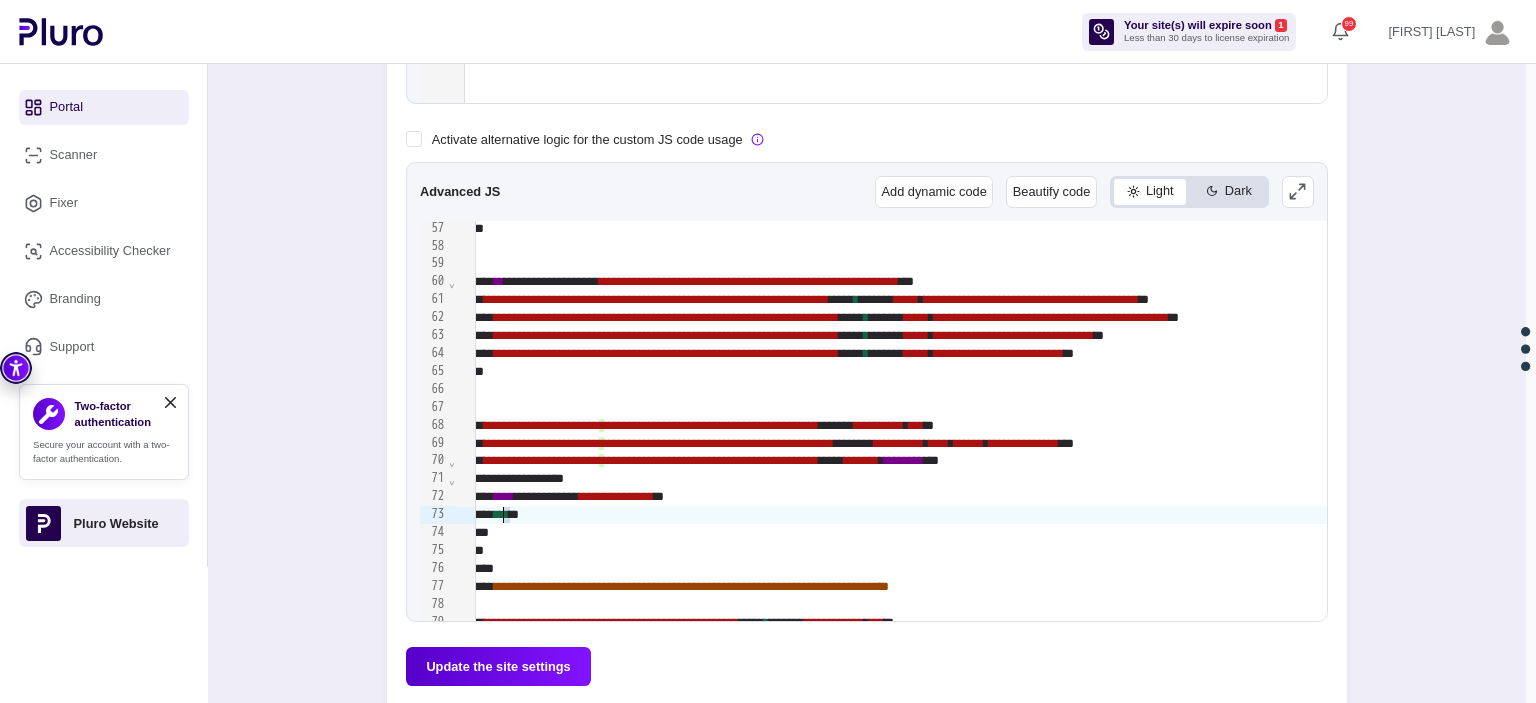 click on "***" at bounding box center (501, 514) 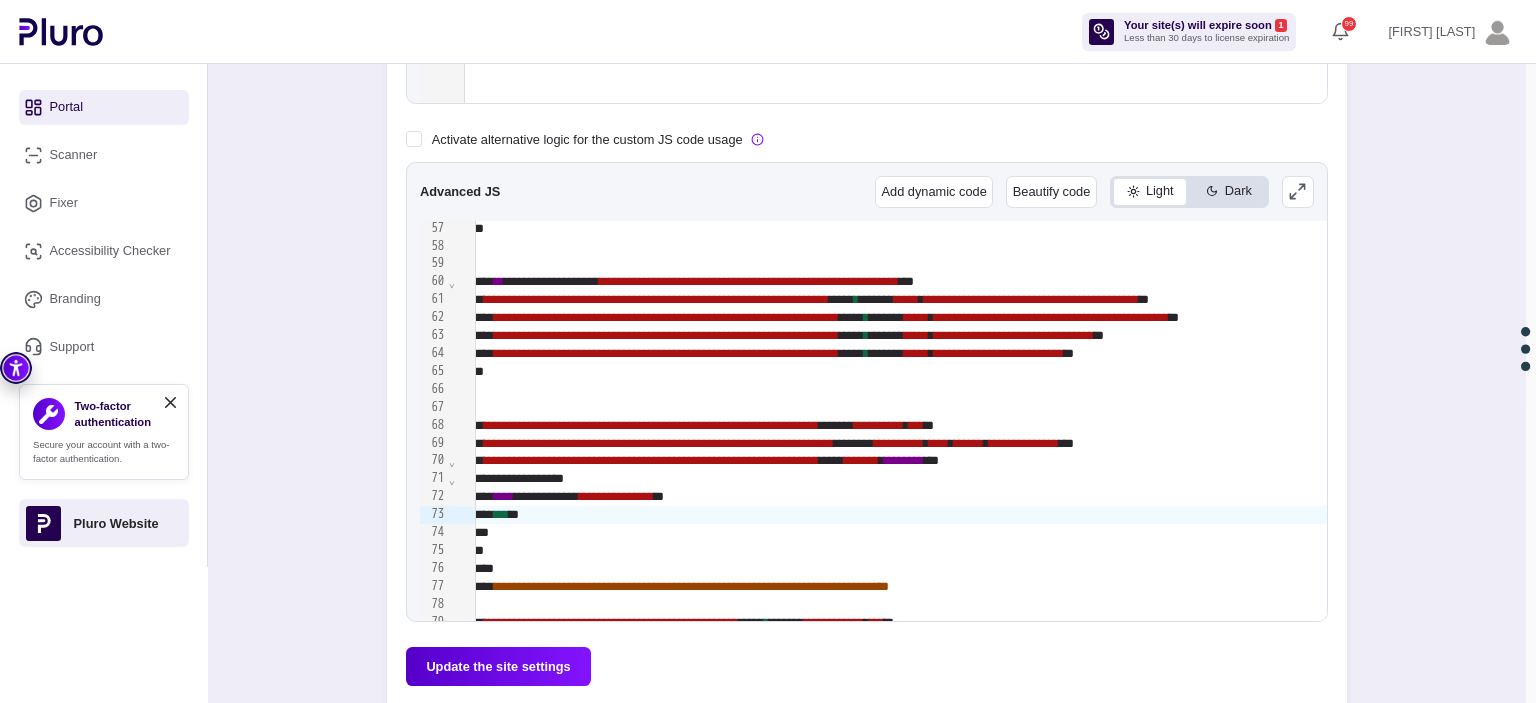 click on "Update the site settings" at bounding box center (498, 666) 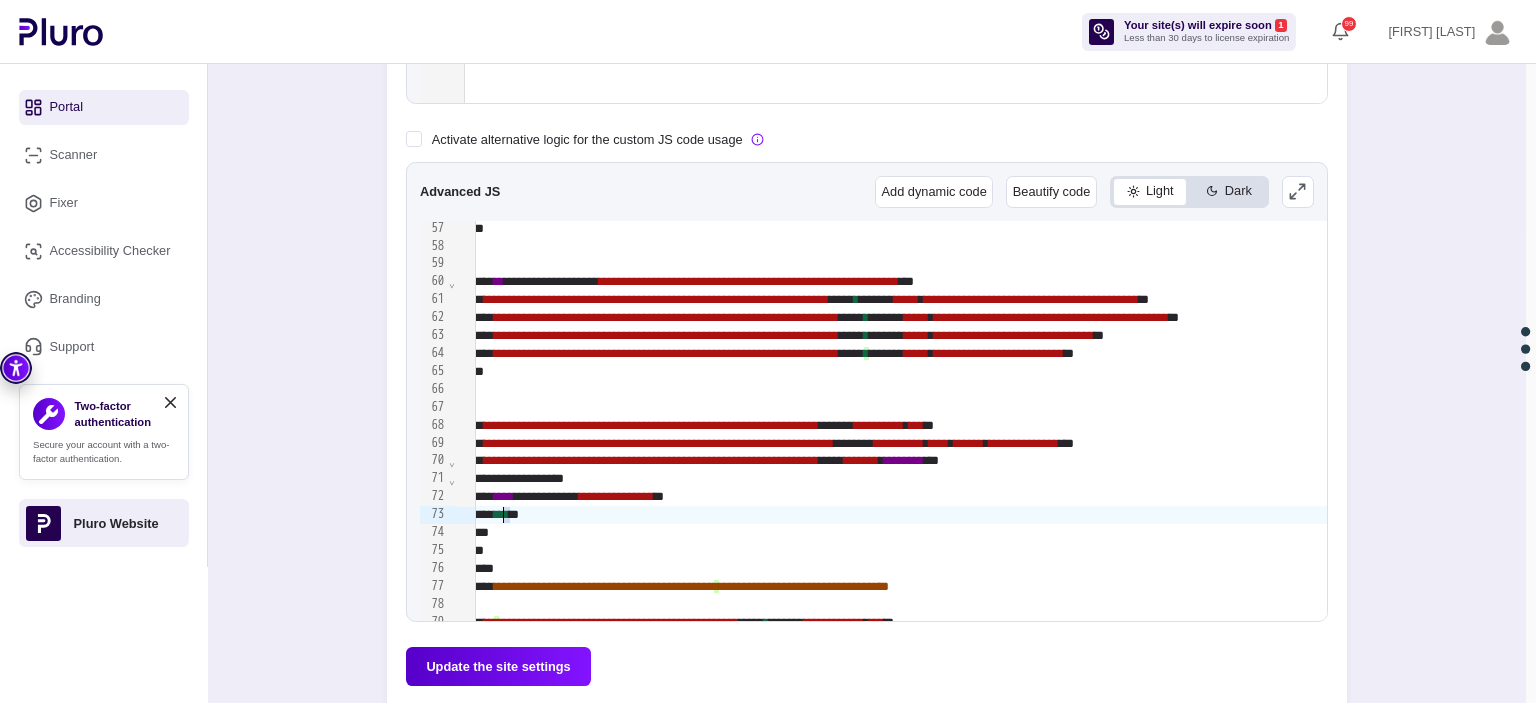 click on "***" at bounding box center [501, 514] 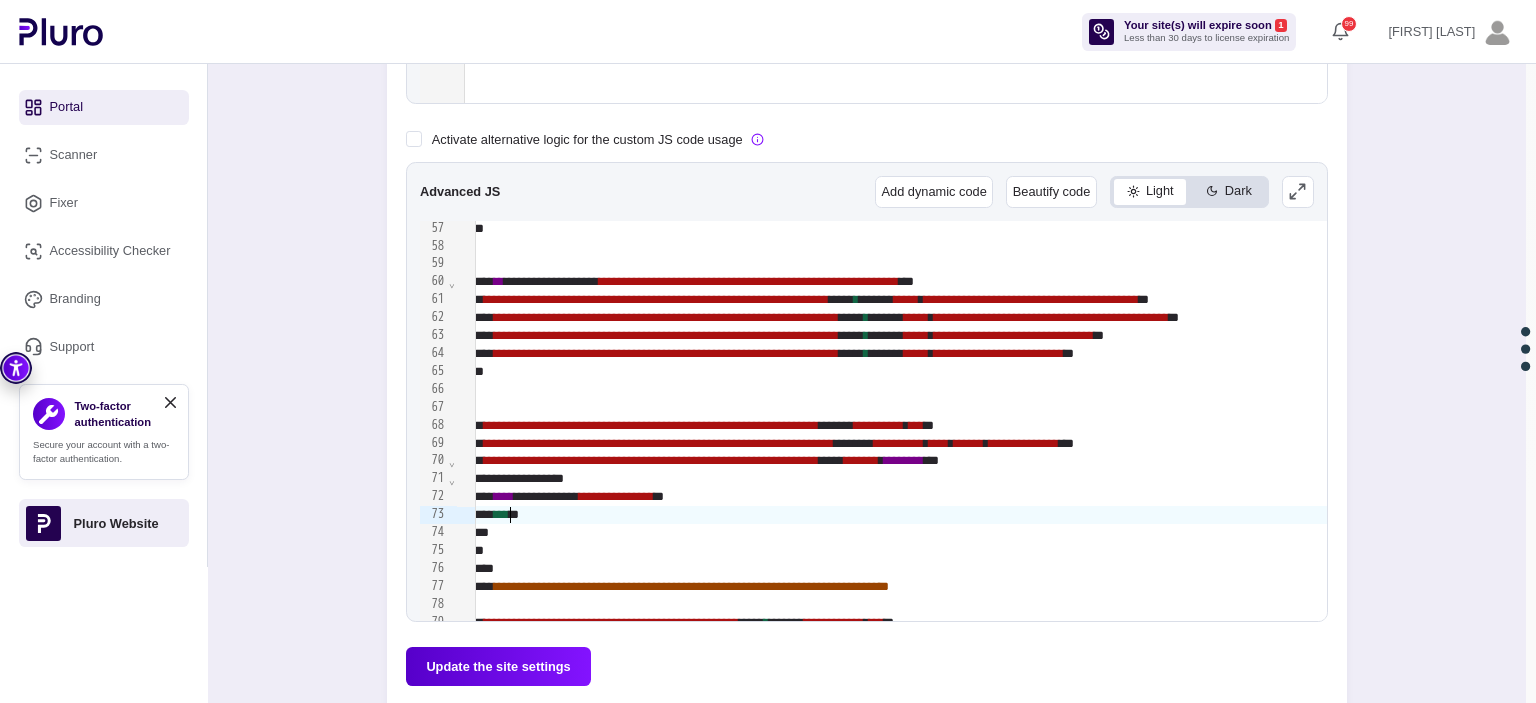 click on "Update the site settings" at bounding box center (498, 666) 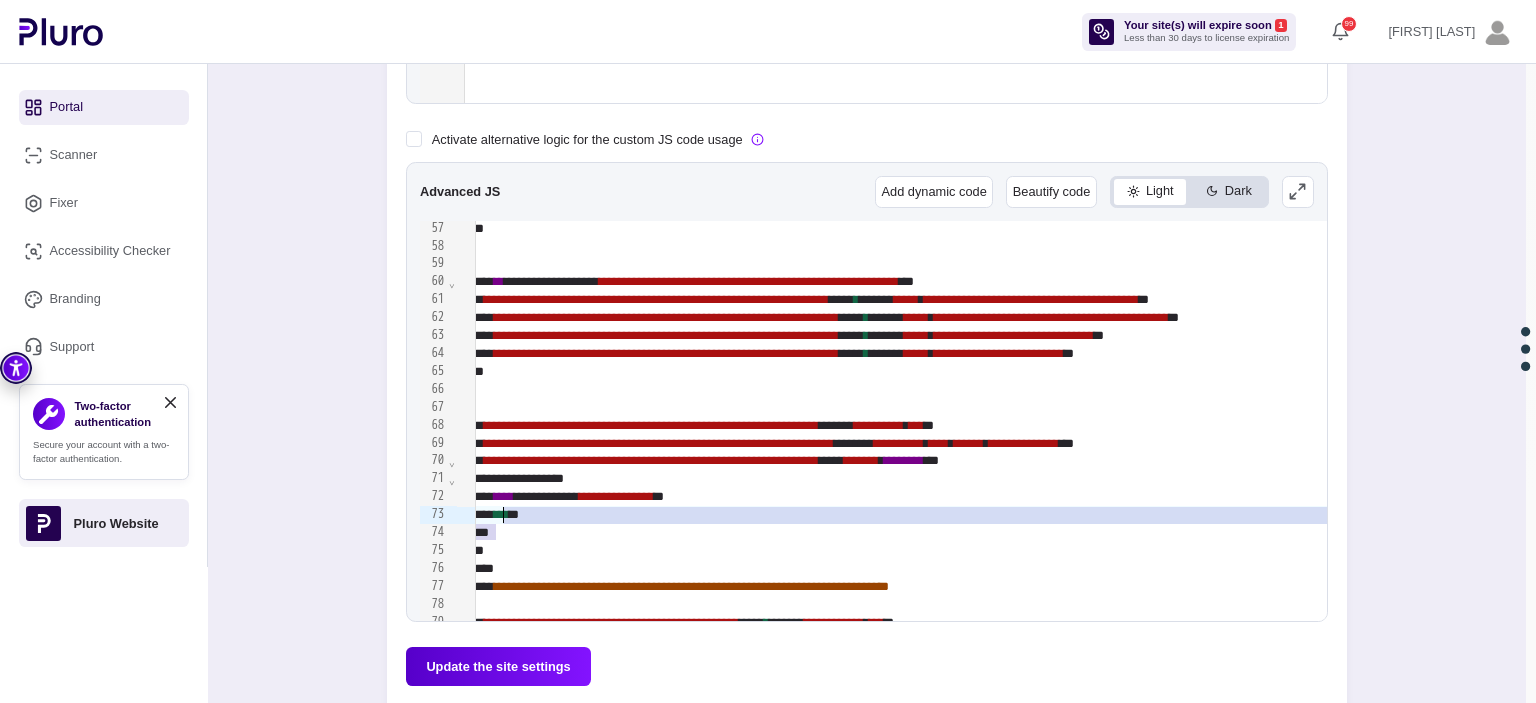 drag, startPoint x: 507, startPoint y: 529, endPoint x: 506, endPoint y: 513, distance: 16.03122 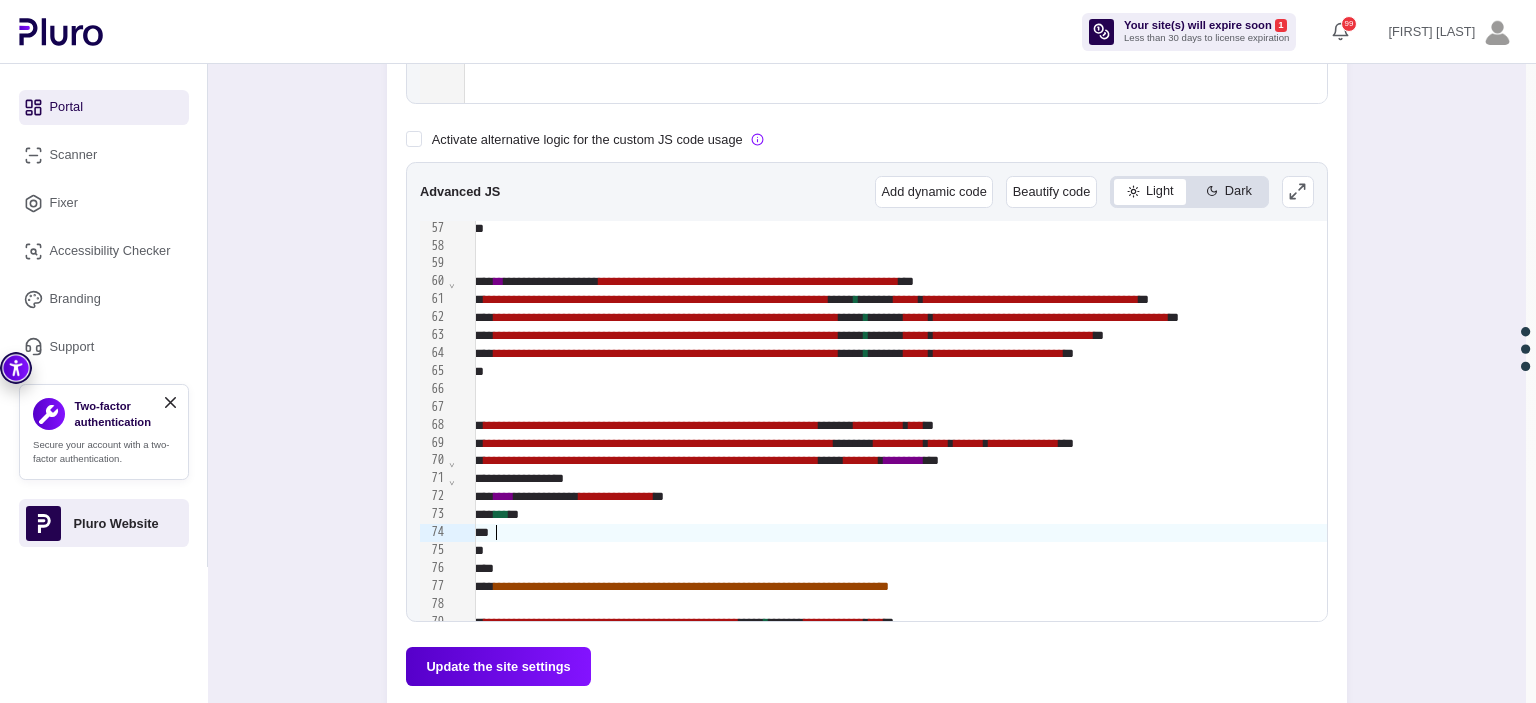 click on "***" at bounding box center [1919, 533] 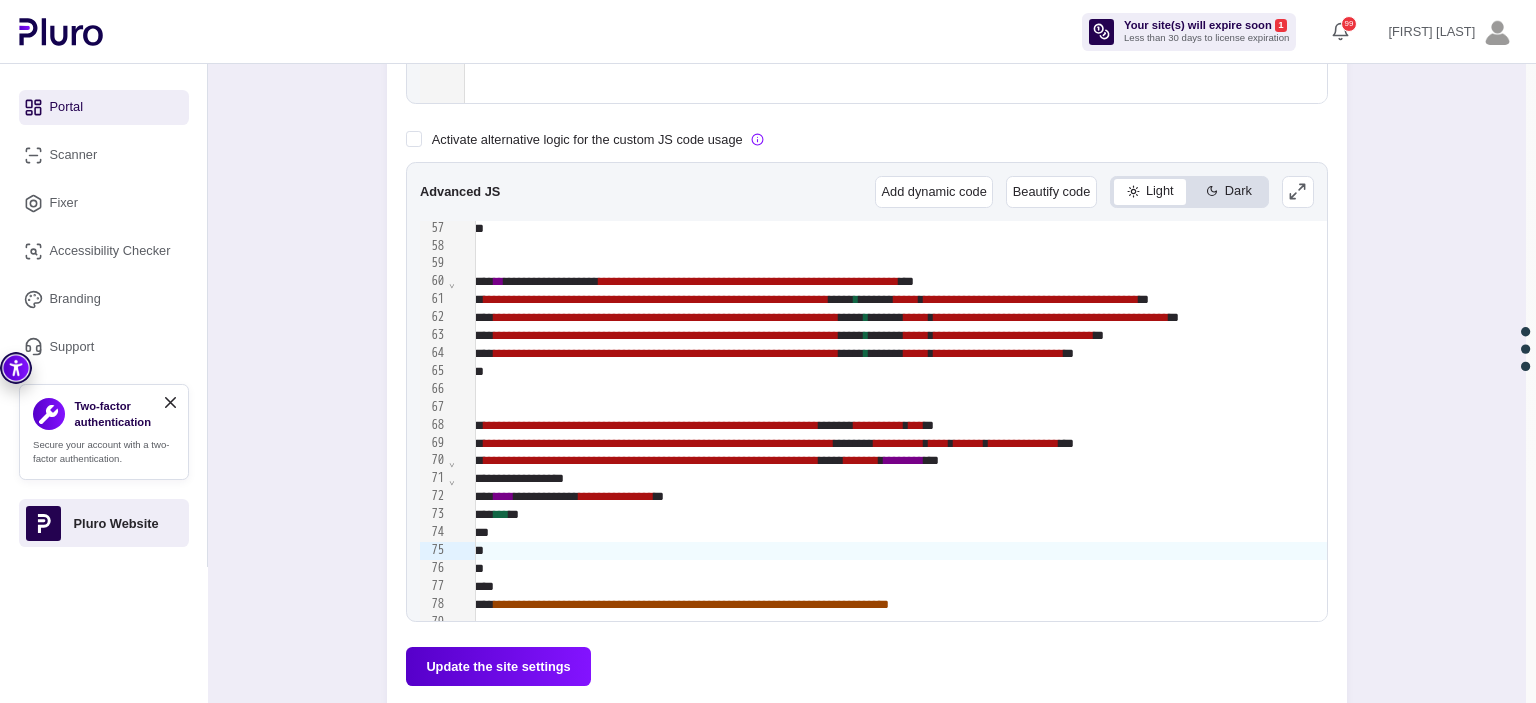 scroll, scrollTop: 1008, scrollLeft: 0, axis: vertical 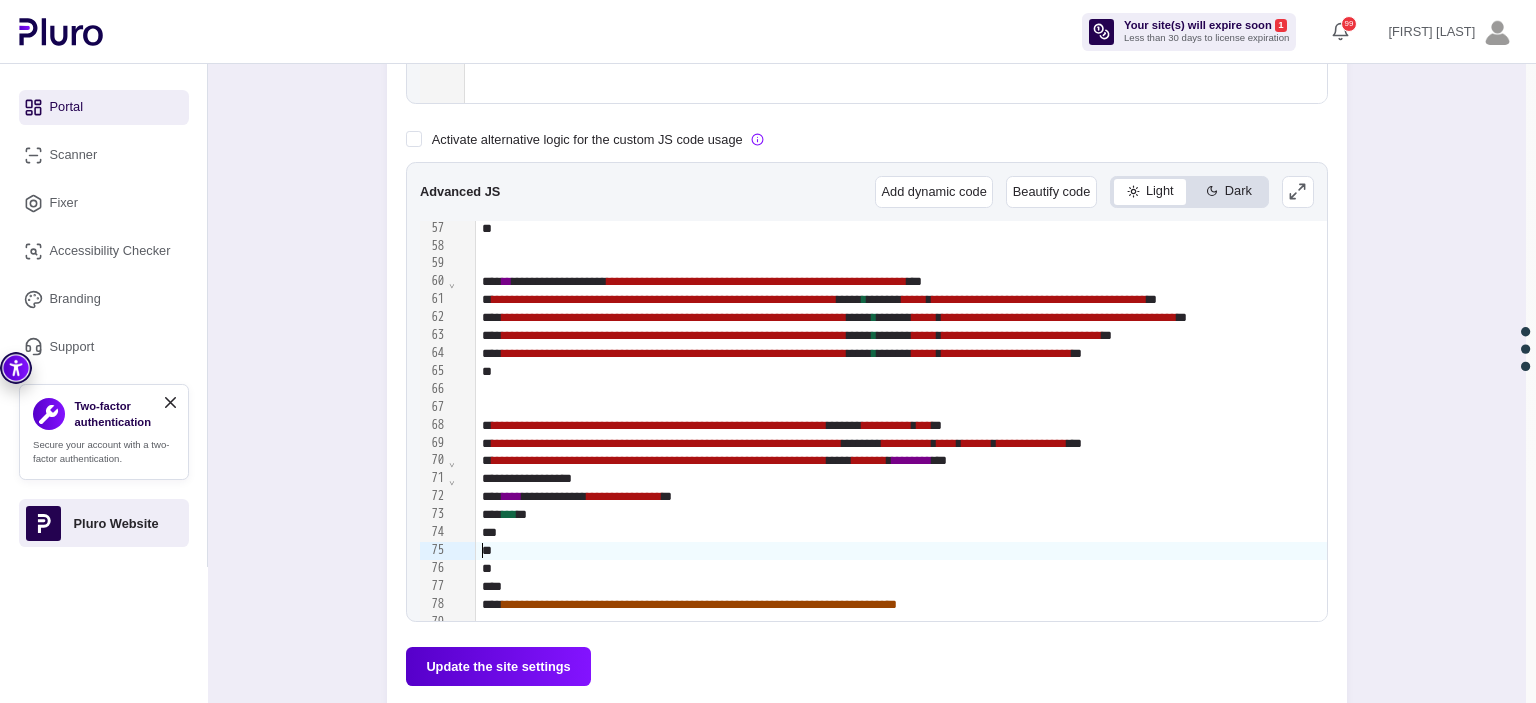 click at bounding box center [1927, 551] 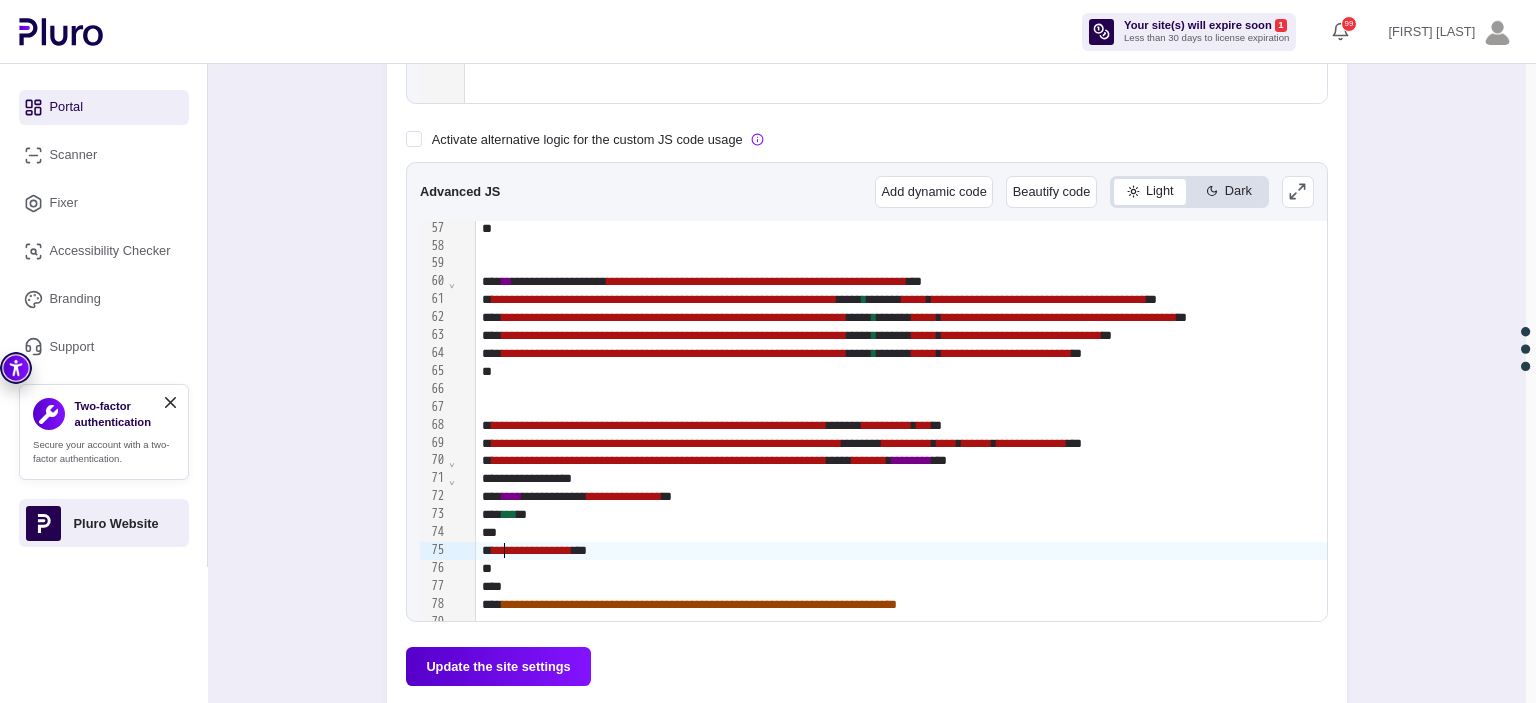 click on "**********" at bounding box center [532, 550] 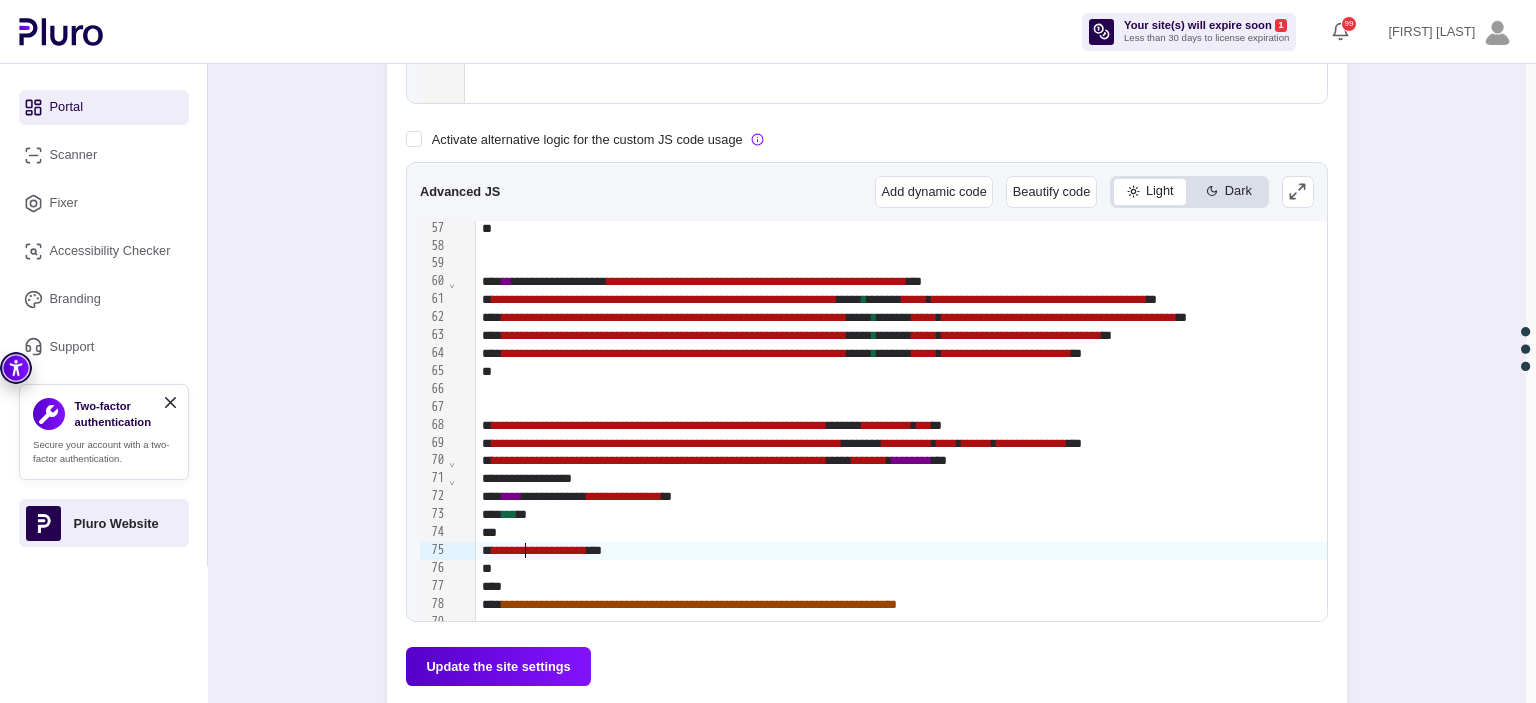 click on "**********" at bounding box center (539, 550) 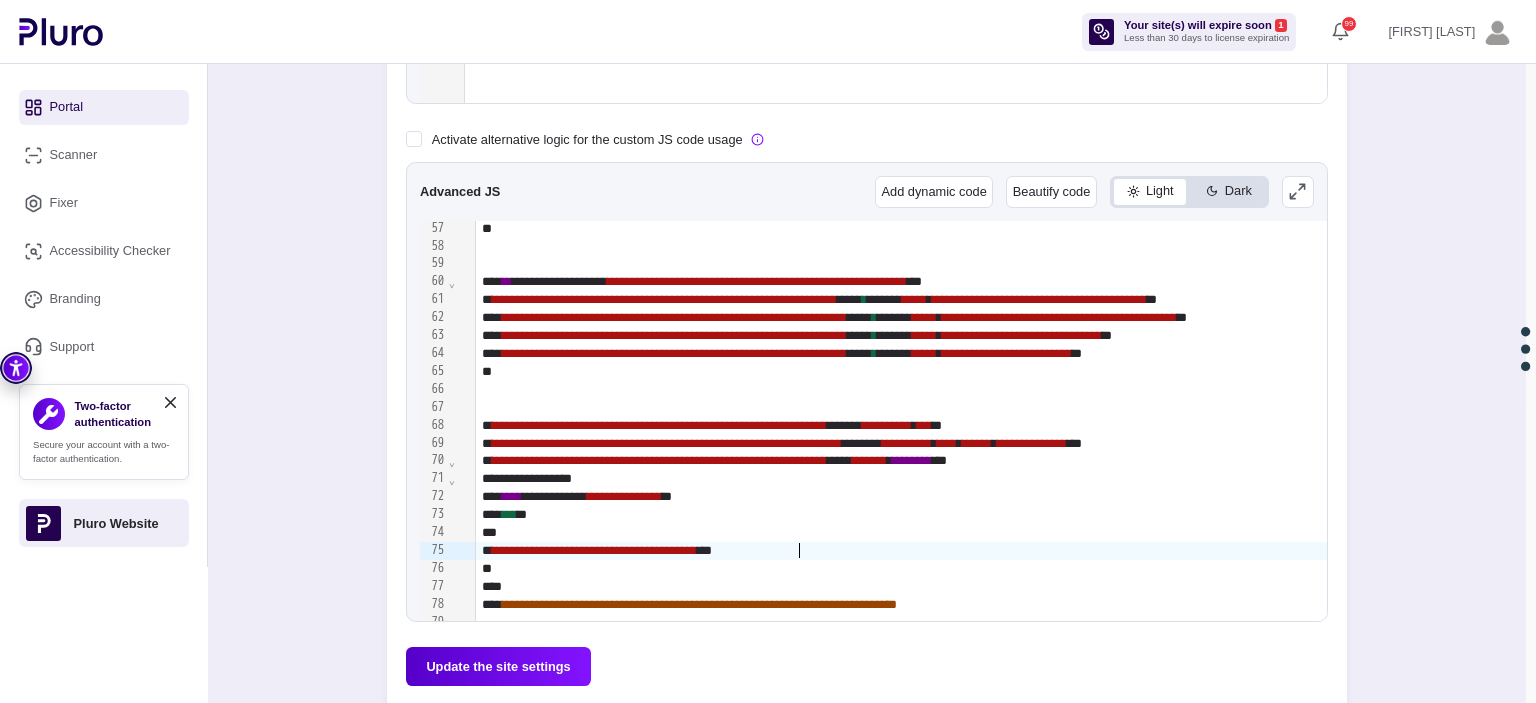 click on "**********" at bounding box center (1927, 551) 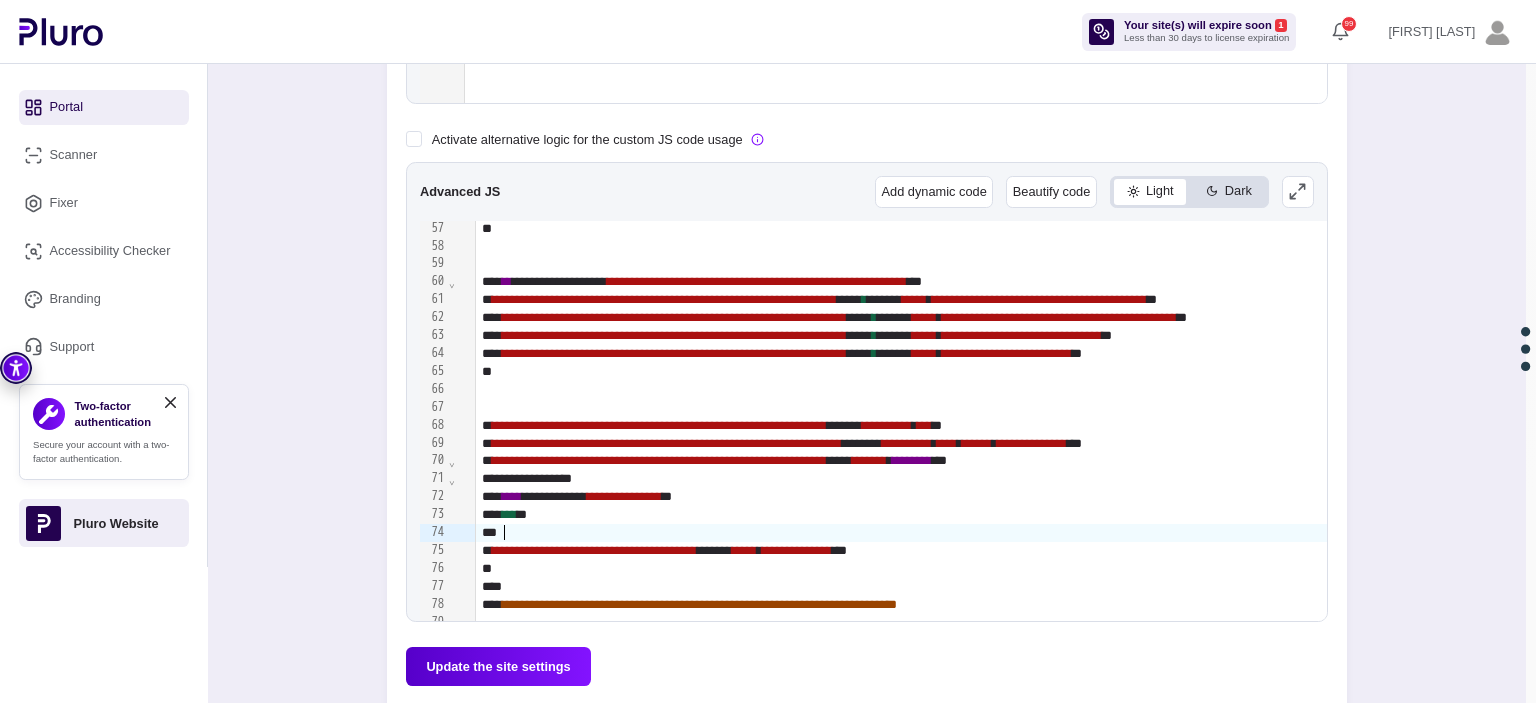 click on "***" at bounding box center (1927, 533) 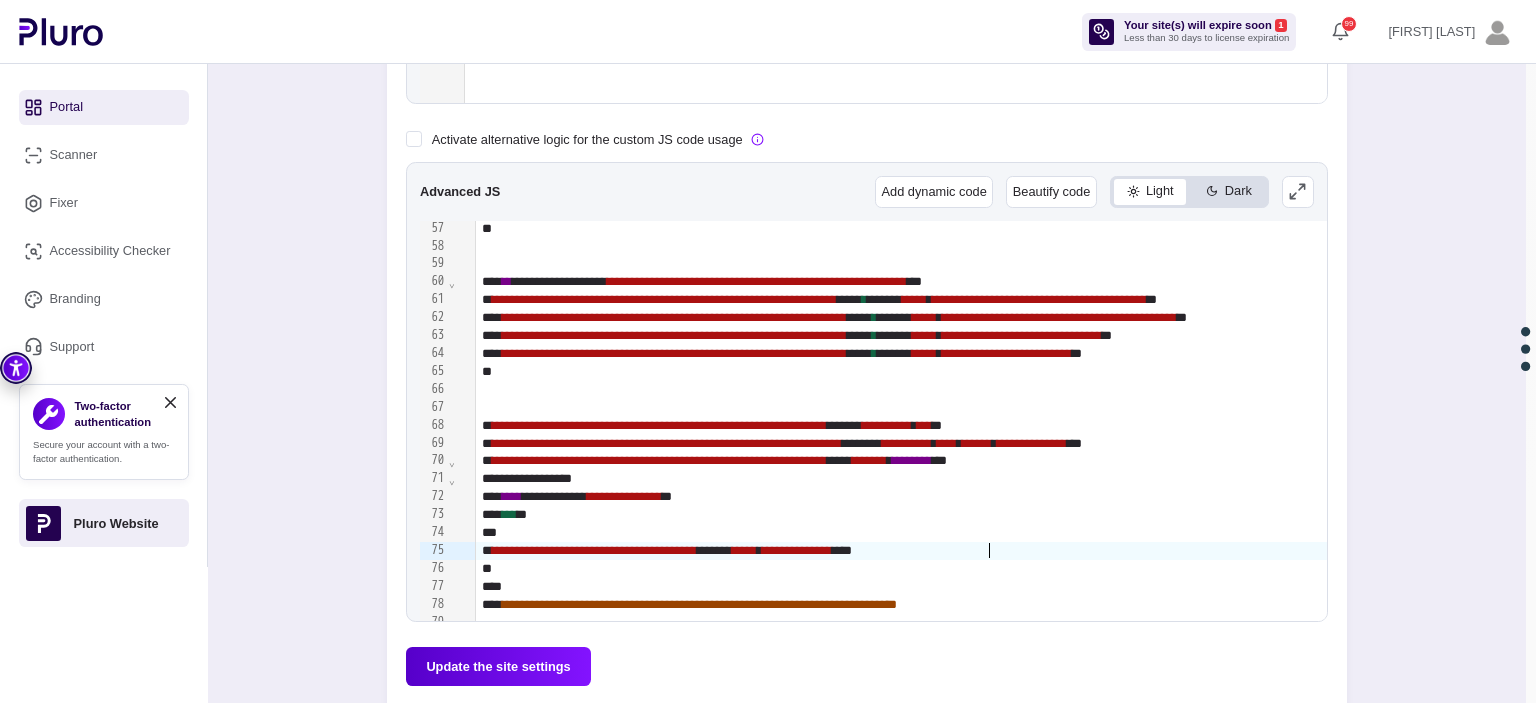 click on "Update the site settings" at bounding box center (498, 666) 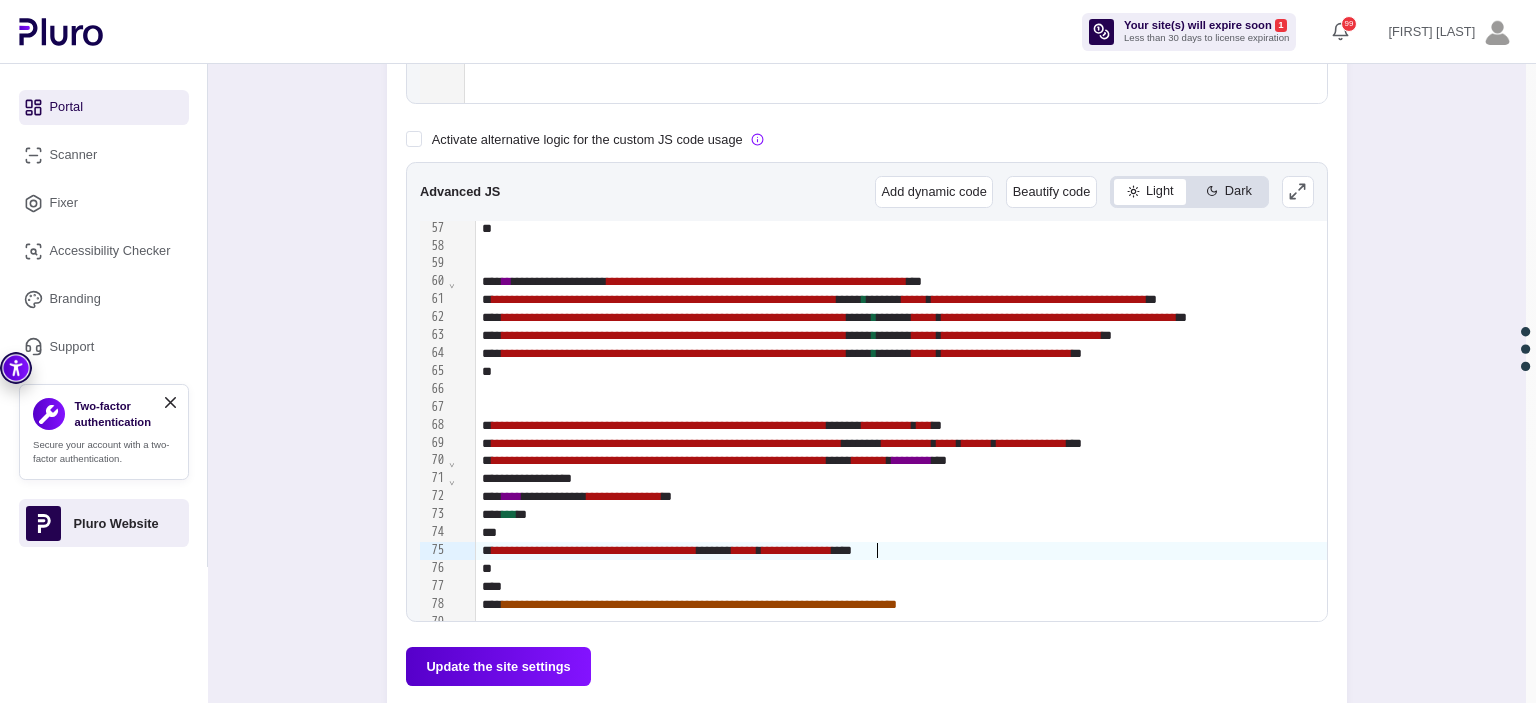 click on "**********" at bounding box center [797, 550] 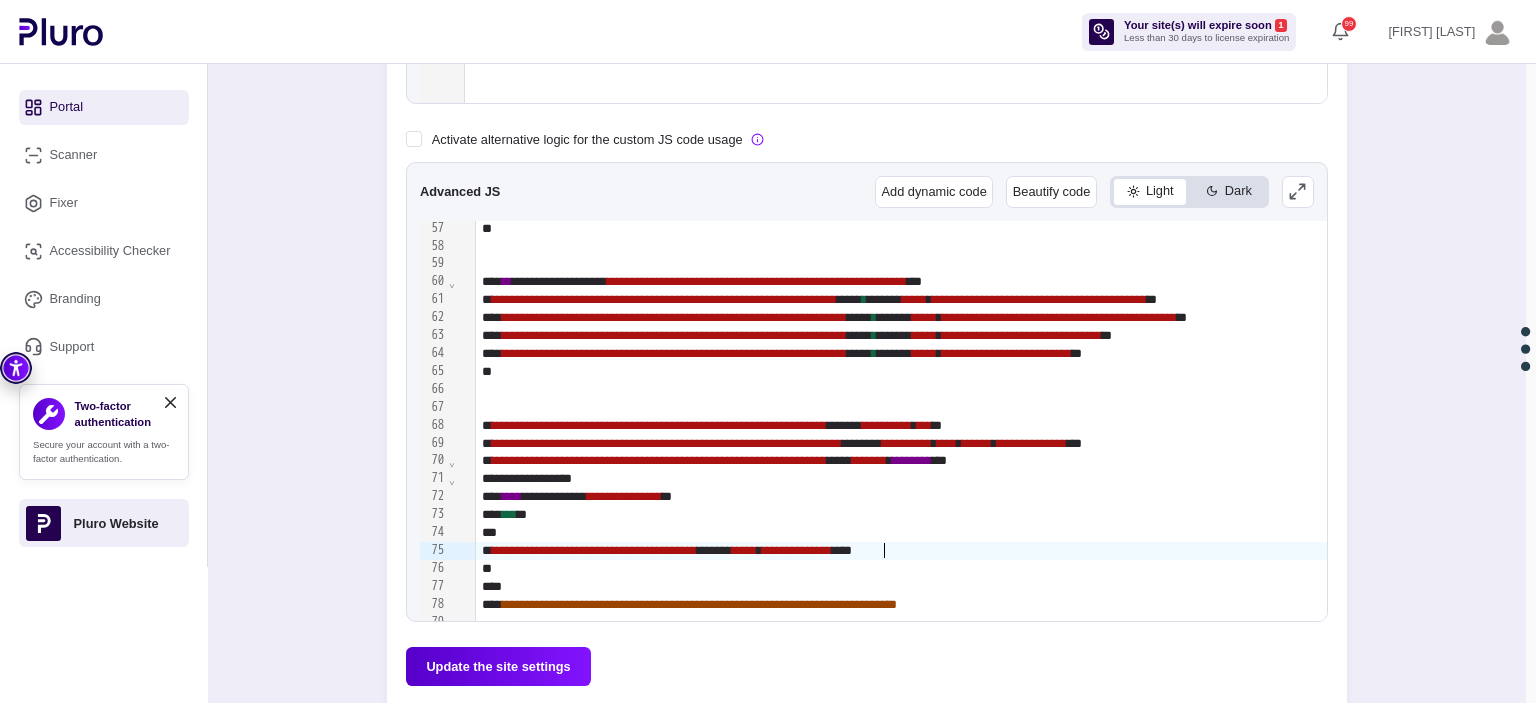click on "**********" at bounding box center [797, 550] 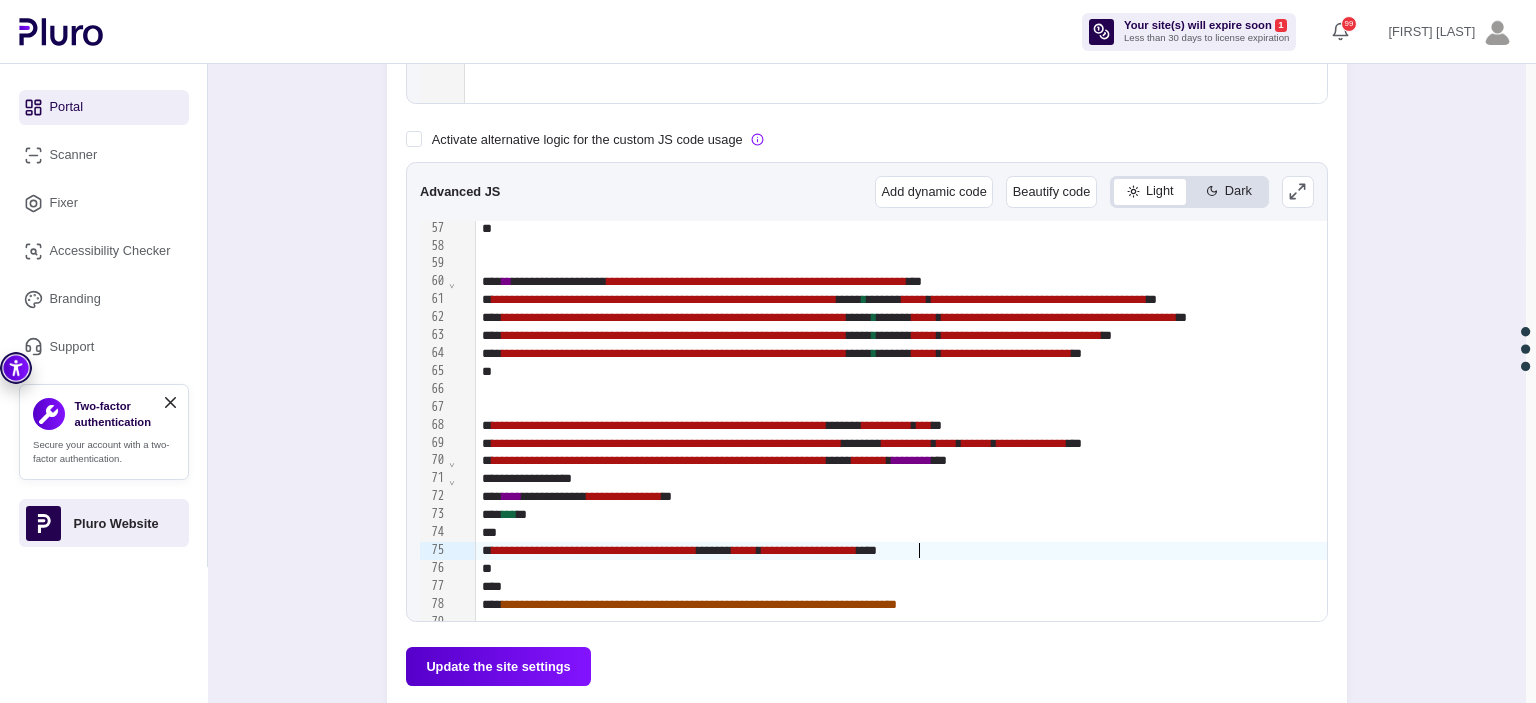 click on "Update the site settings" at bounding box center (498, 666) 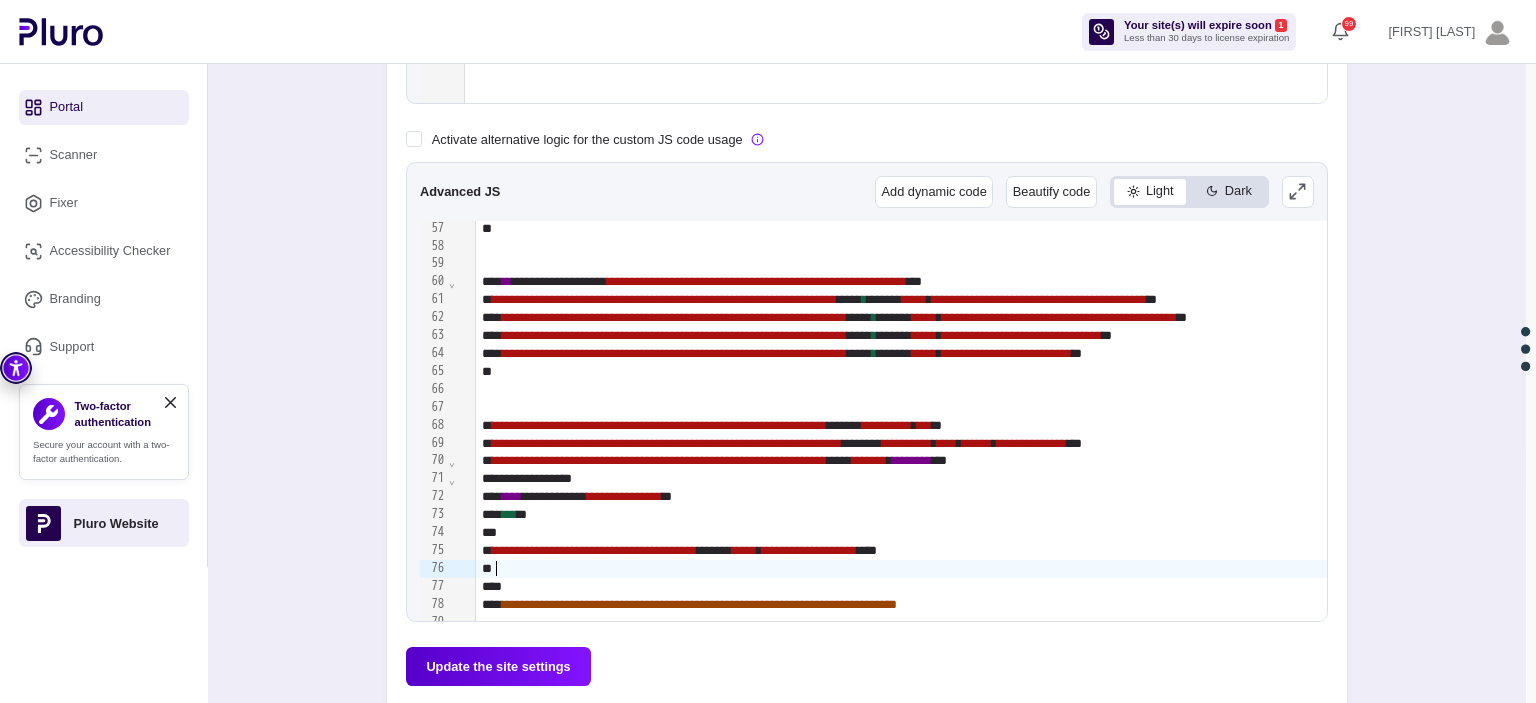 click at bounding box center (1927, 569) 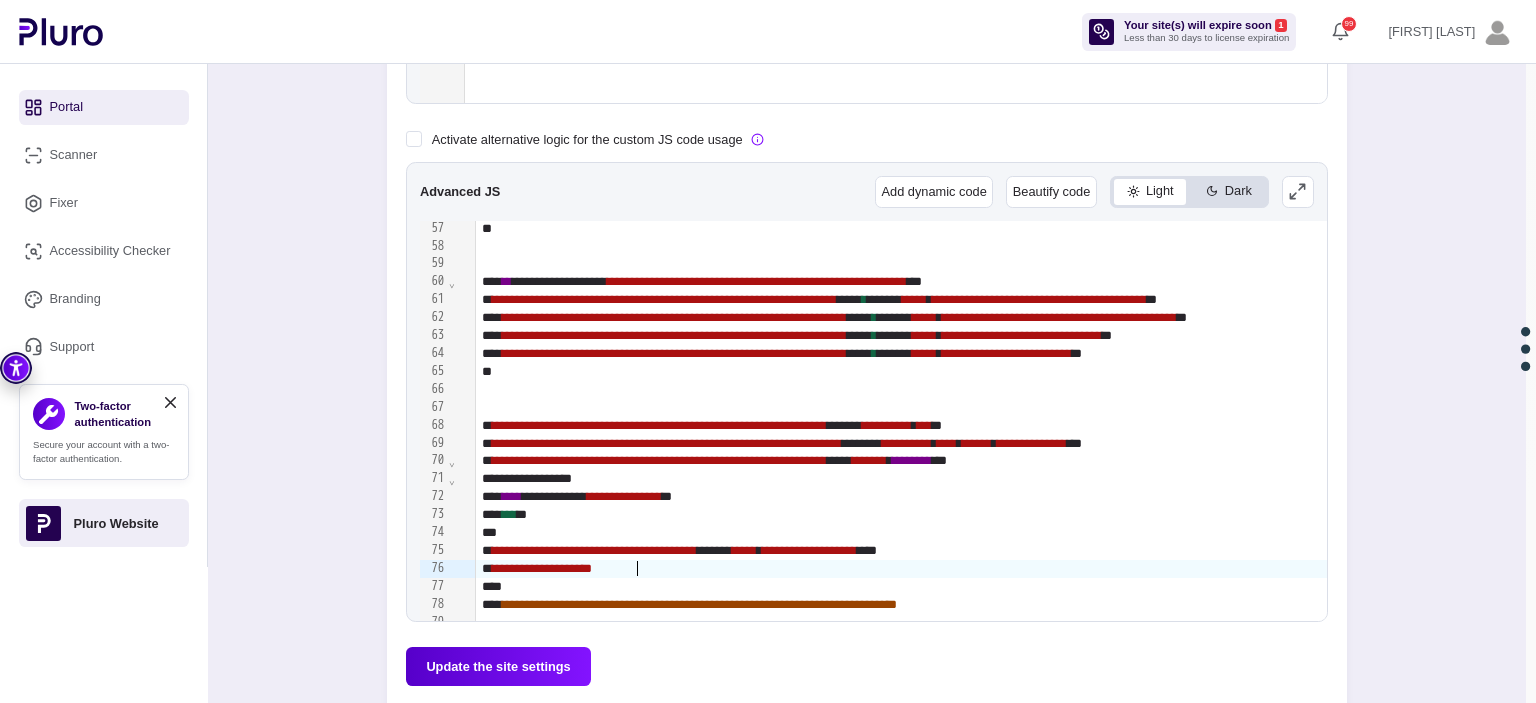 click on "**********" at bounding box center (1927, 569) 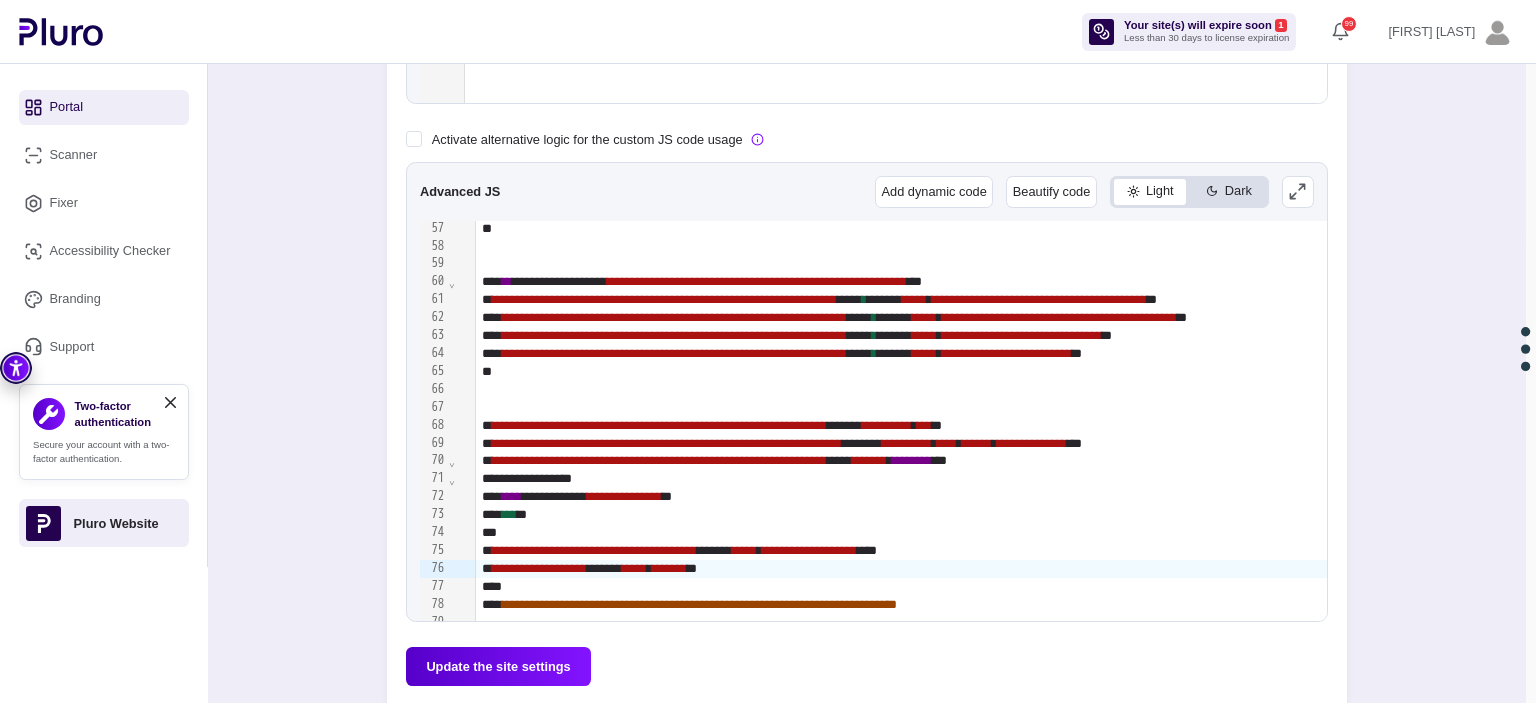 click on "Update the site settings" at bounding box center (498, 666) 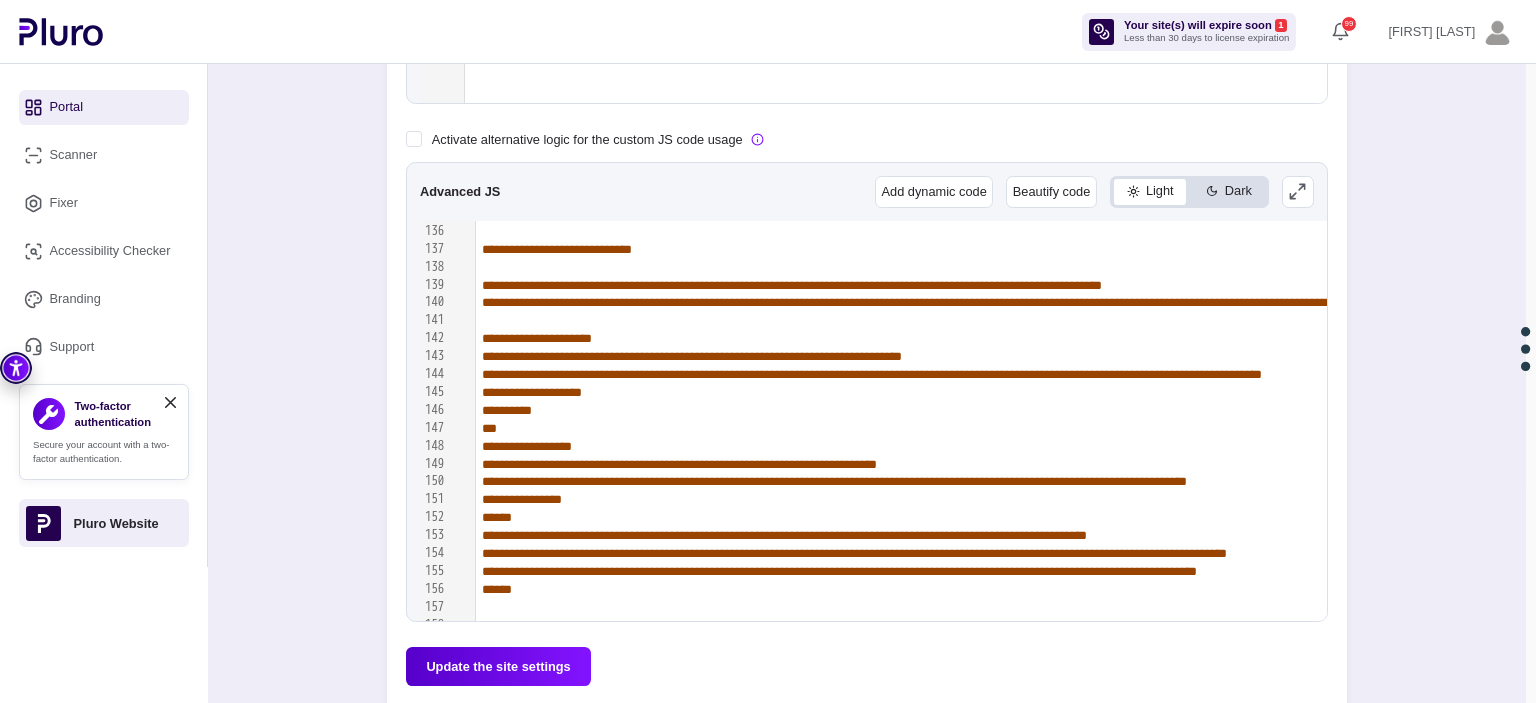 scroll, scrollTop: 2432, scrollLeft: 0, axis: vertical 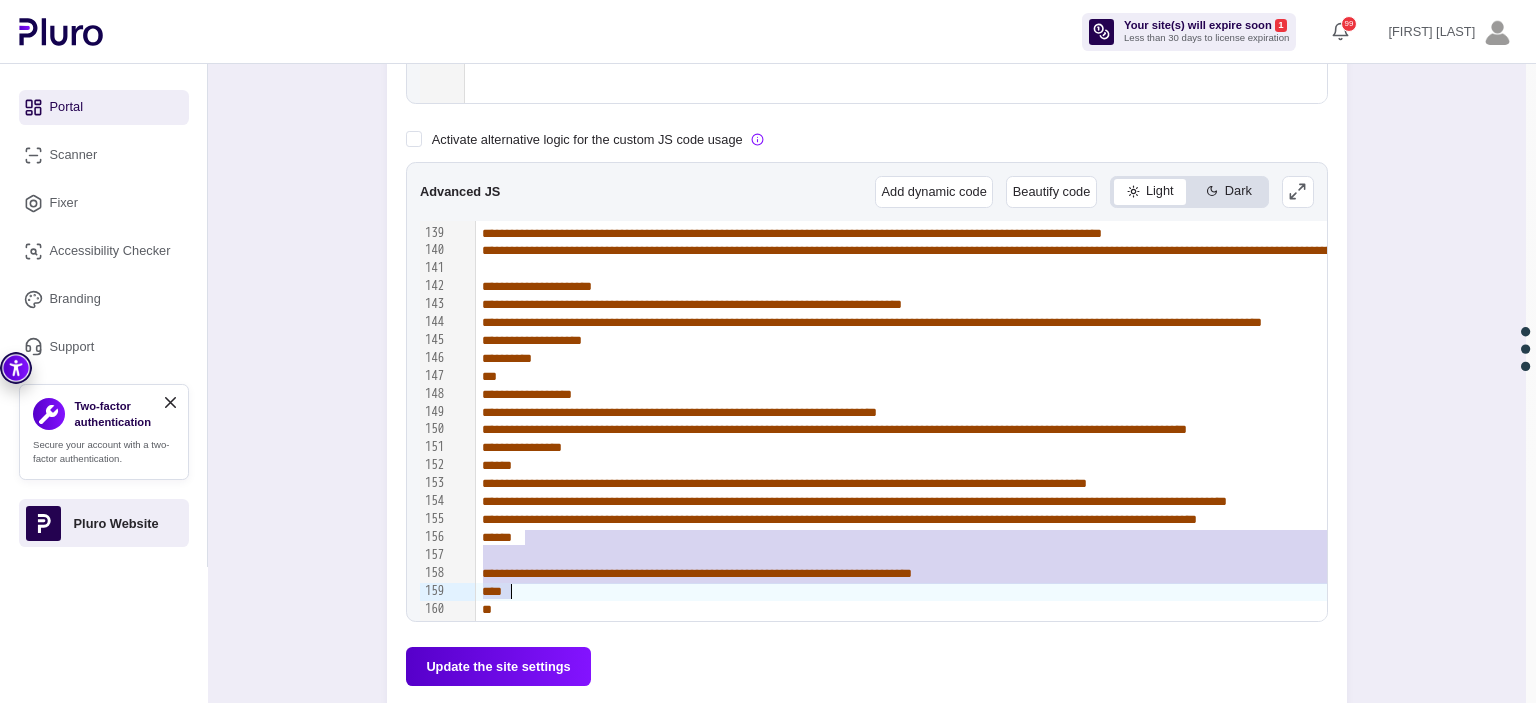 drag, startPoint x: 1287, startPoint y: 579, endPoint x: 1277, endPoint y: 611, distance: 33.526108 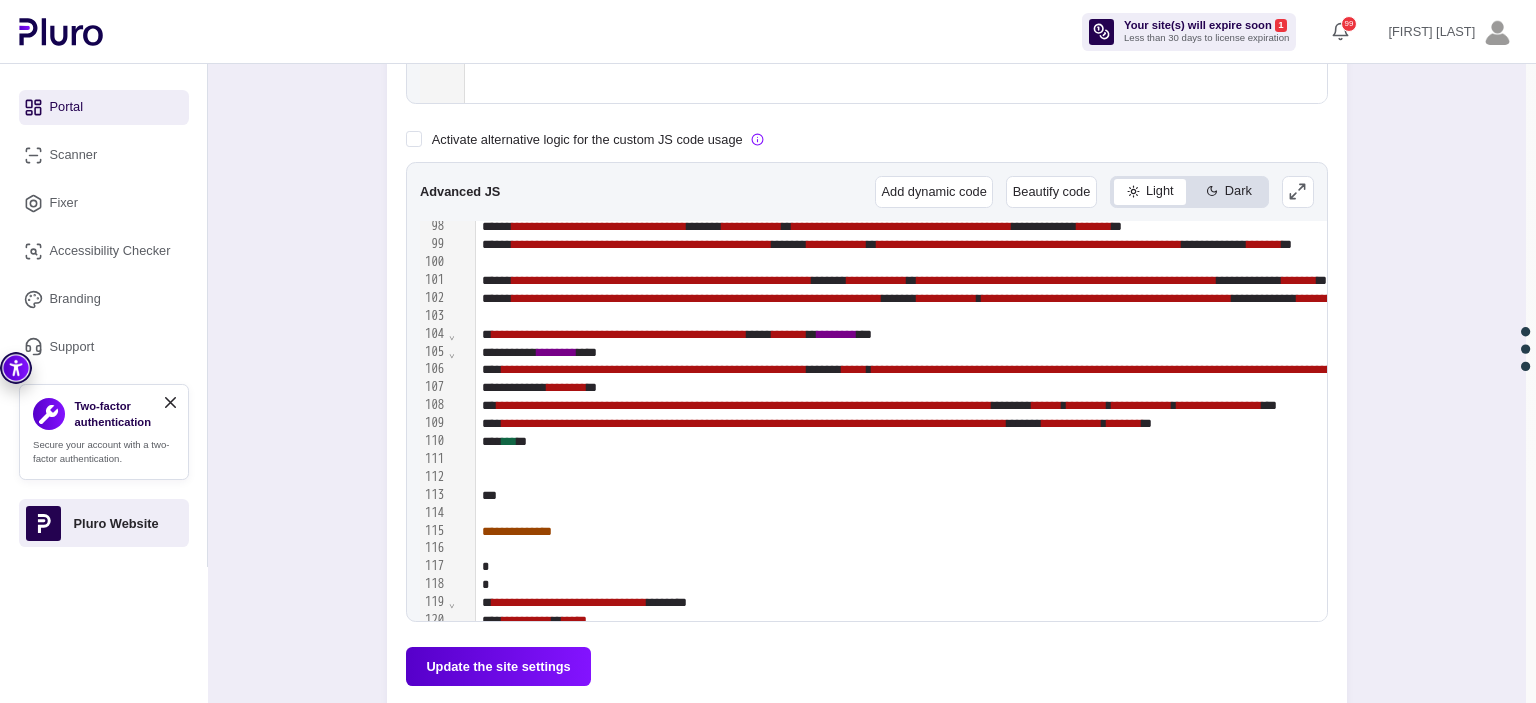scroll, scrollTop: 1737, scrollLeft: 0, axis: vertical 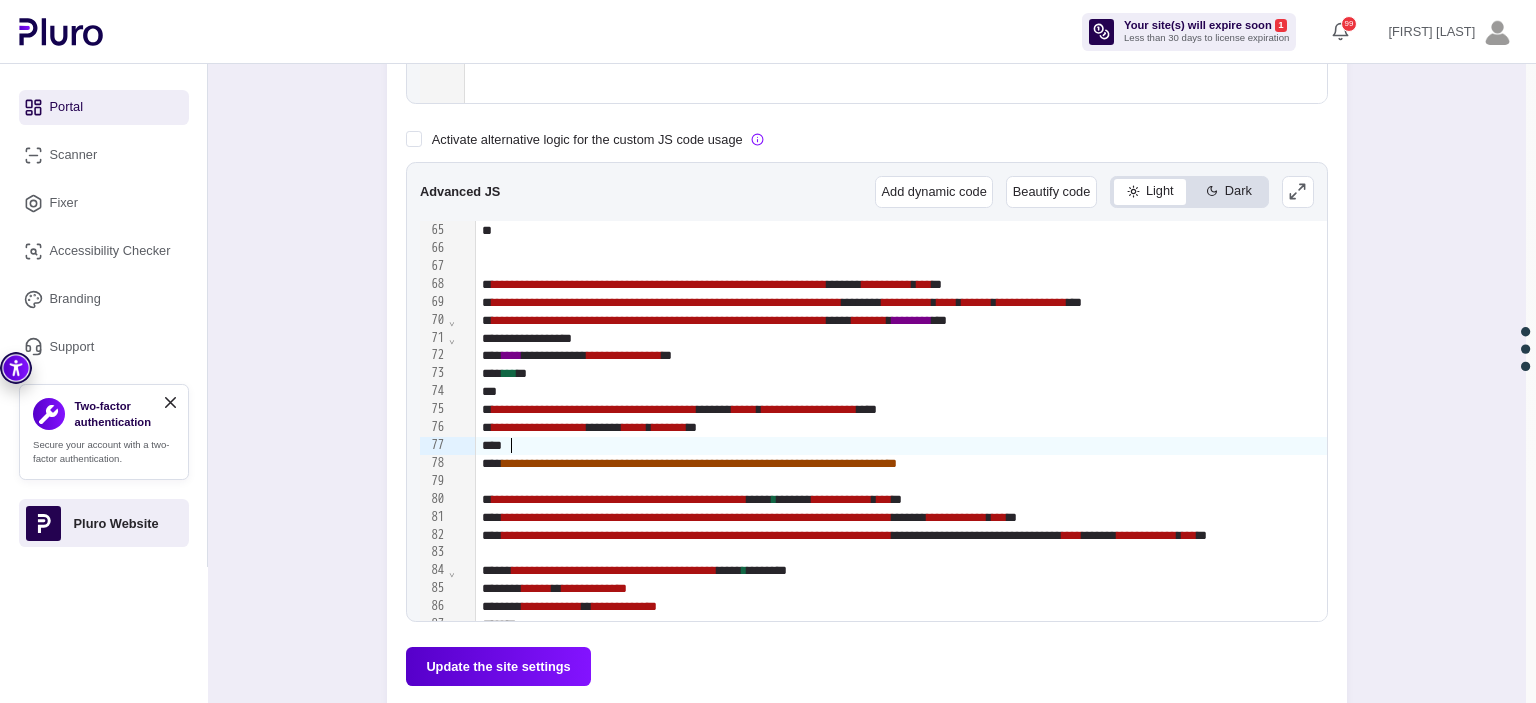 click at bounding box center (1941, 446) 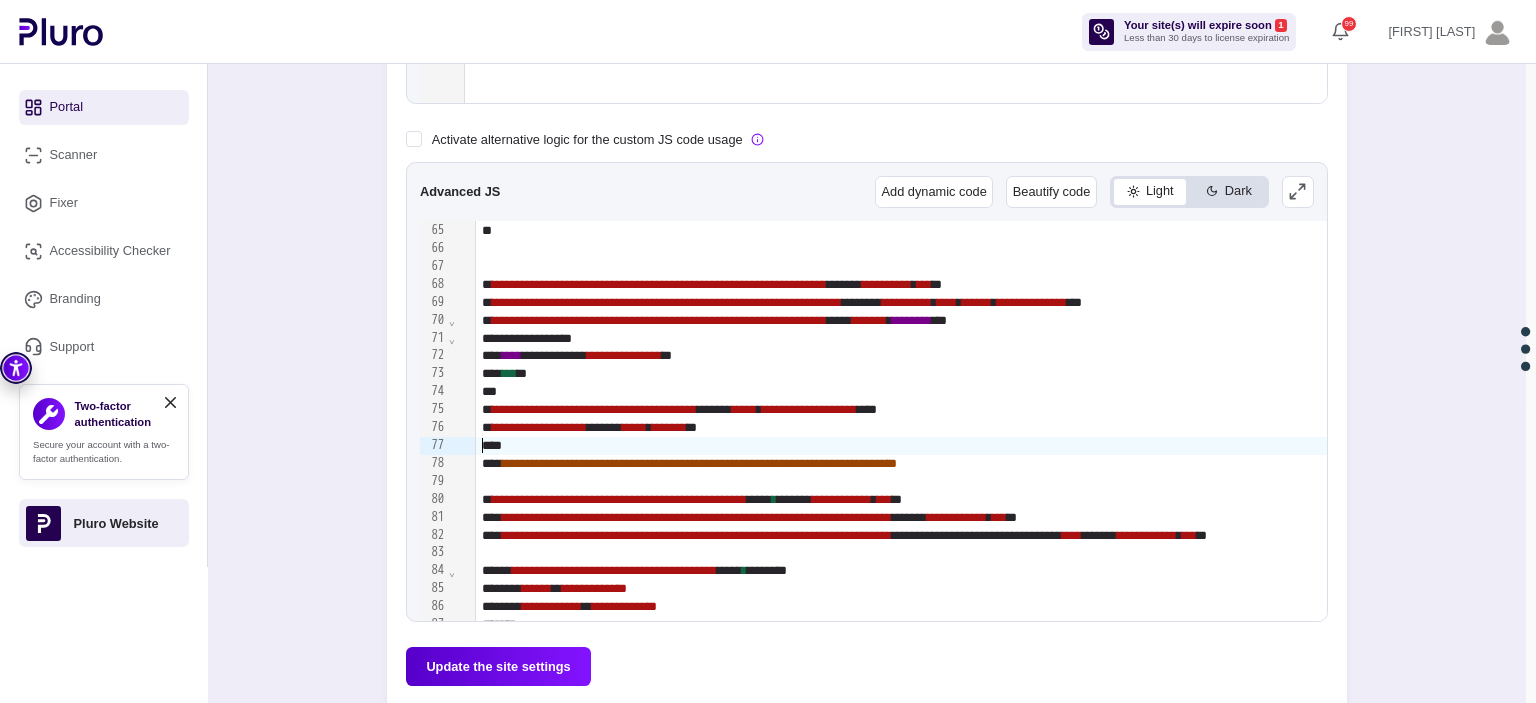 click at bounding box center (1941, 446) 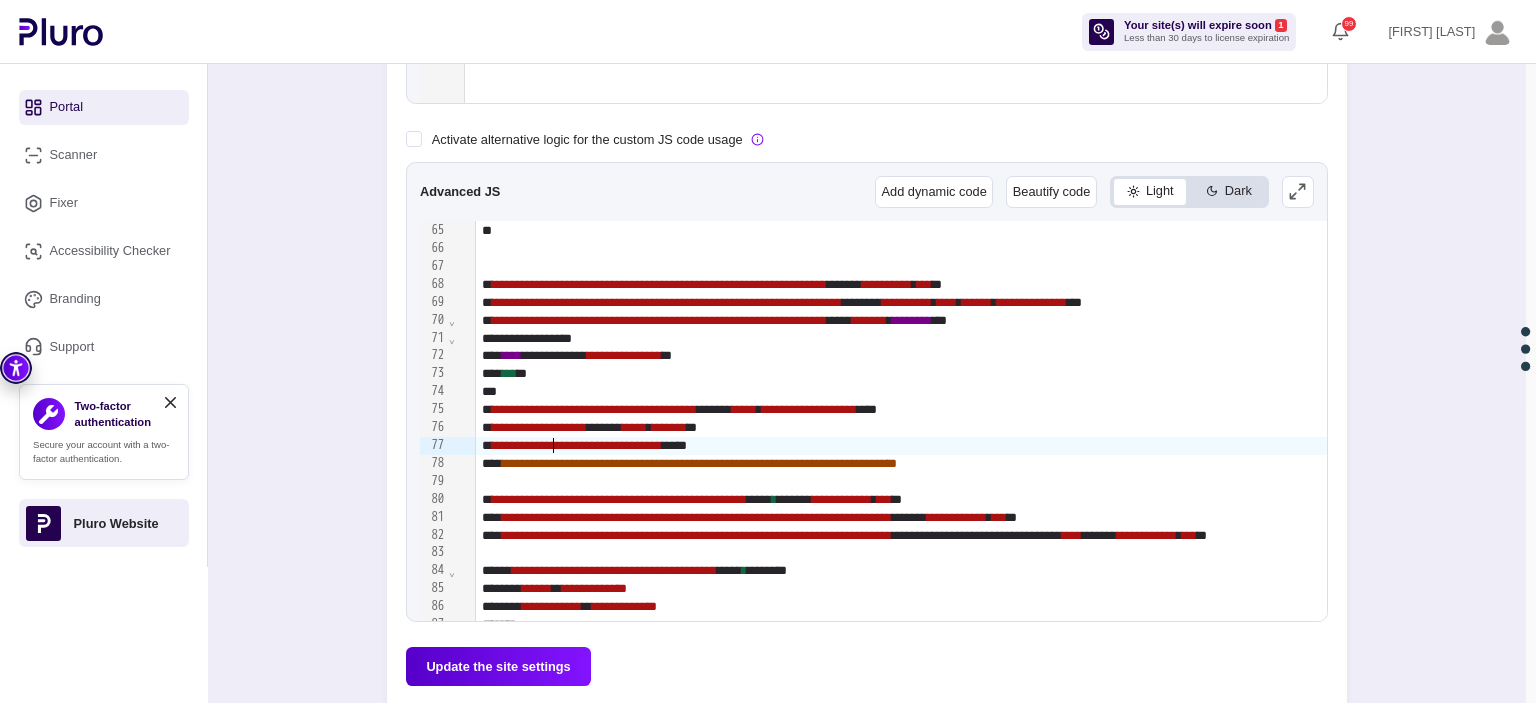 click on "**********" at bounding box center (577, 445) 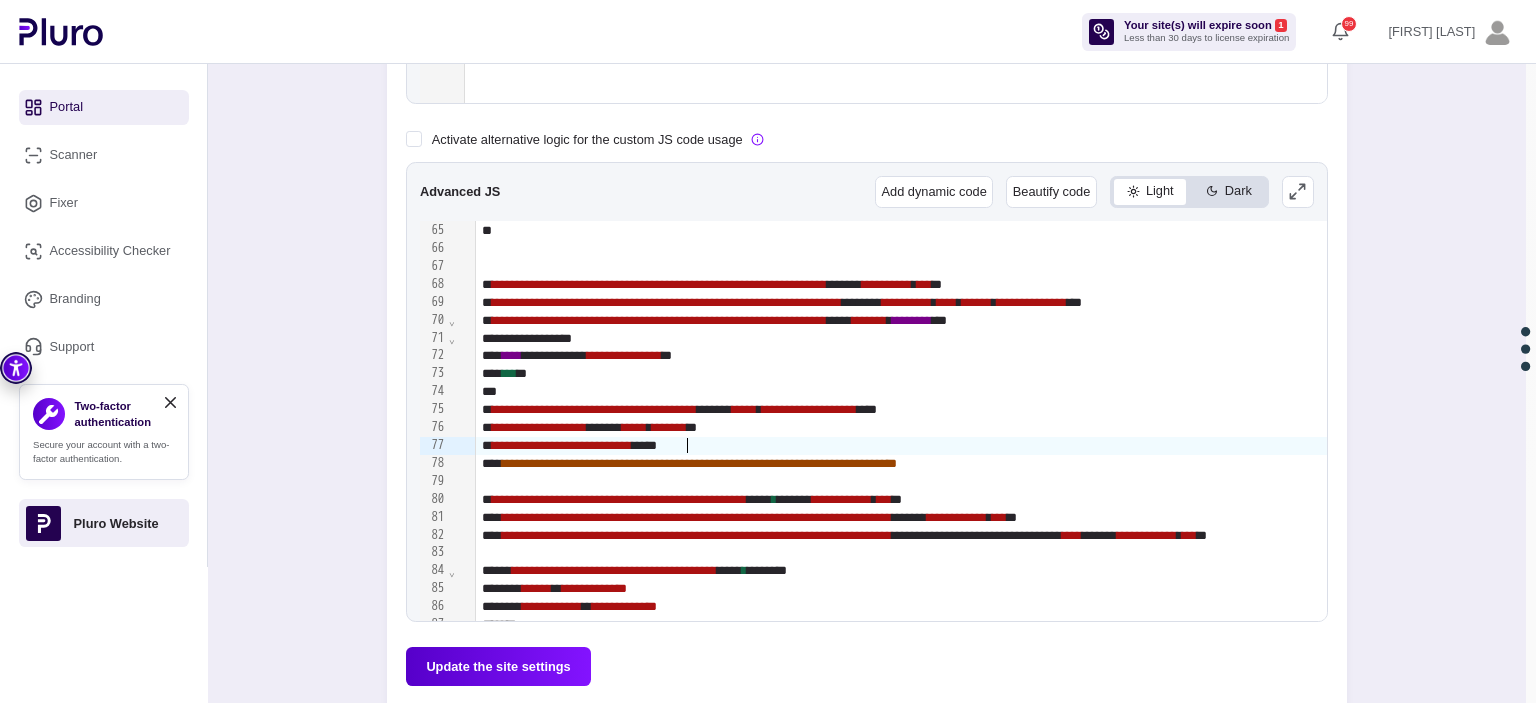 click on "**********" at bounding box center [562, 445] 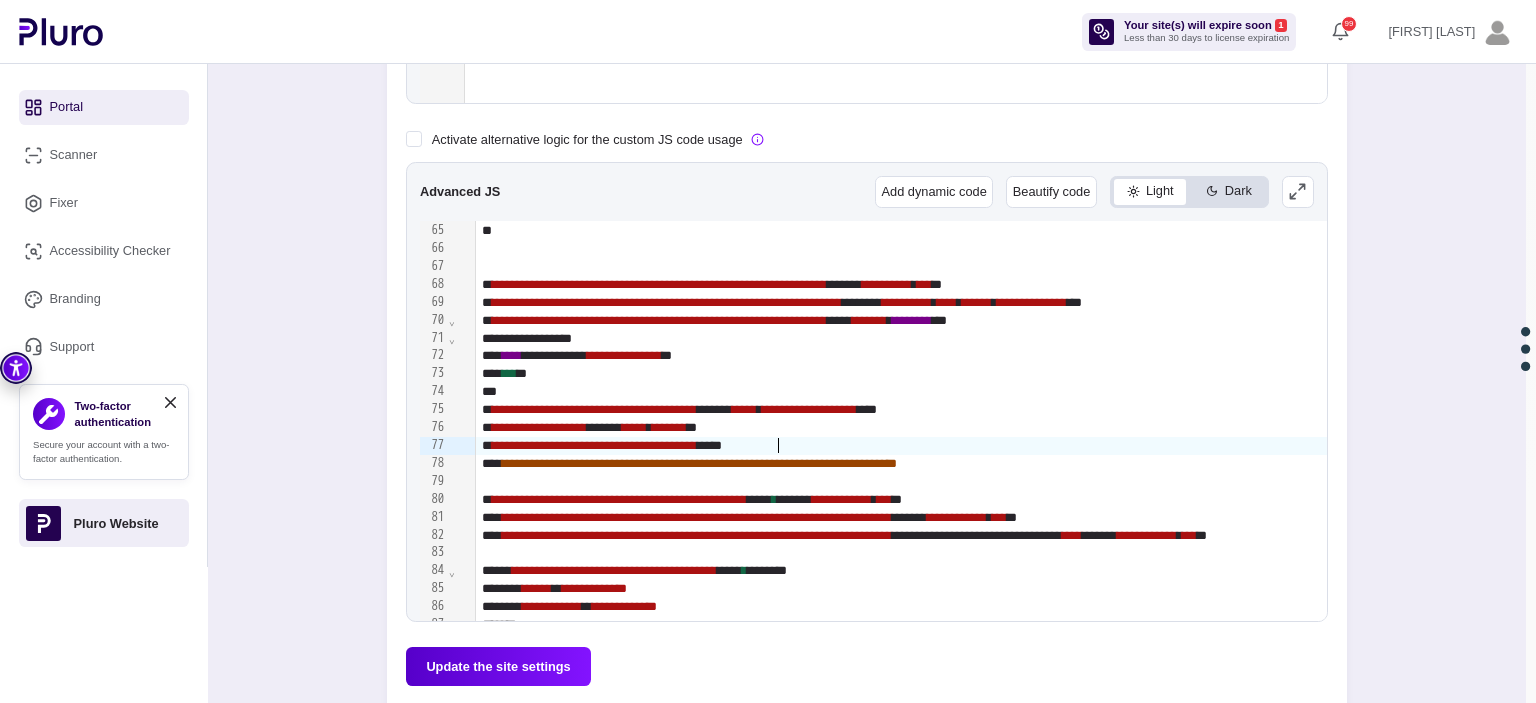 click on "**********" at bounding box center (1941, 446) 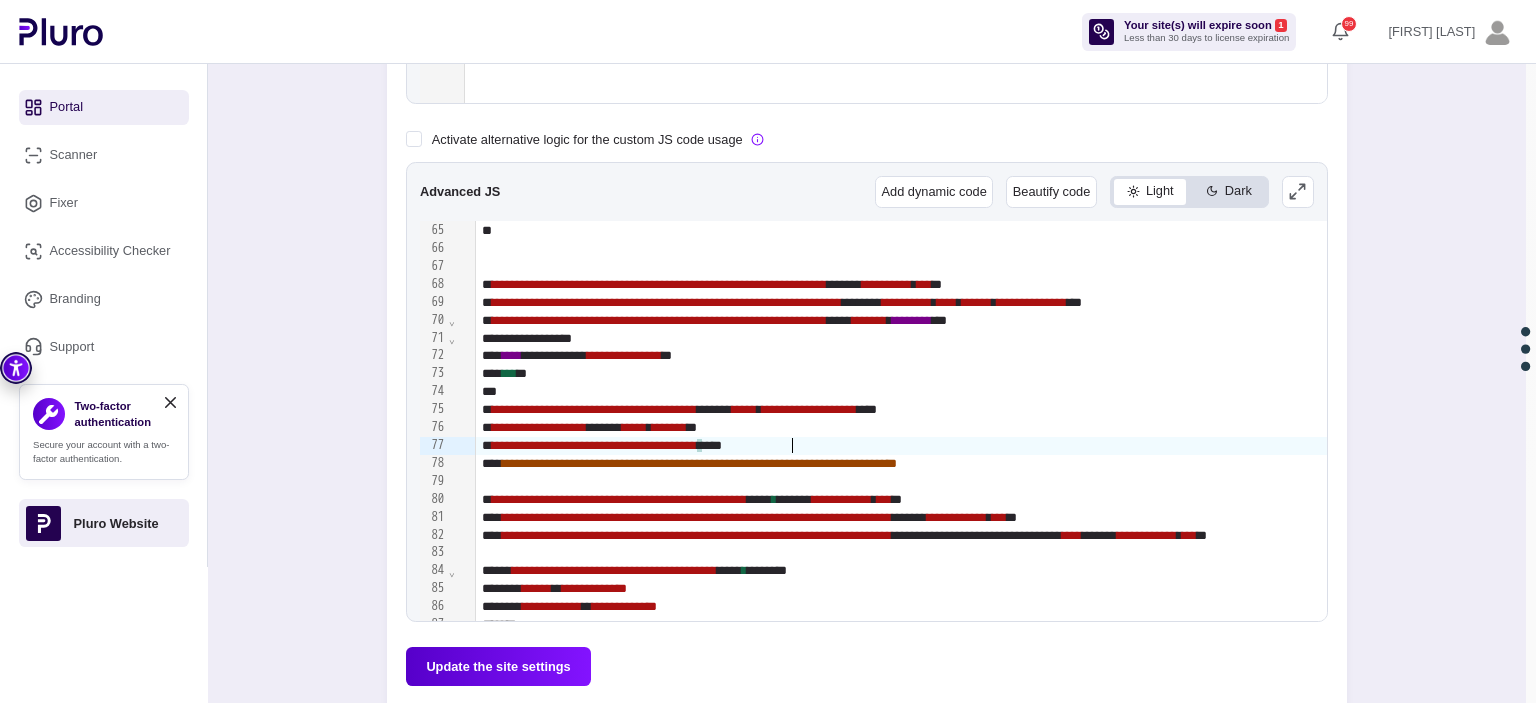 click on "**********" at bounding box center (1941, 446) 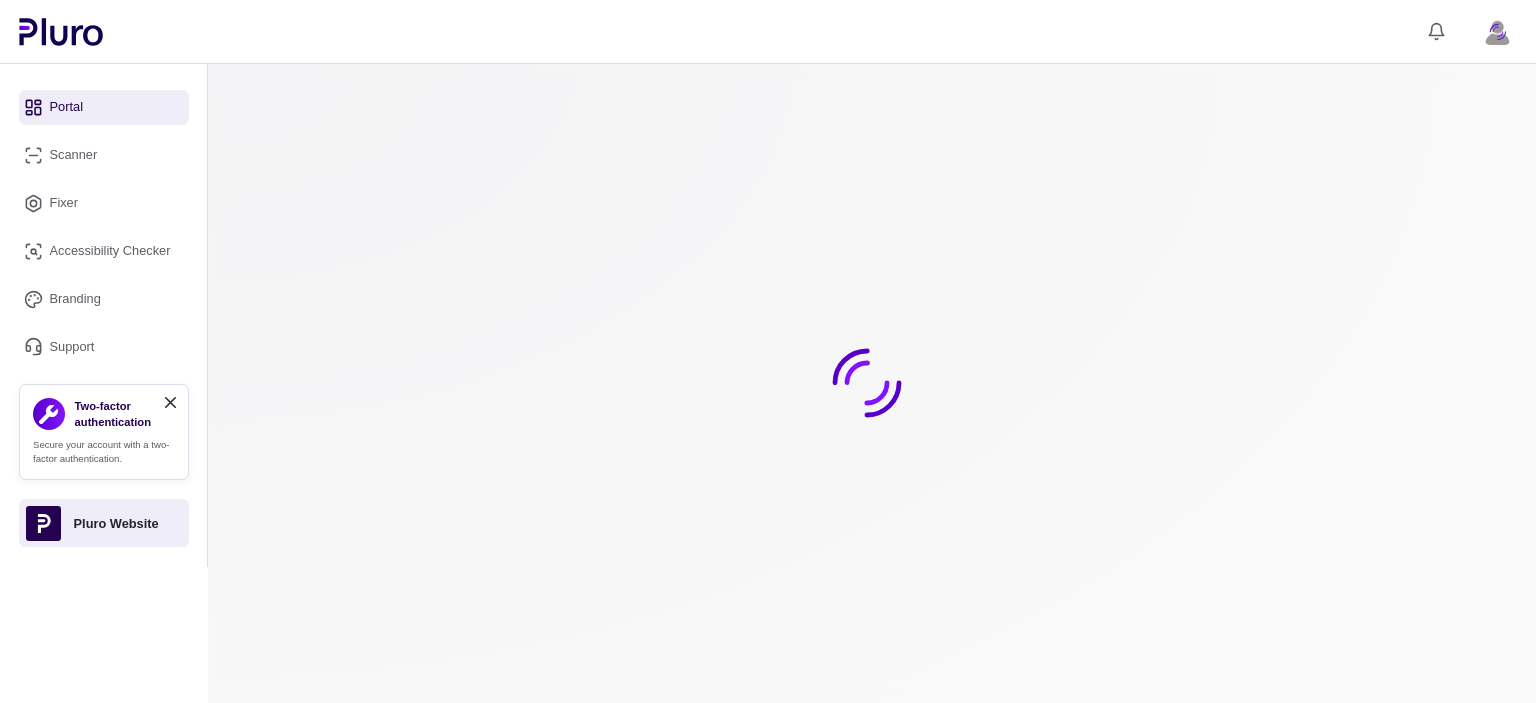 scroll, scrollTop: 0, scrollLeft: 0, axis: both 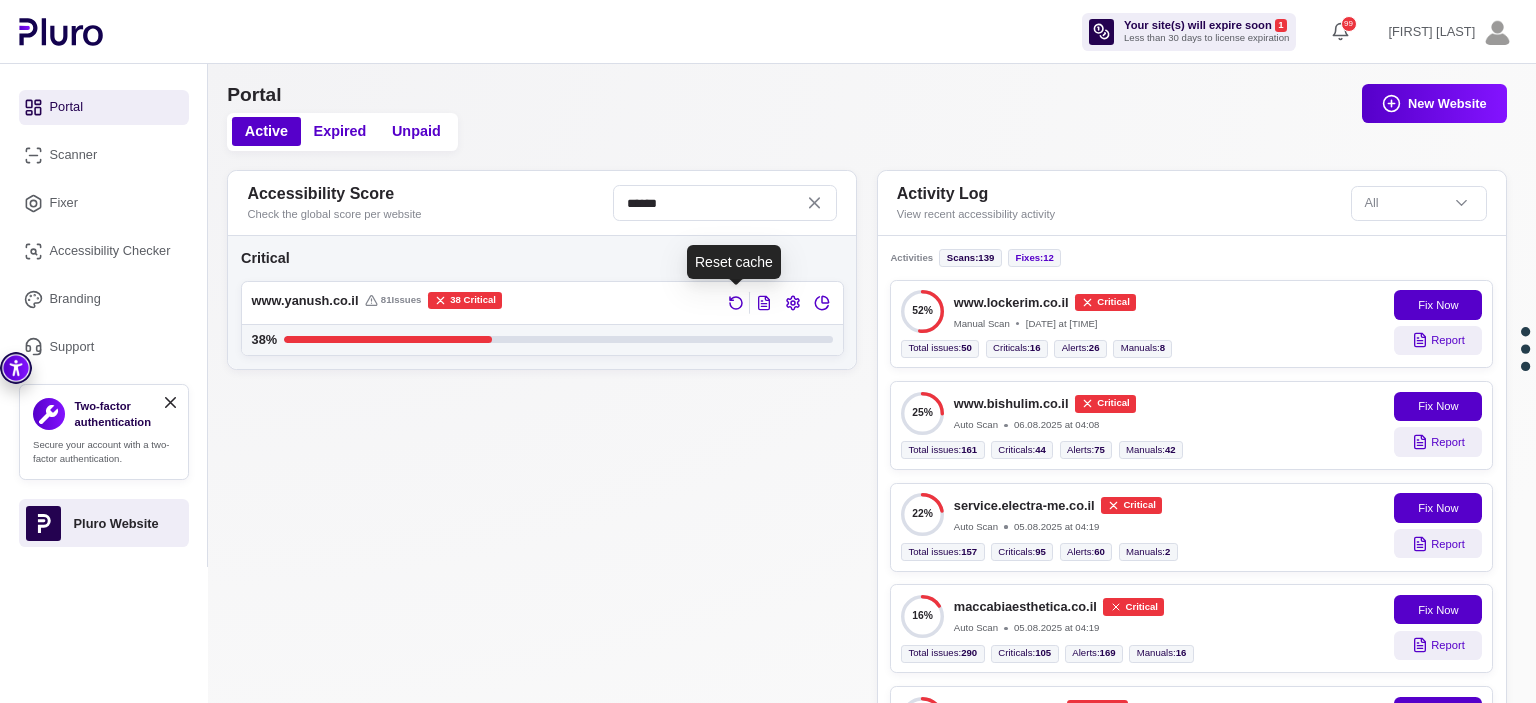 click 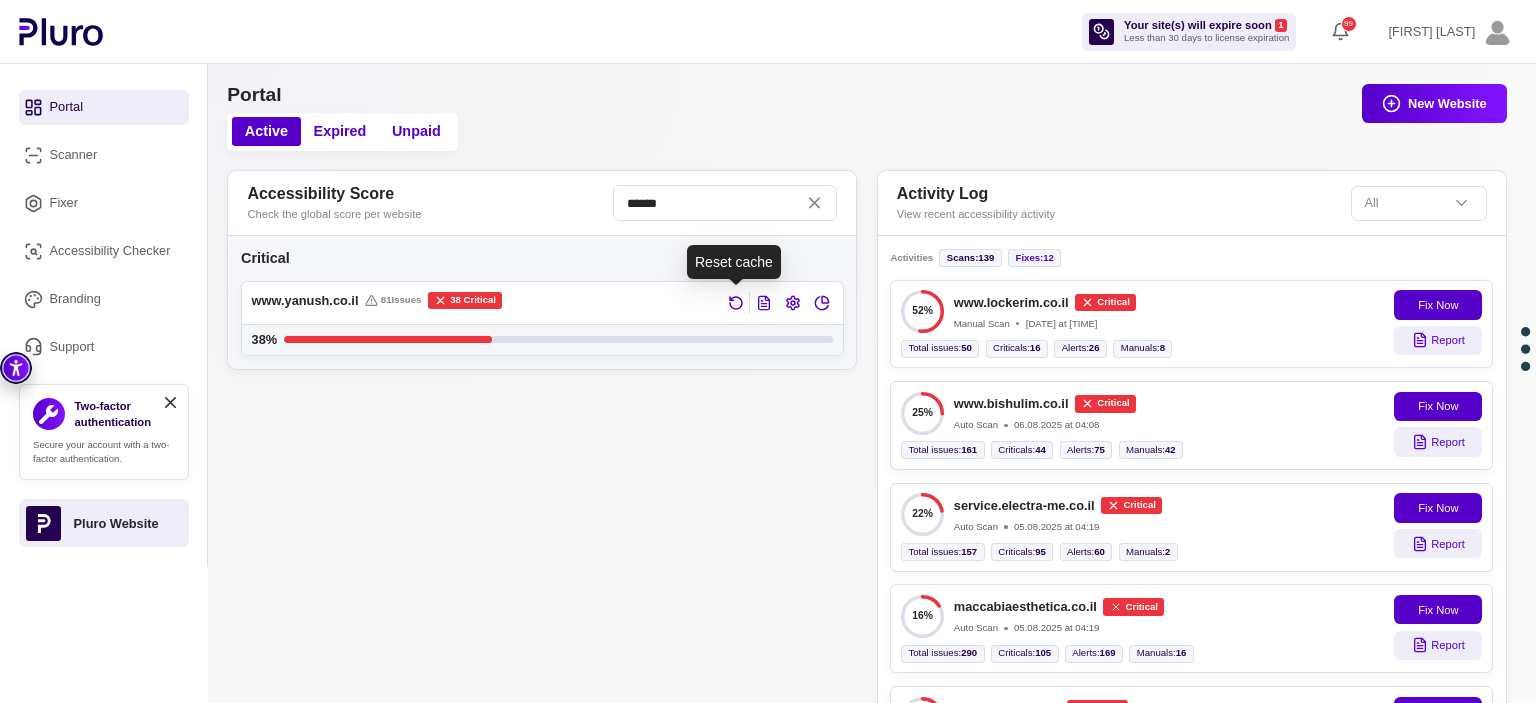 click 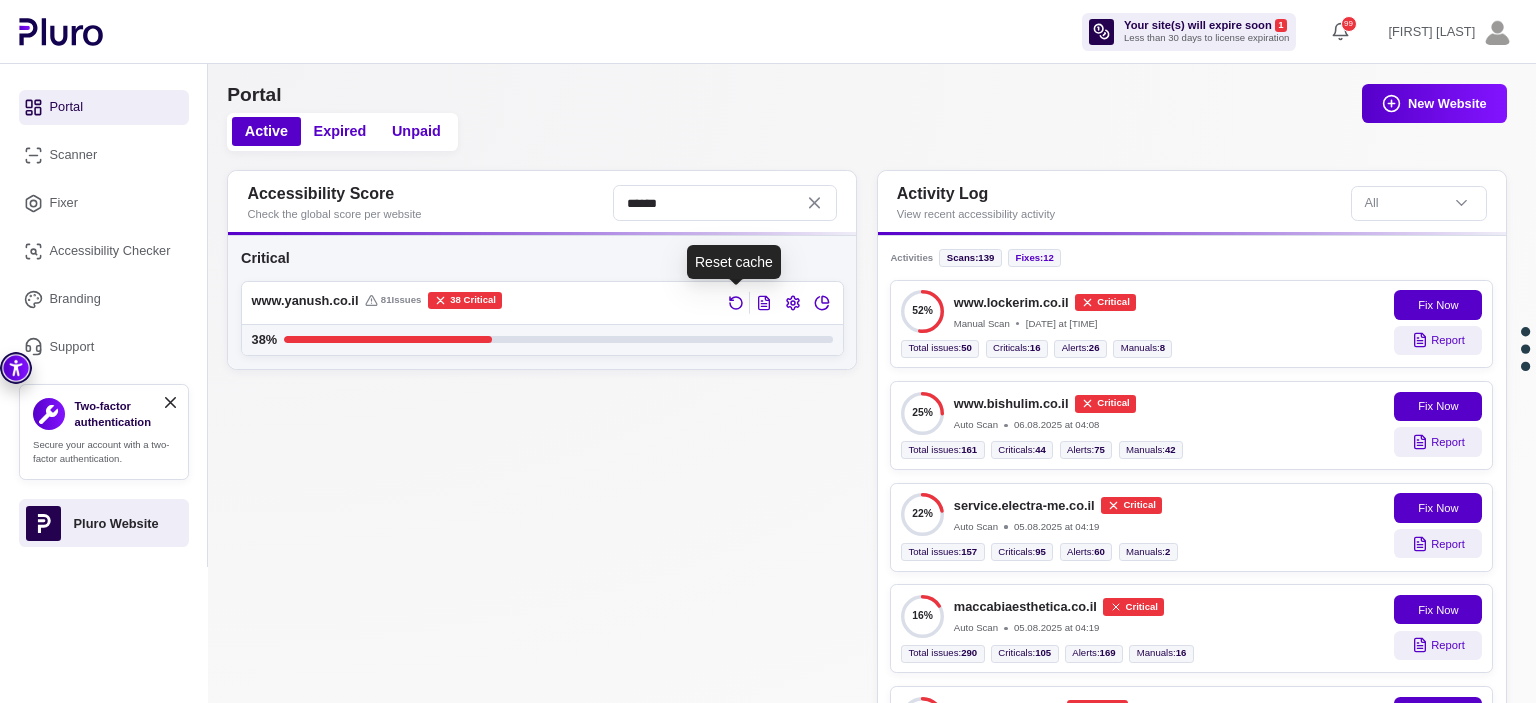 click at bounding box center [735, 303] 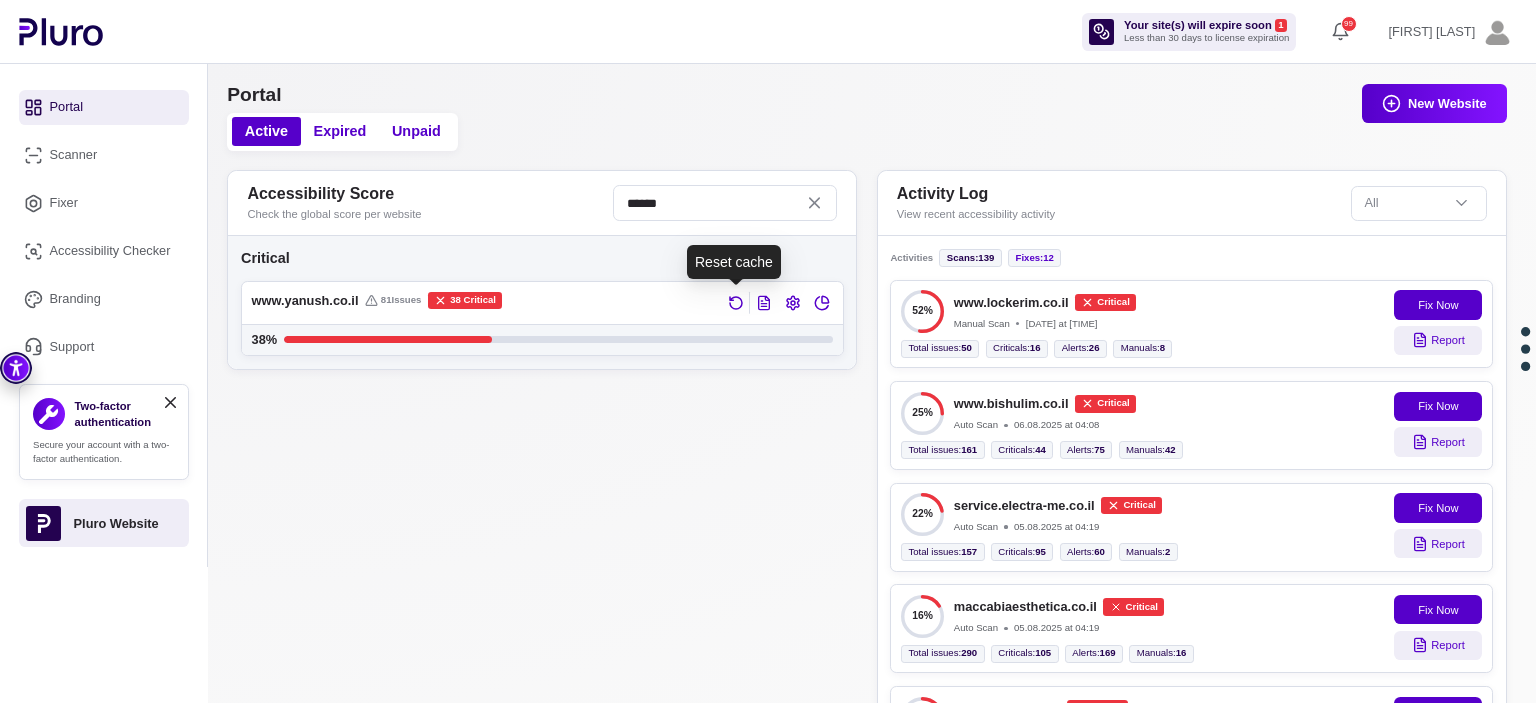 click 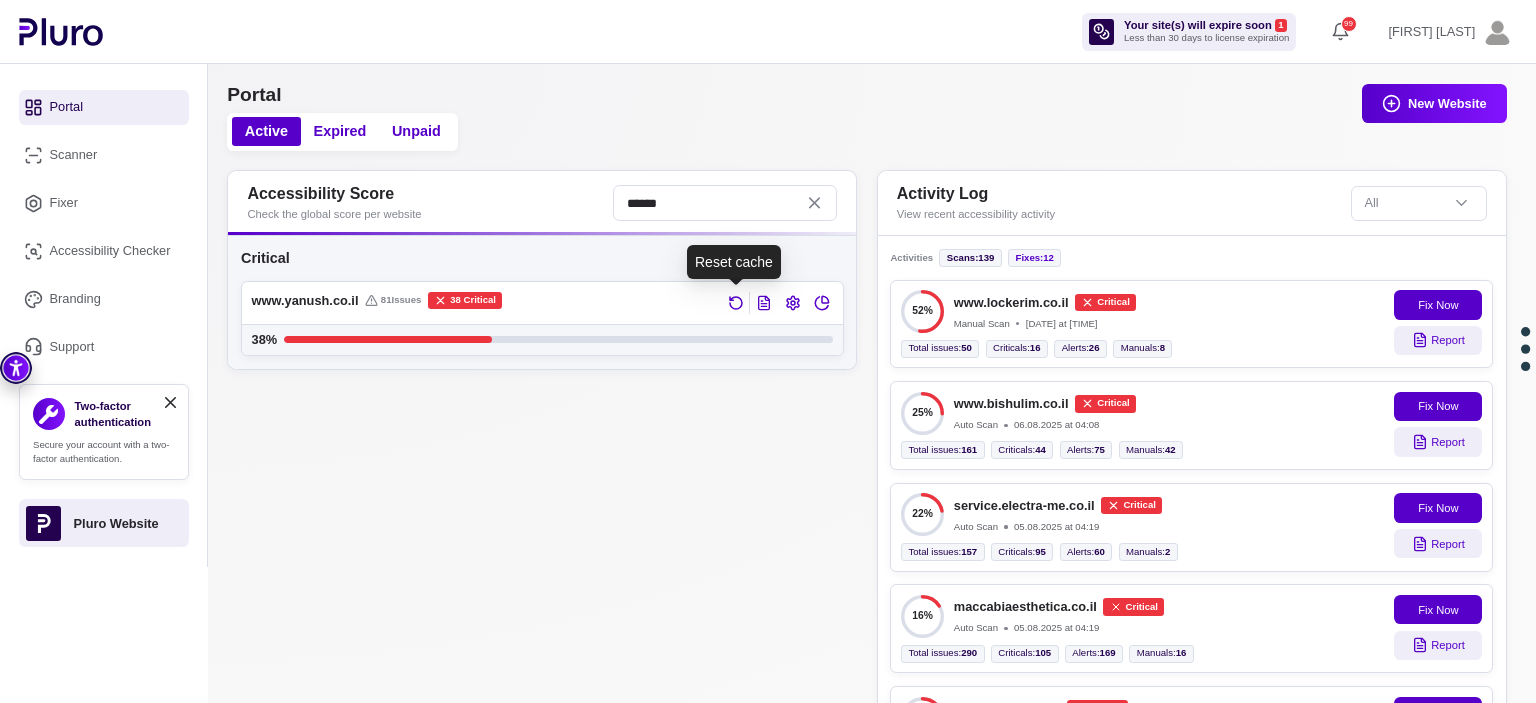 click 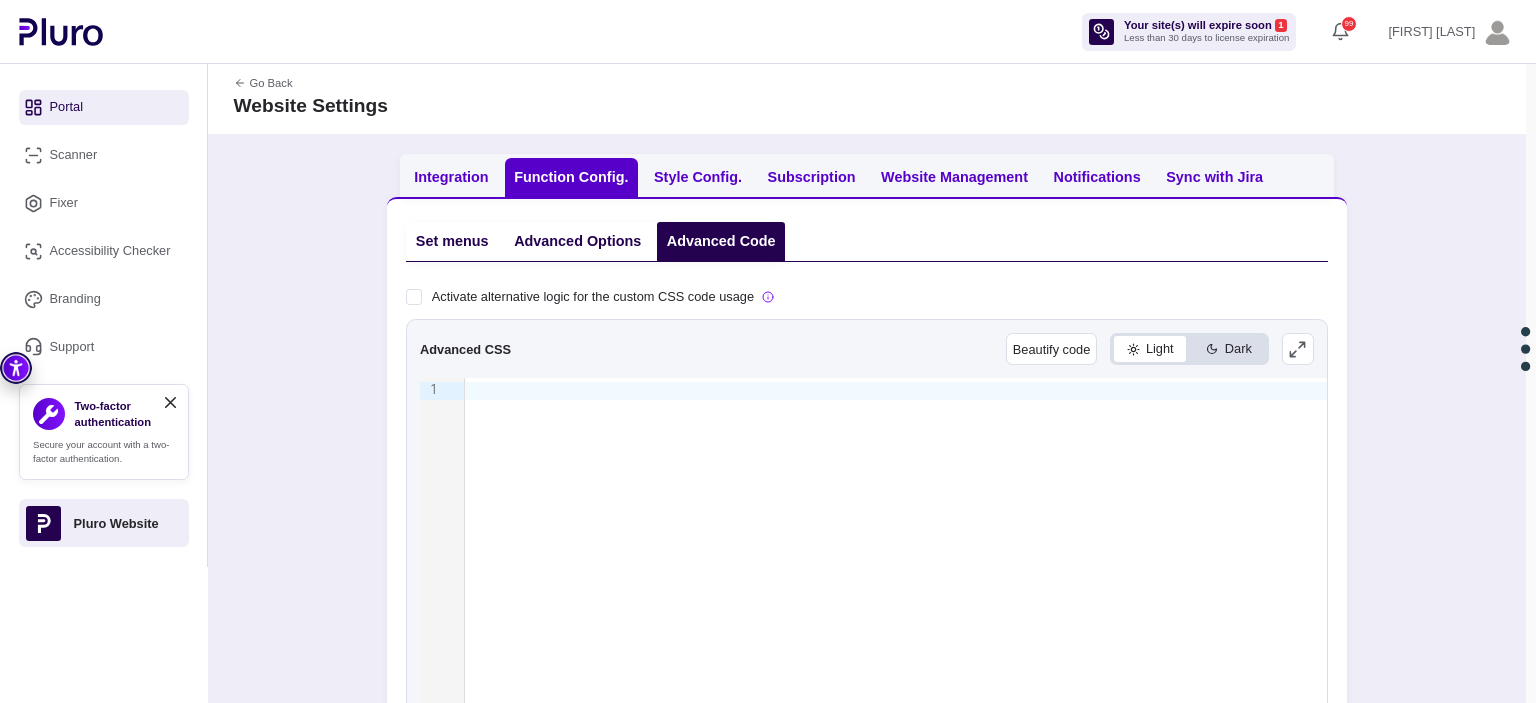 scroll, scrollTop: 0, scrollLeft: 0, axis: both 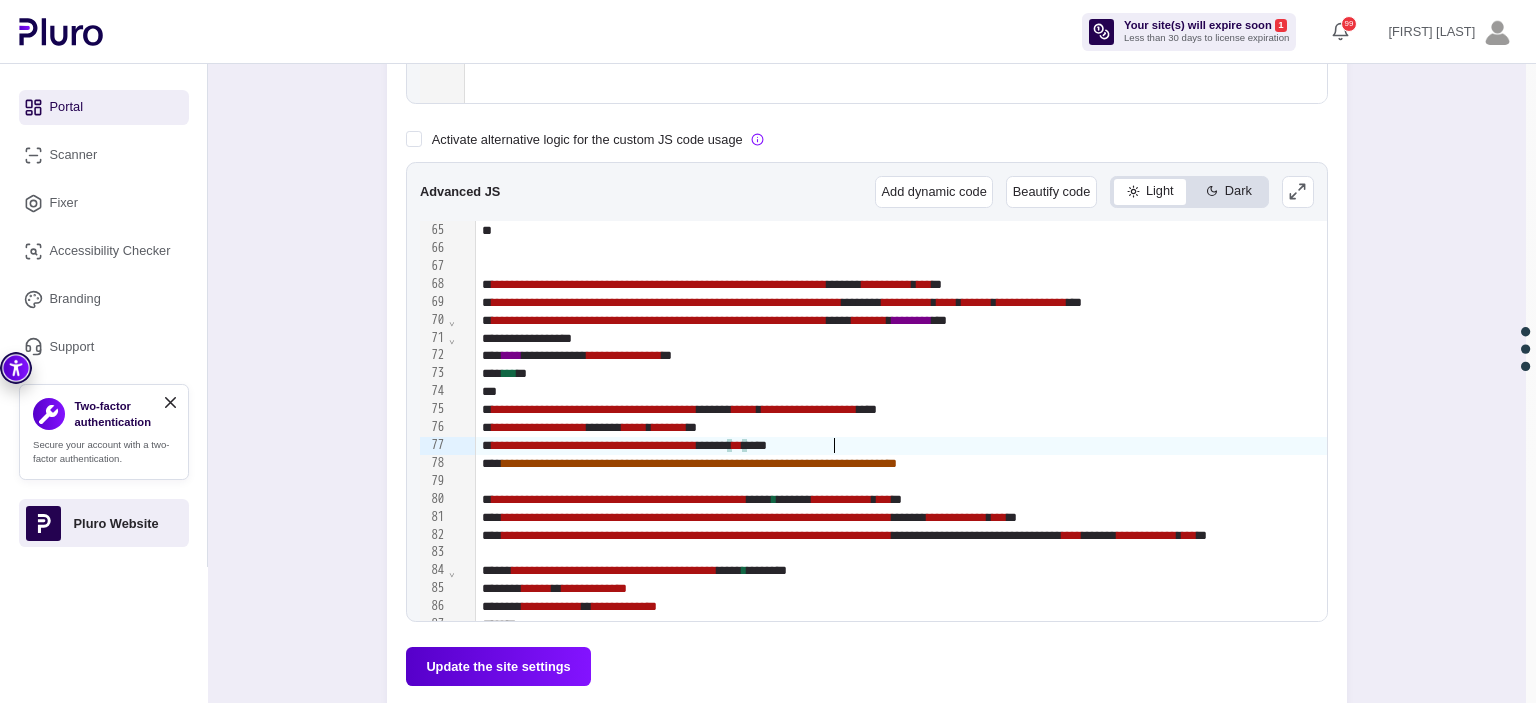 click on "**" at bounding box center (737, 445) 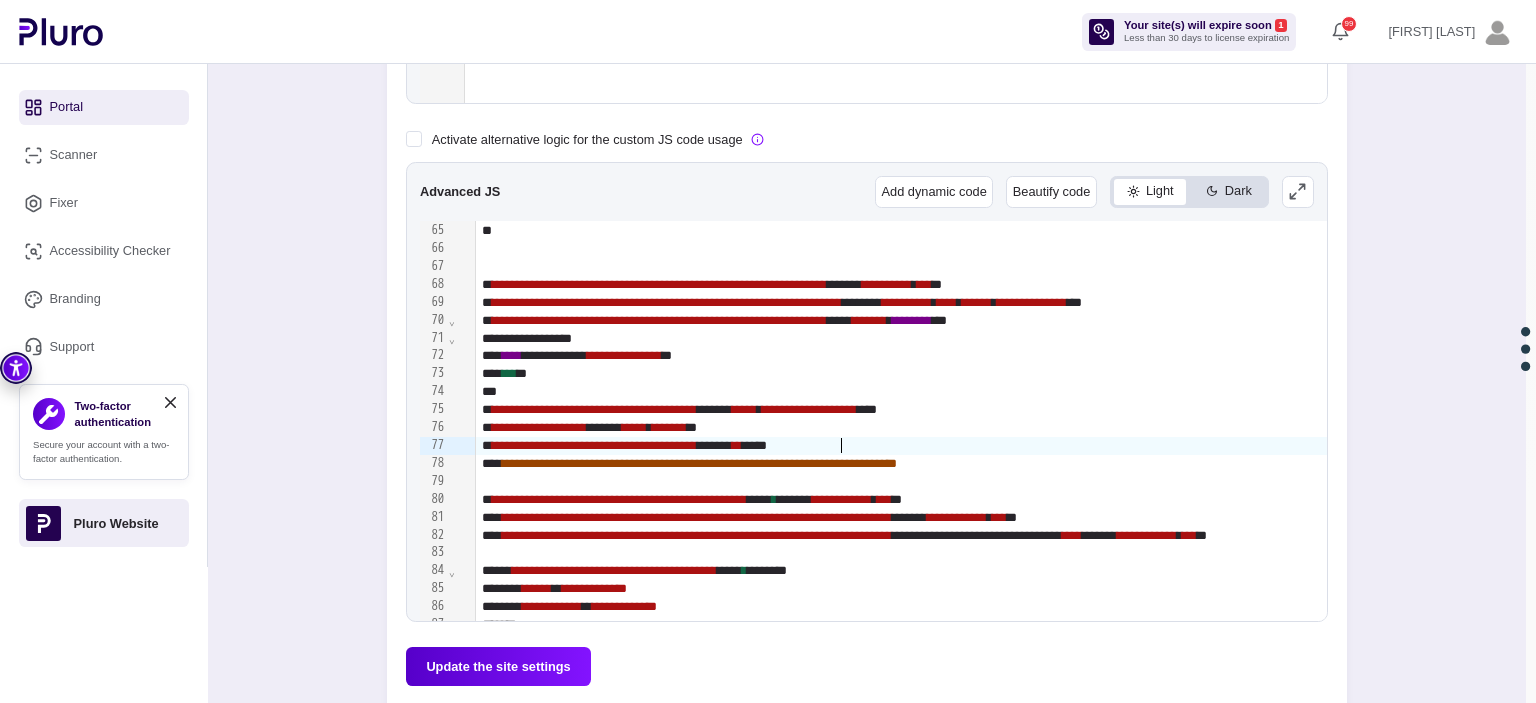 click on "**" at bounding box center (737, 445) 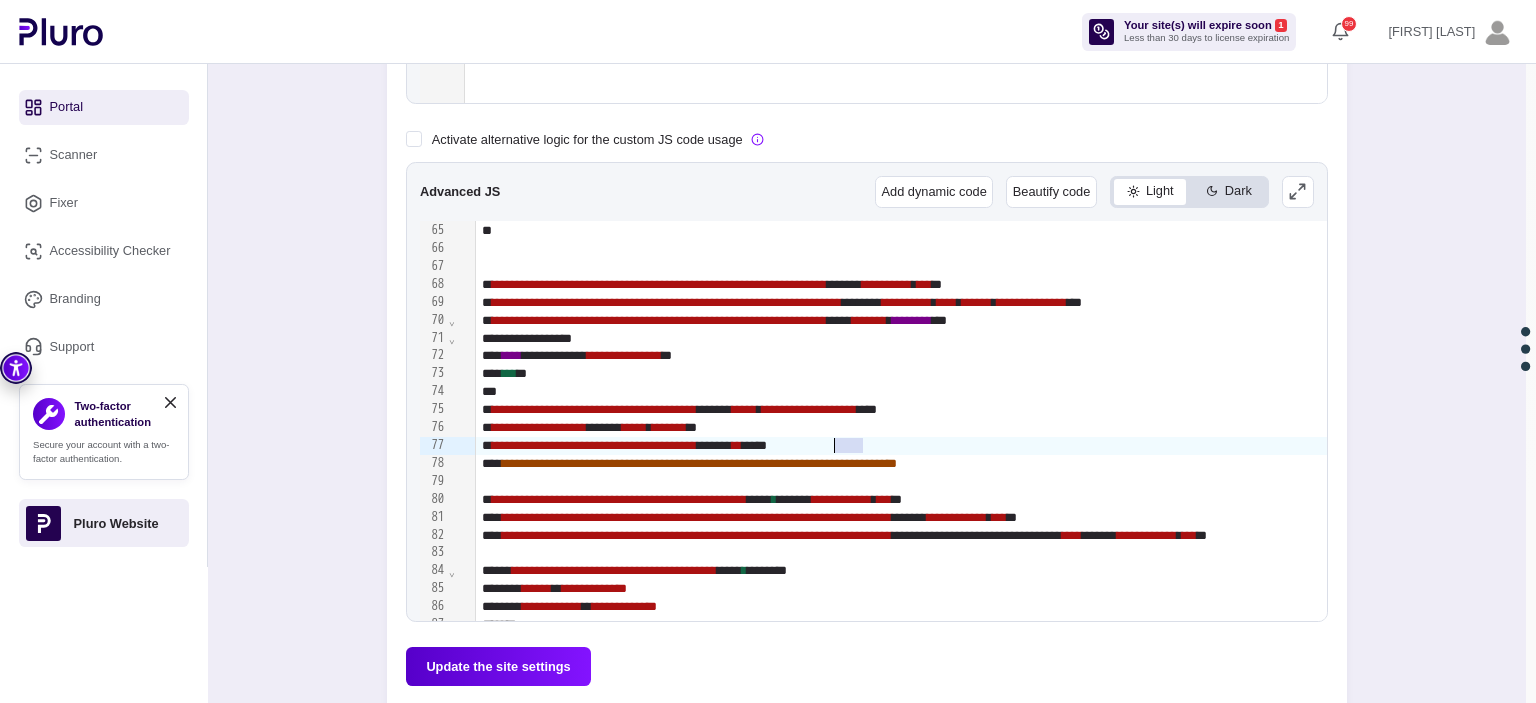 drag, startPoint x: 860, startPoint y: 443, endPoint x: 839, endPoint y: 442, distance: 21.023796 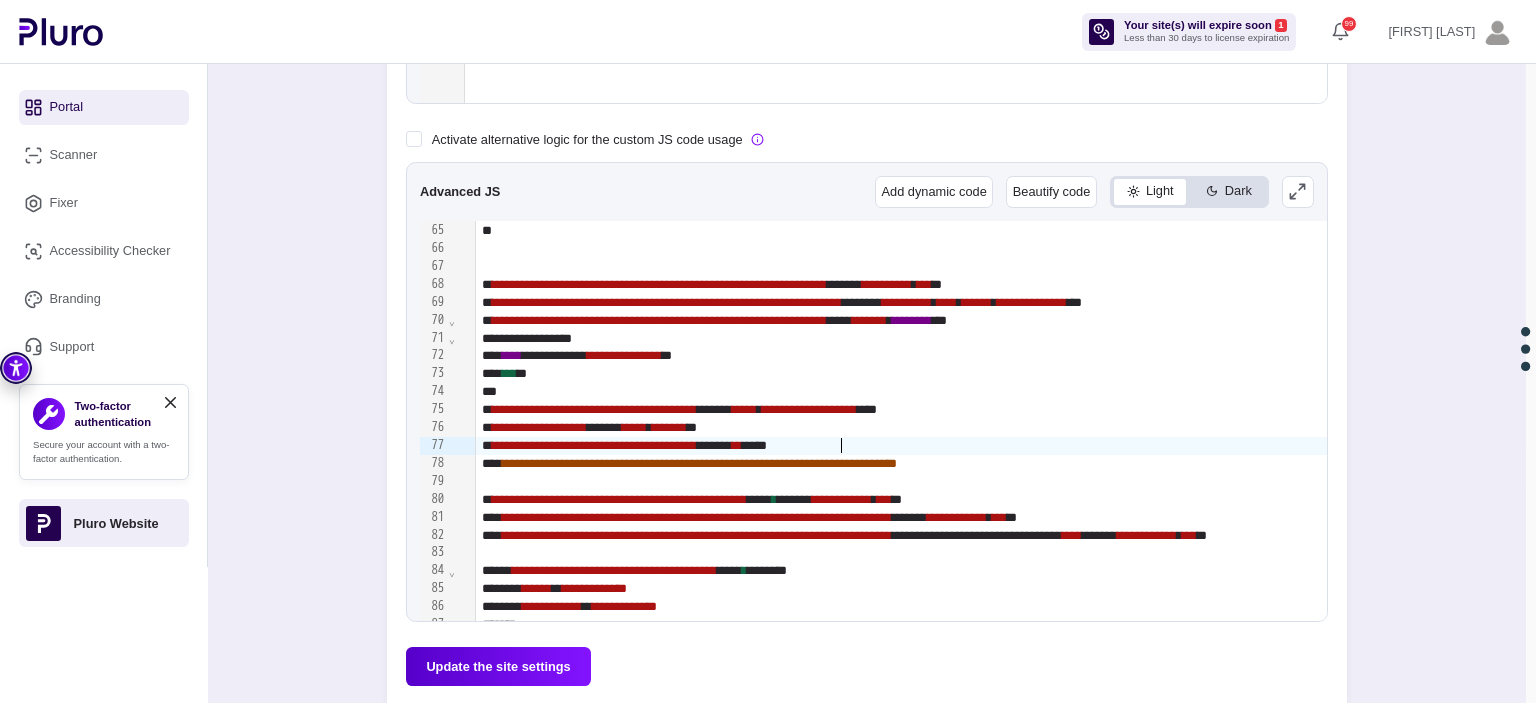 click on "**" at bounding box center [737, 445] 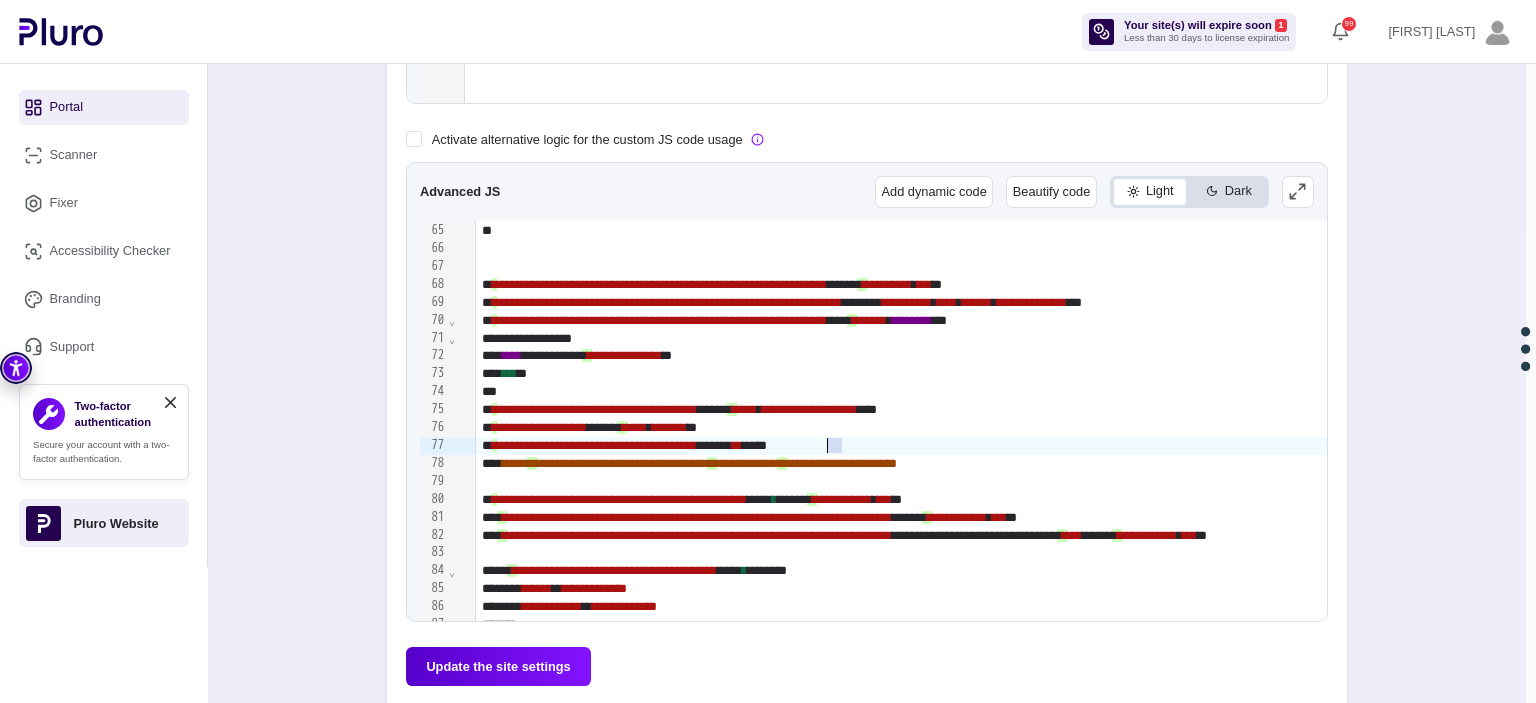 drag, startPoint x: 840, startPoint y: 443, endPoint x: 826, endPoint y: 448, distance: 14.866069 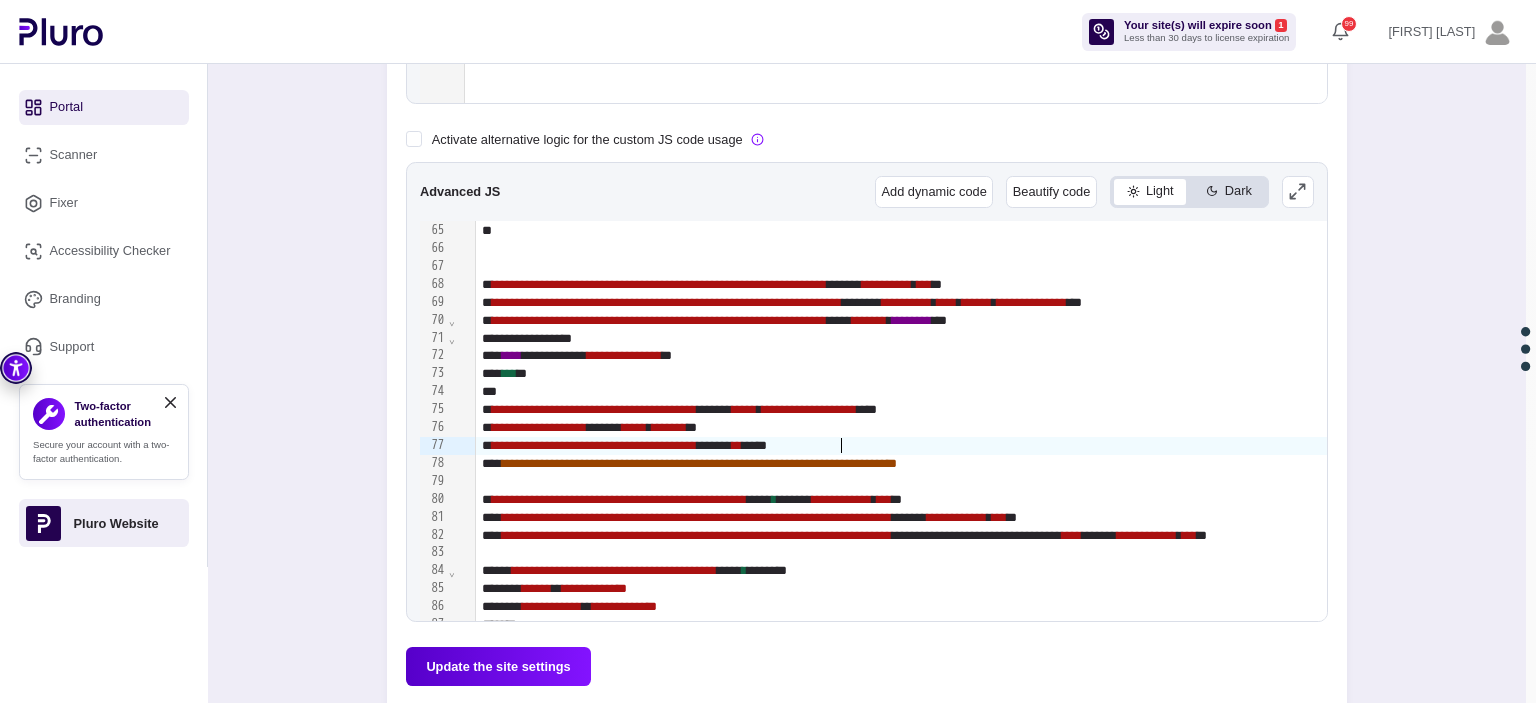 click on "**" at bounding box center (737, 445) 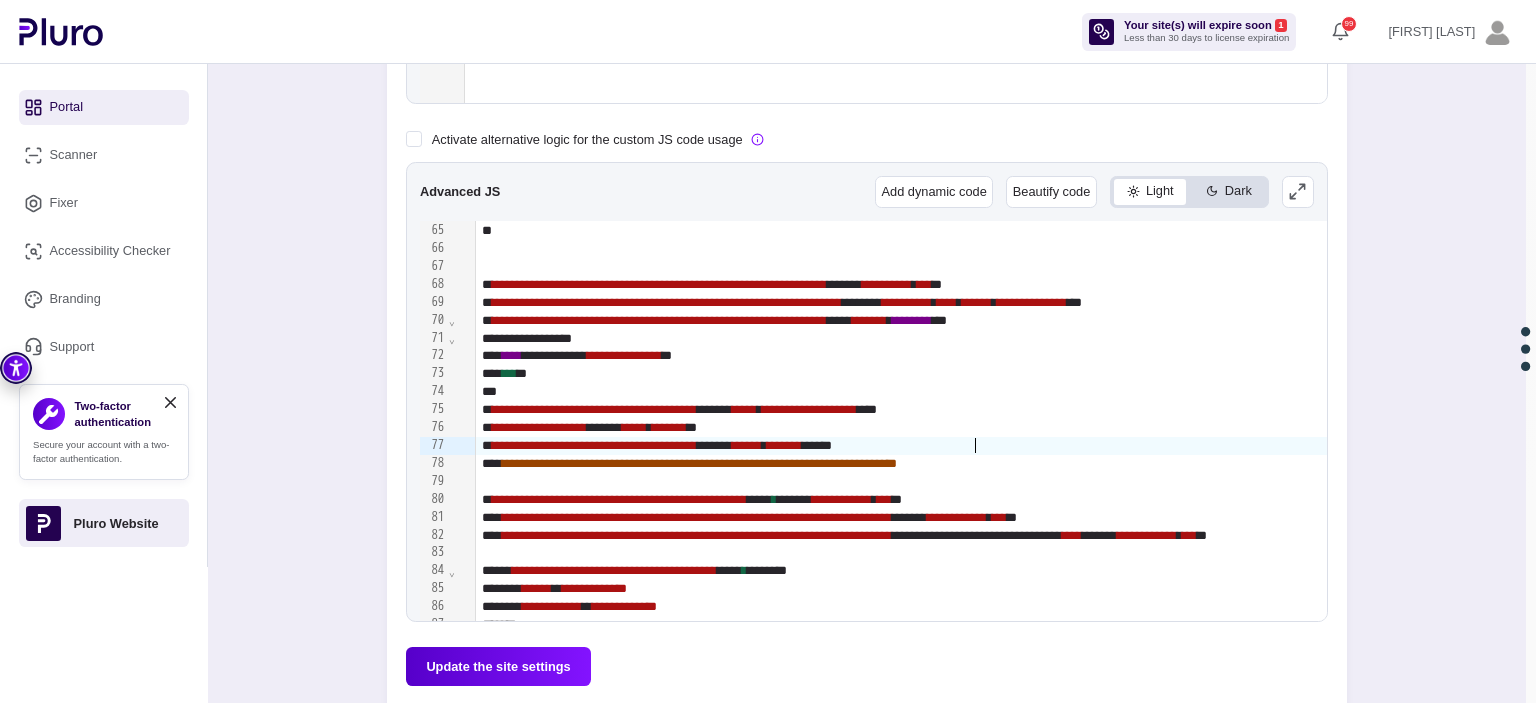 click on "**********" at bounding box center [1941, 446] 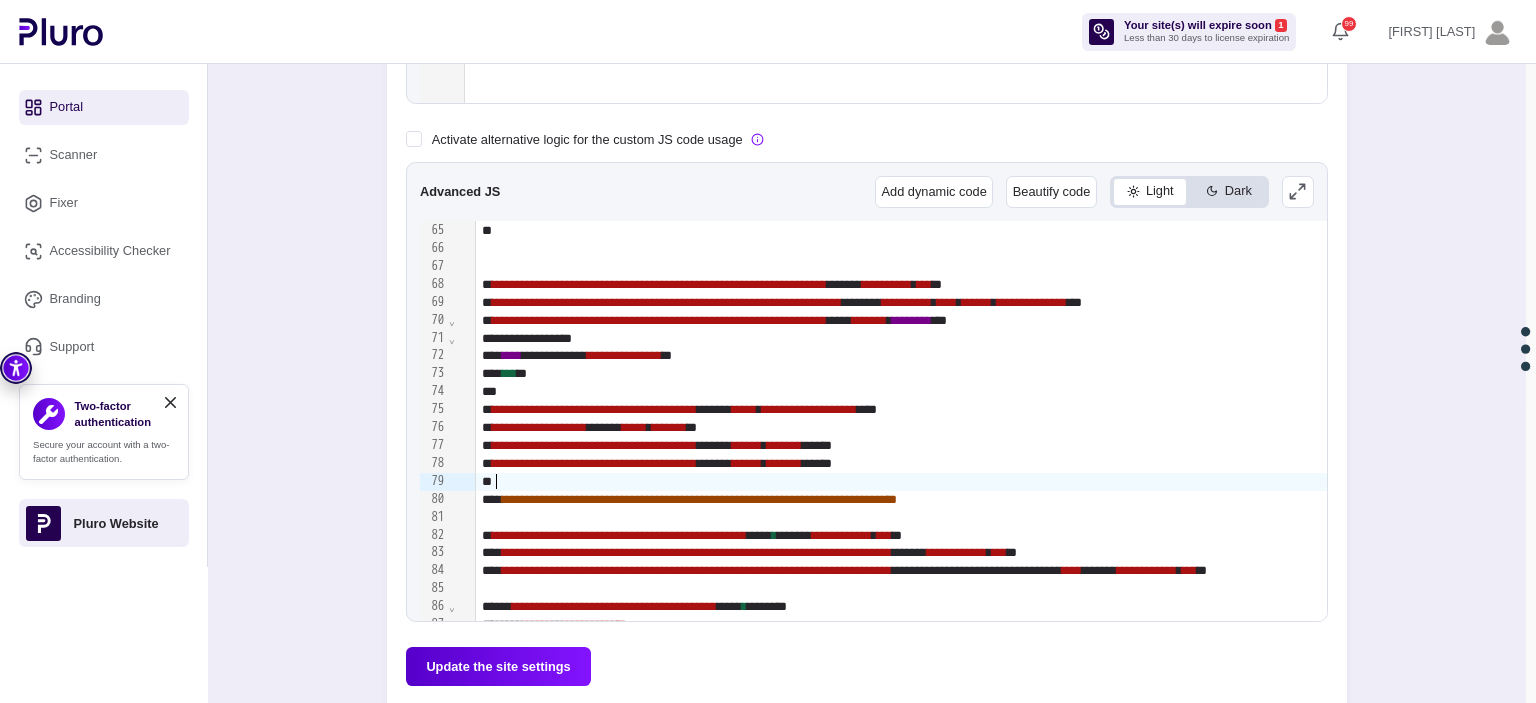 click on "**********" at bounding box center [594, 463] 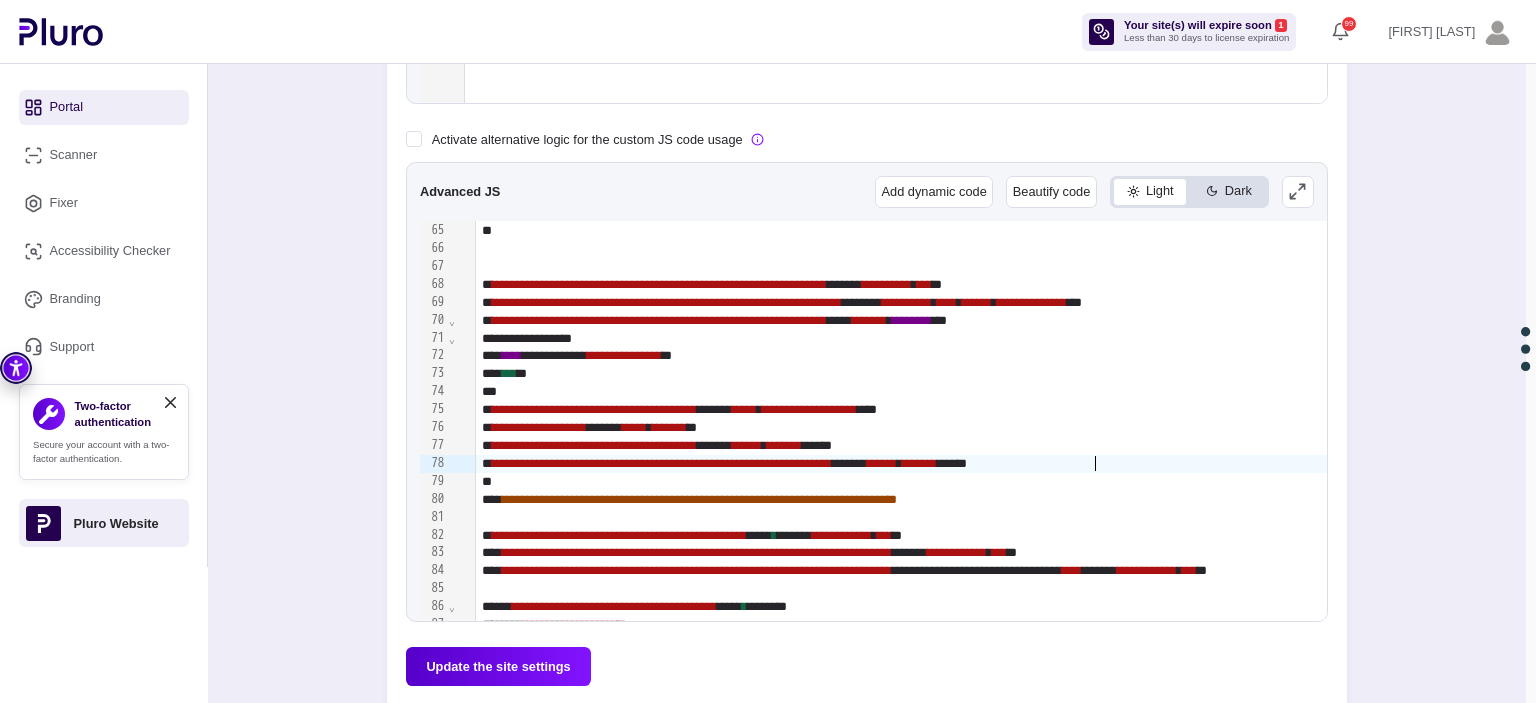 click on "*******" at bounding box center [919, 463] 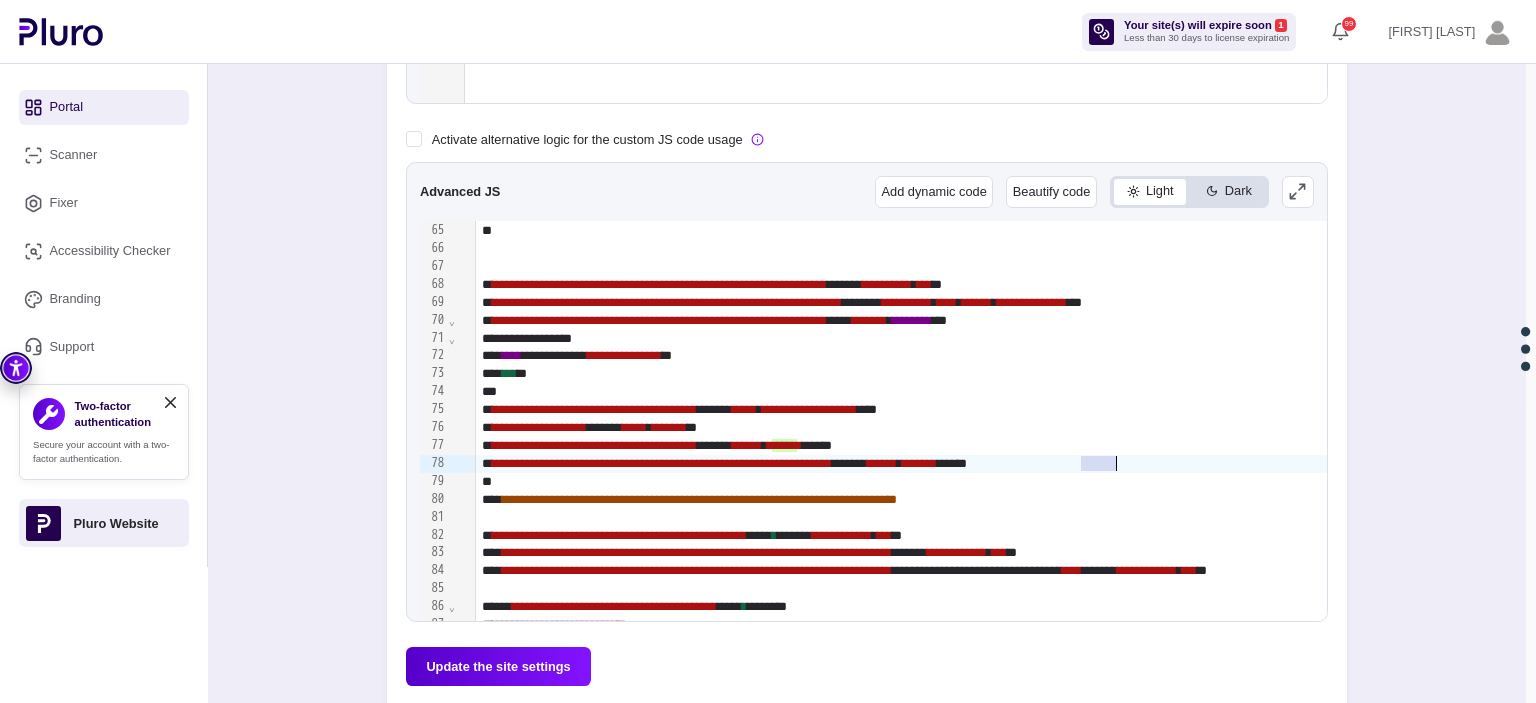 click on "*******" at bounding box center [919, 463] 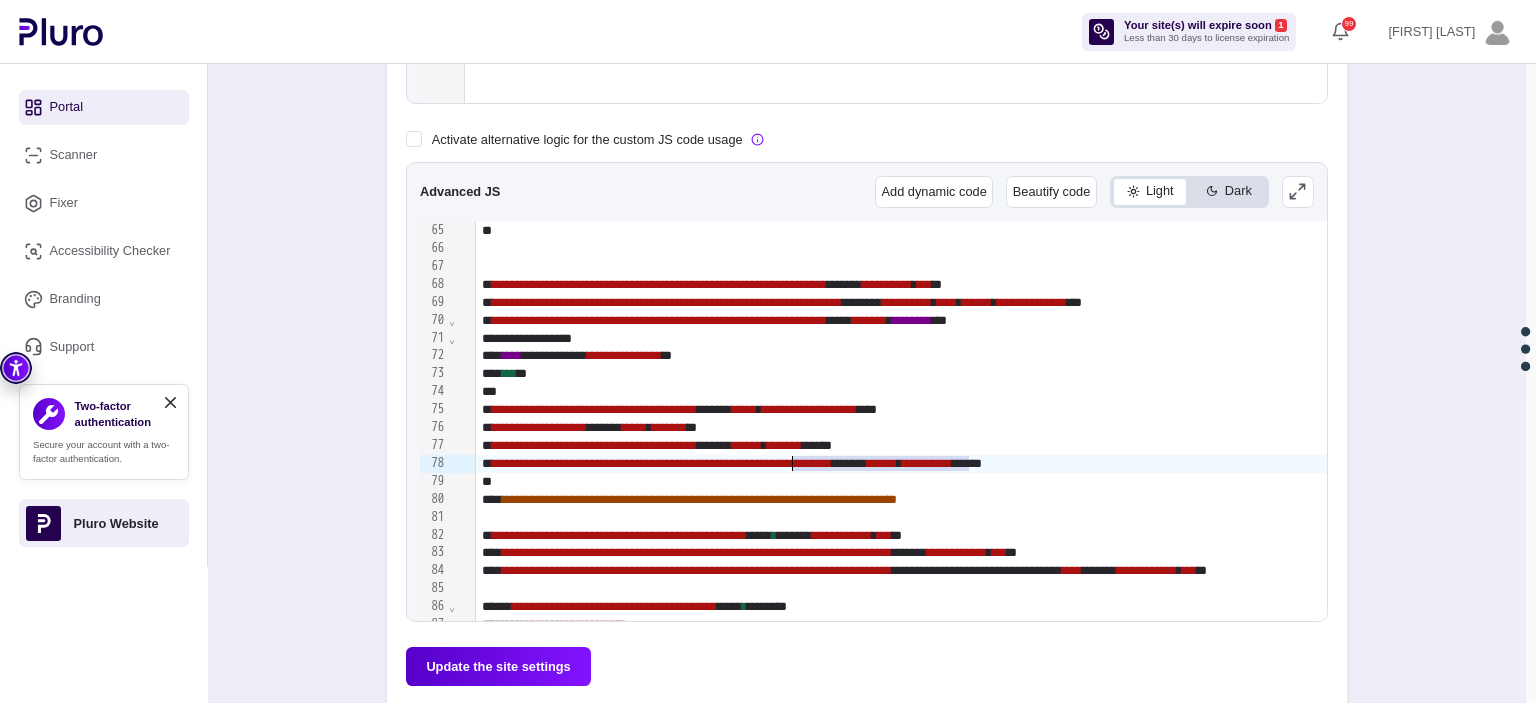 drag, startPoint x: 970, startPoint y: 464, endPoint x: 794, endPoint y: 460, distance: 176.04546 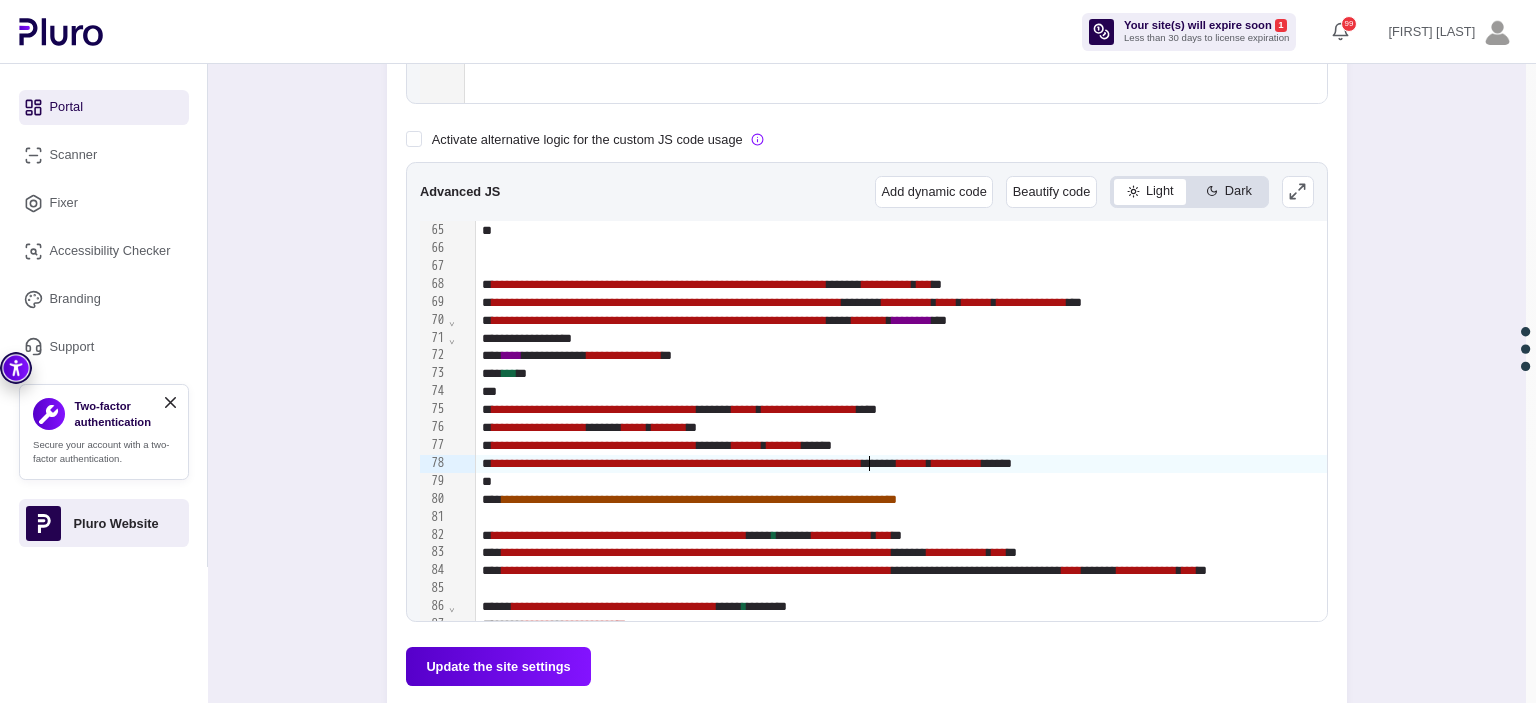 click on "**********" at bounding box center (677, 463) 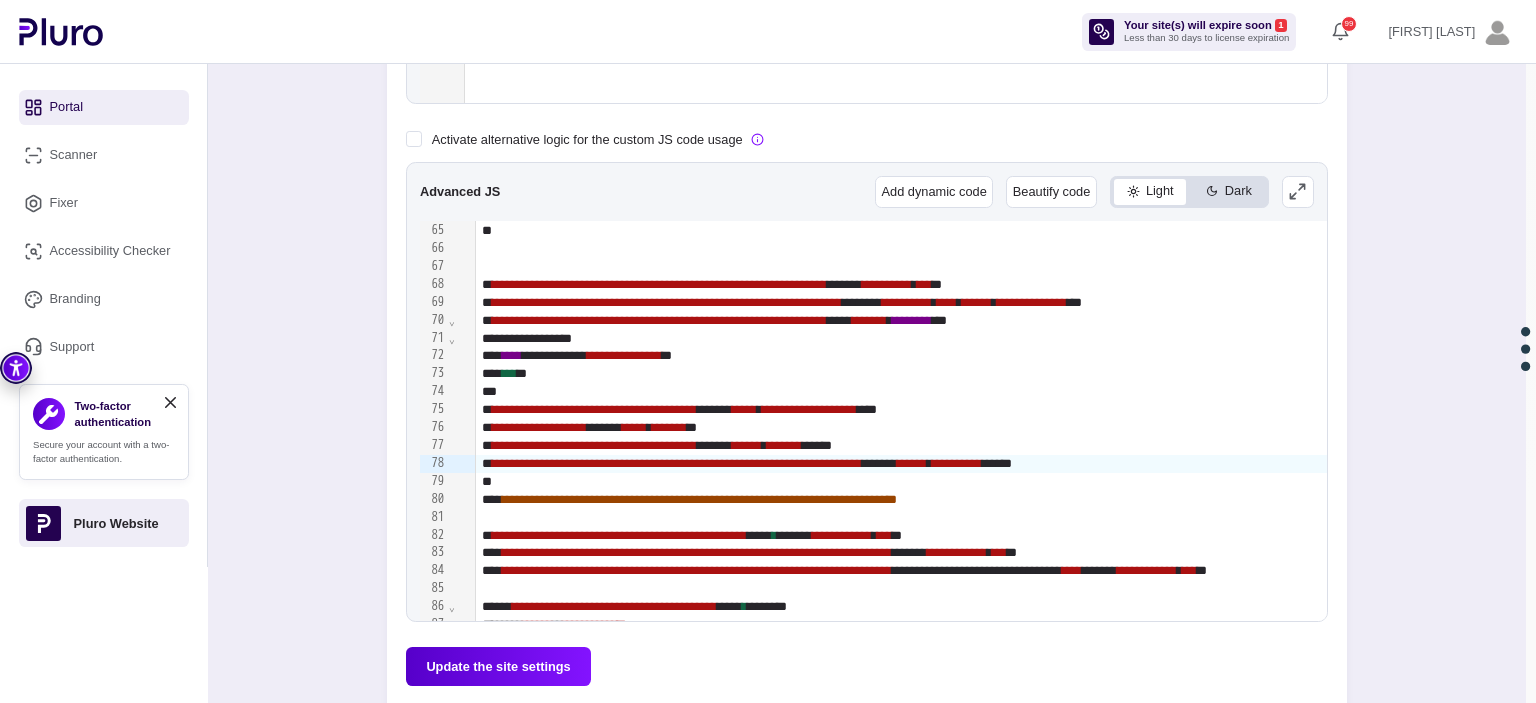 click on "Update the site settings" at bounding box center [498, 666] 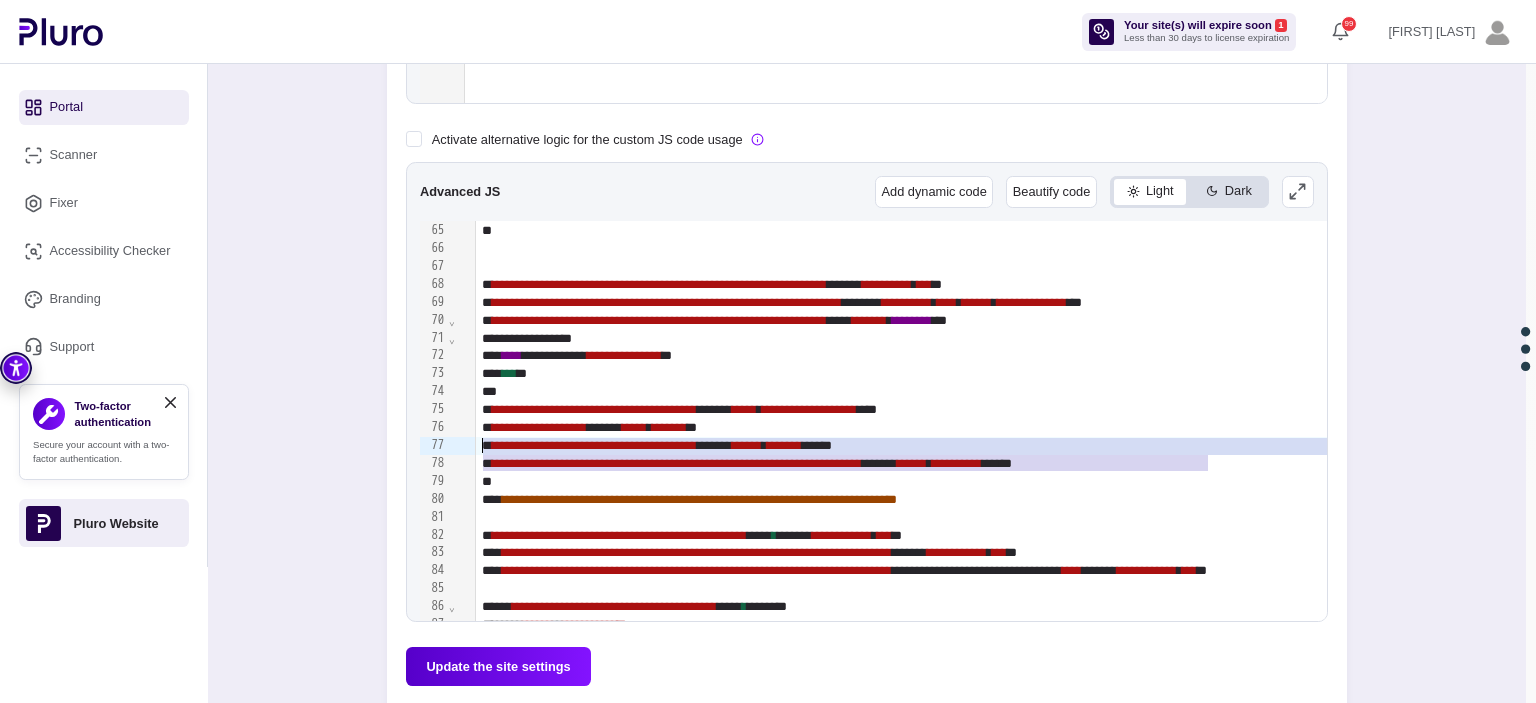 drag, startPoint x: 1204, startPoint y: 467, endPoint x: 474, endPoint y: 442, distance: 730.428 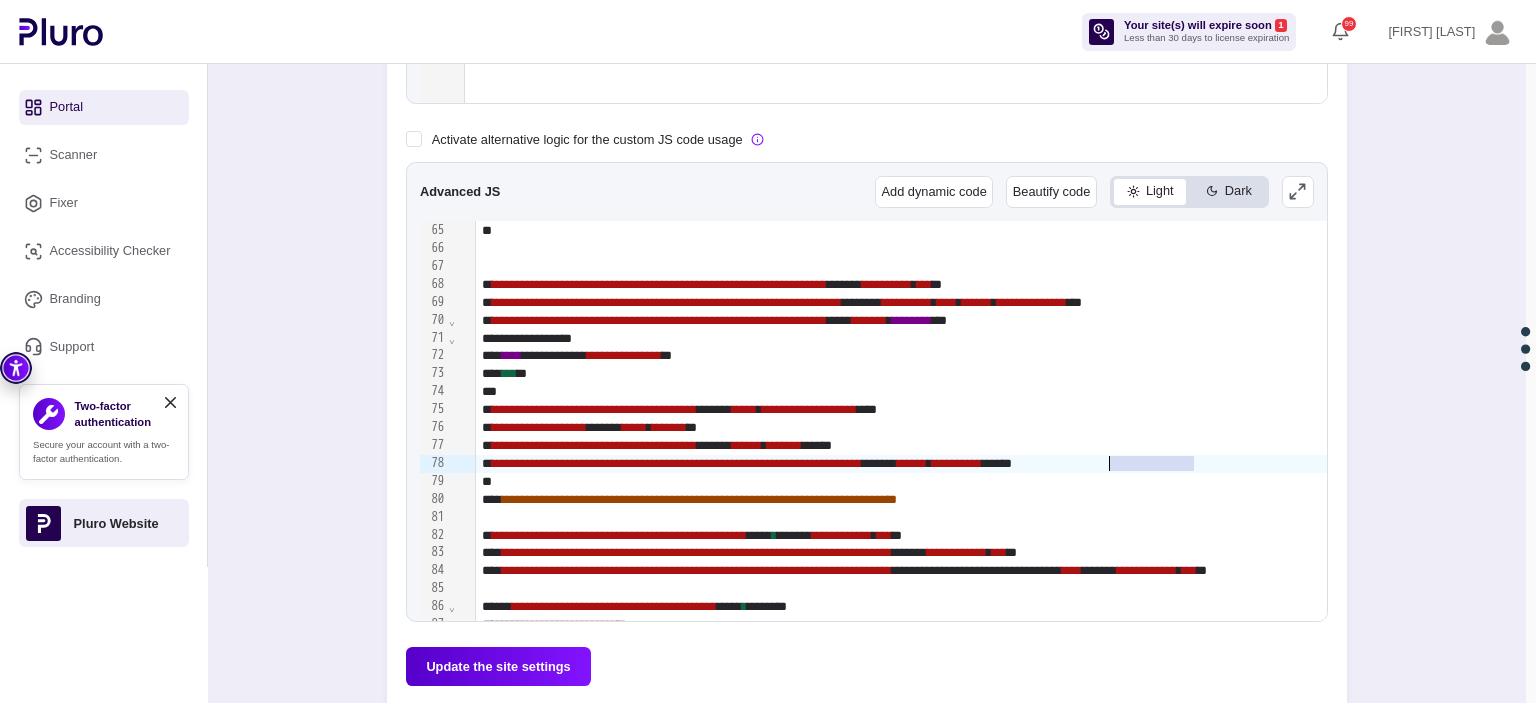 drag, startPoint x: 1196, startPoint y: 462, endPoint x: 1090, endPoint y: 466, distance: 106.07545 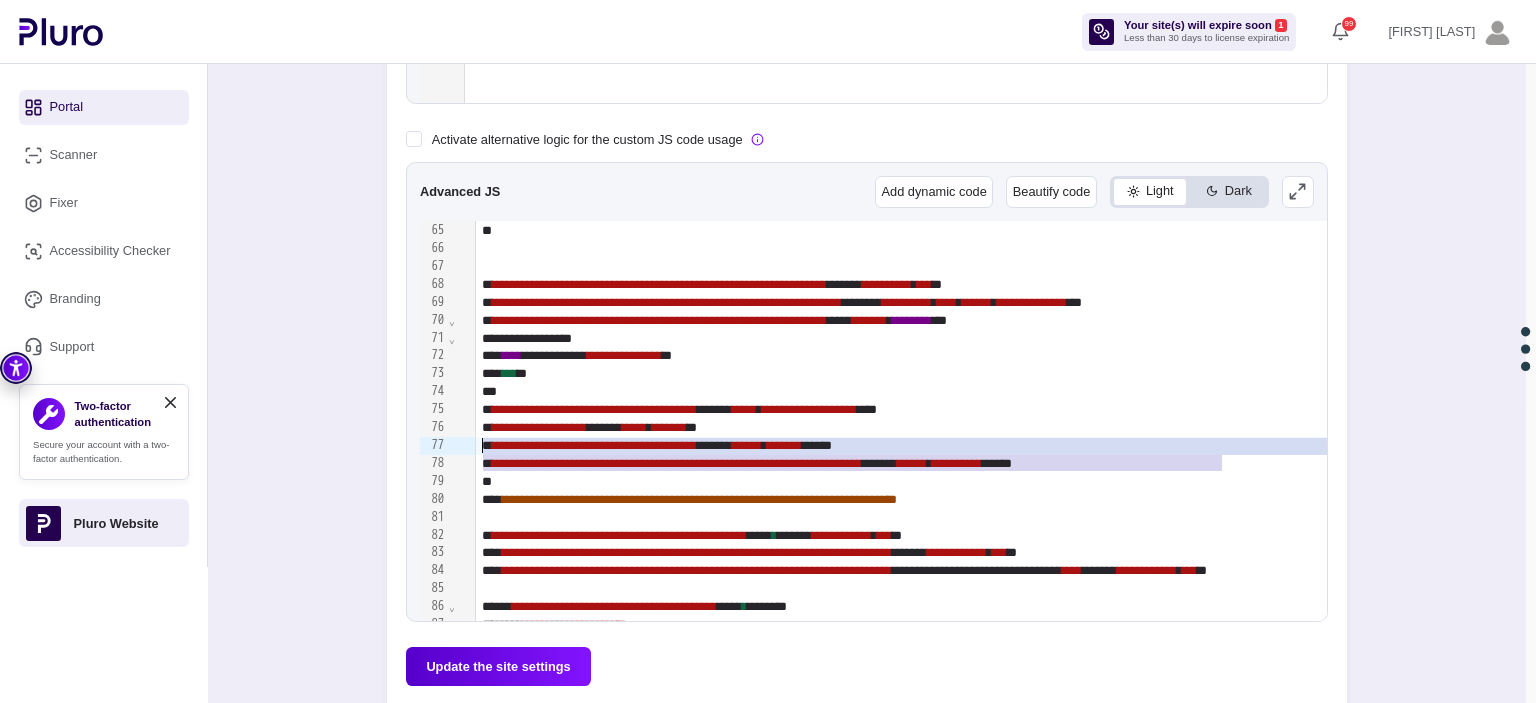 drag, startPoint x: 1222, startPoint y: 459, endPoint x: 484, endPoint y: 446, distance: 738.1145 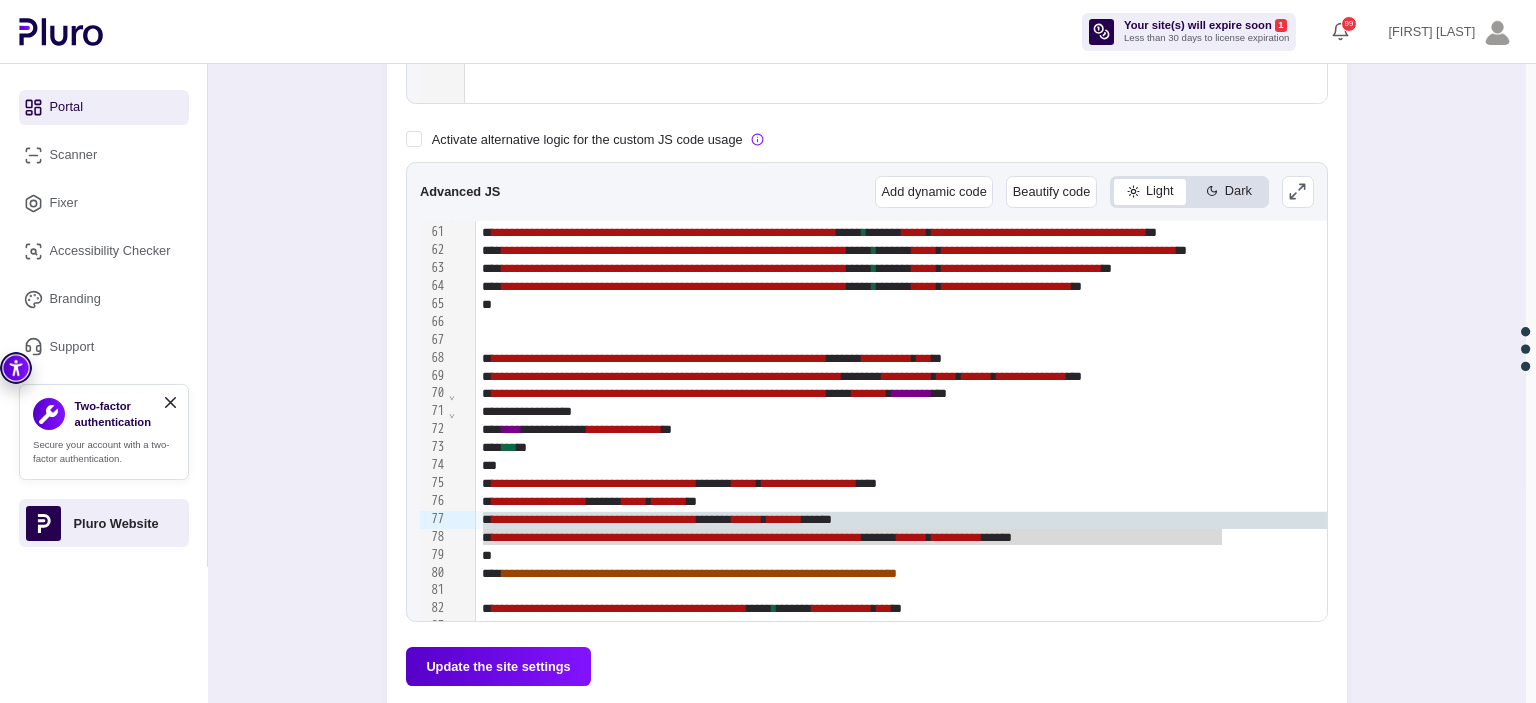 scroll, scrollTop: 1081, scrollLeft: 0, axis: vertical 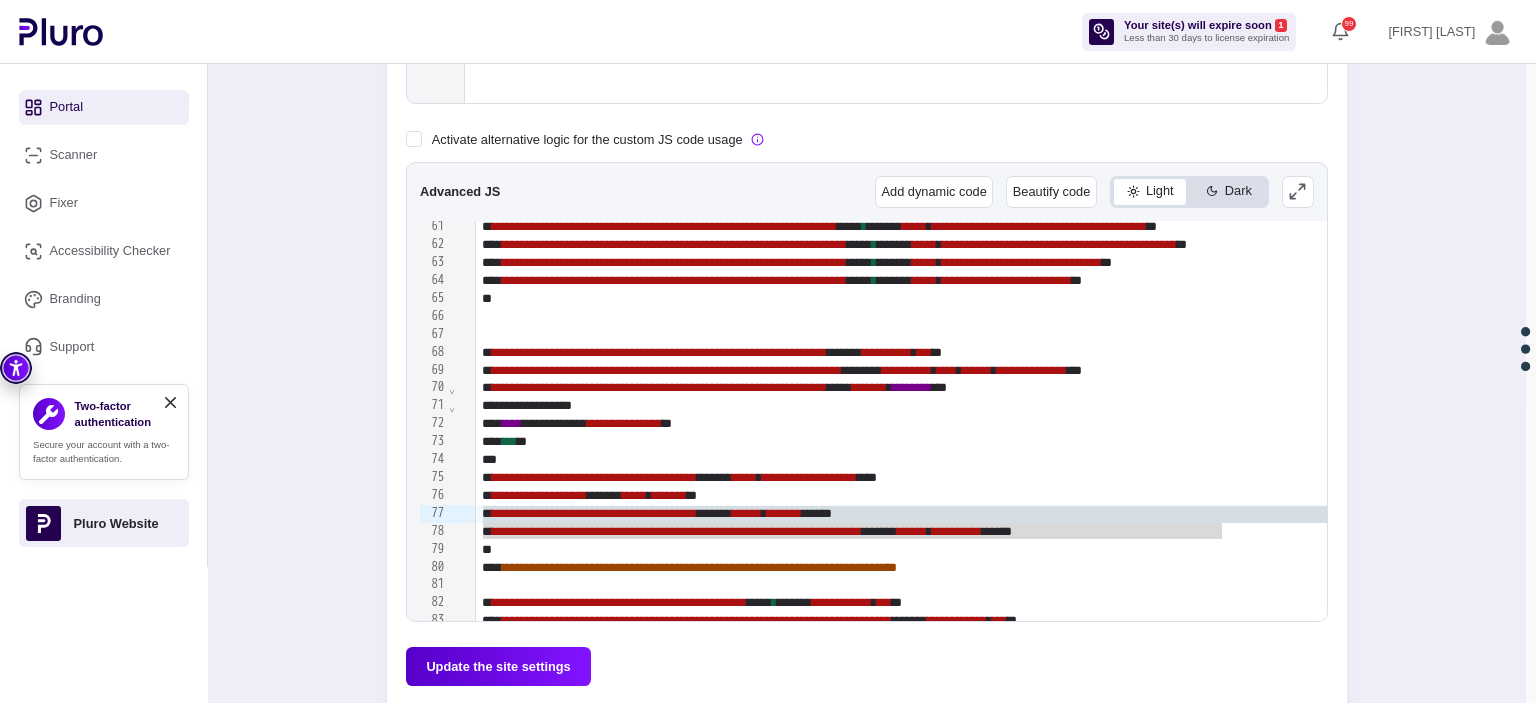 click on "**********" at bounding box center (1941, 532) 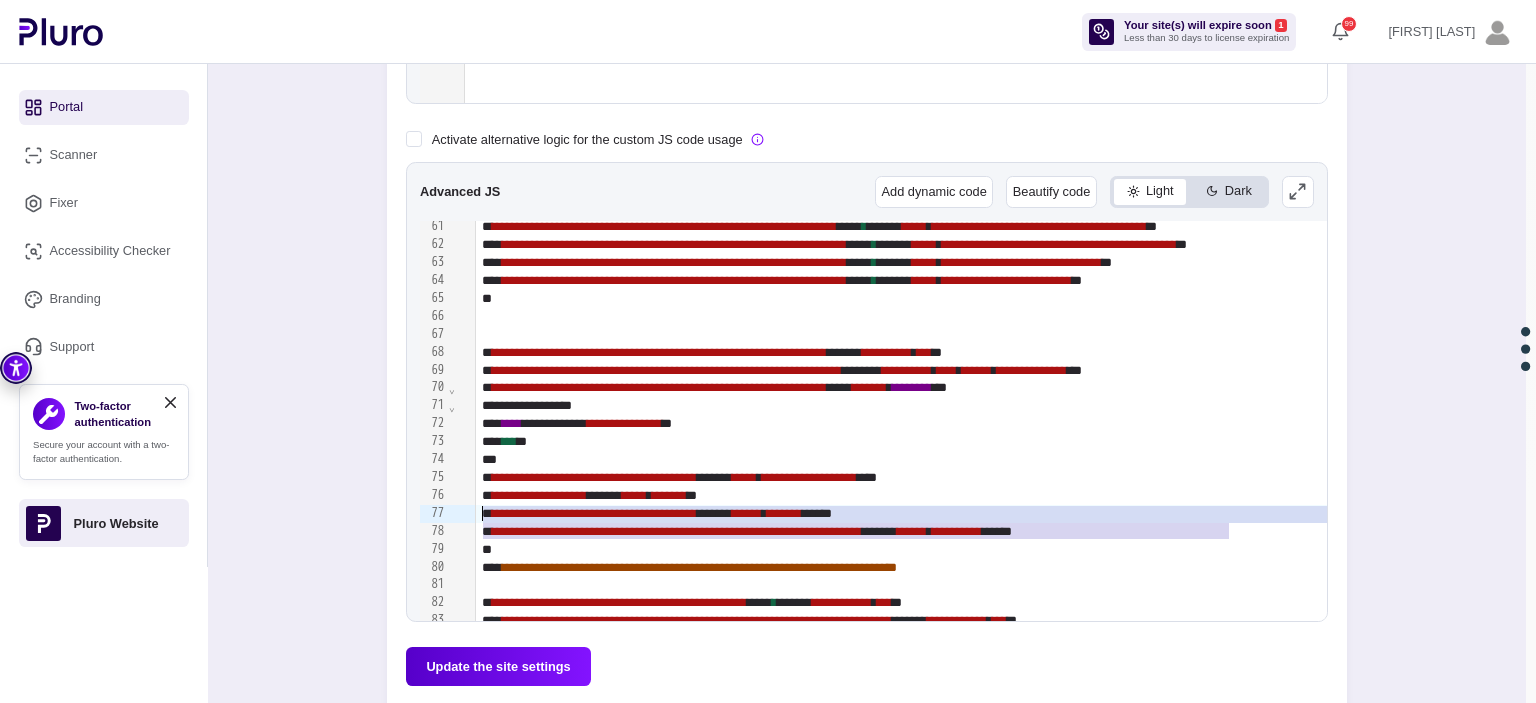 drag, startPoint x: 1249, startPoint y: 530, endPoint x: 482, endPoint y: 505, distance: 767.40735 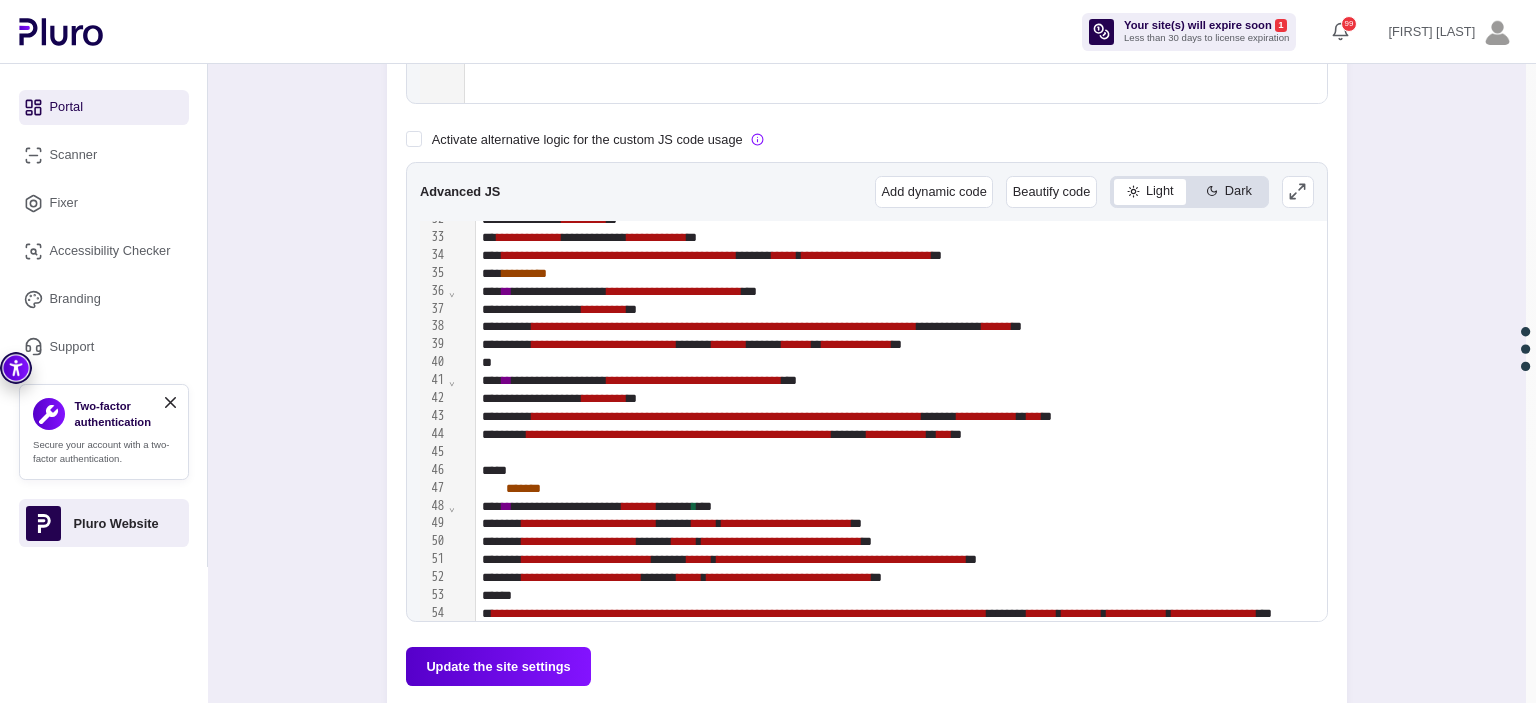 scroll, scrollTop: 538, scrollLeft: 0, axis: vertical 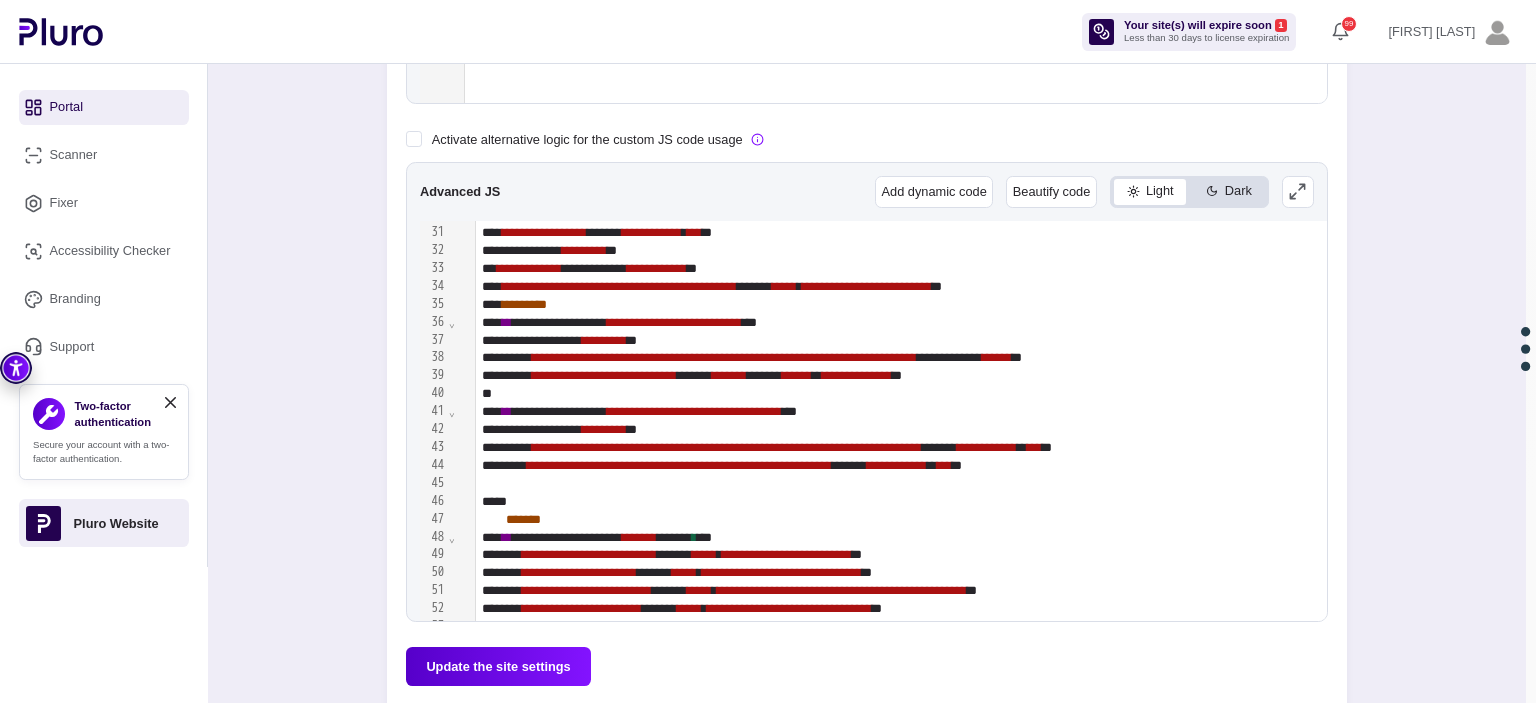 click on "⌄" at bounding box center (452, 411) 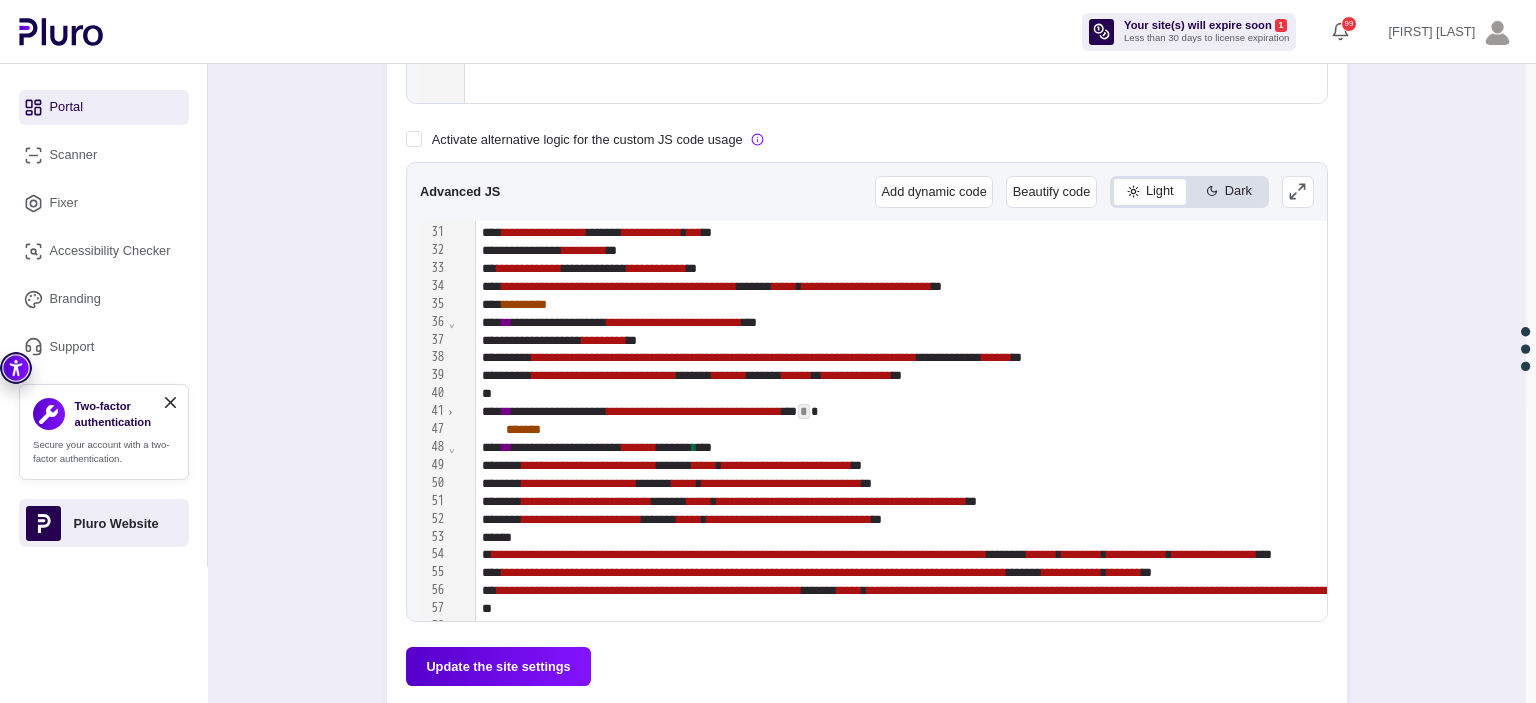 click on "⌄" at bounding box center (452, 447) 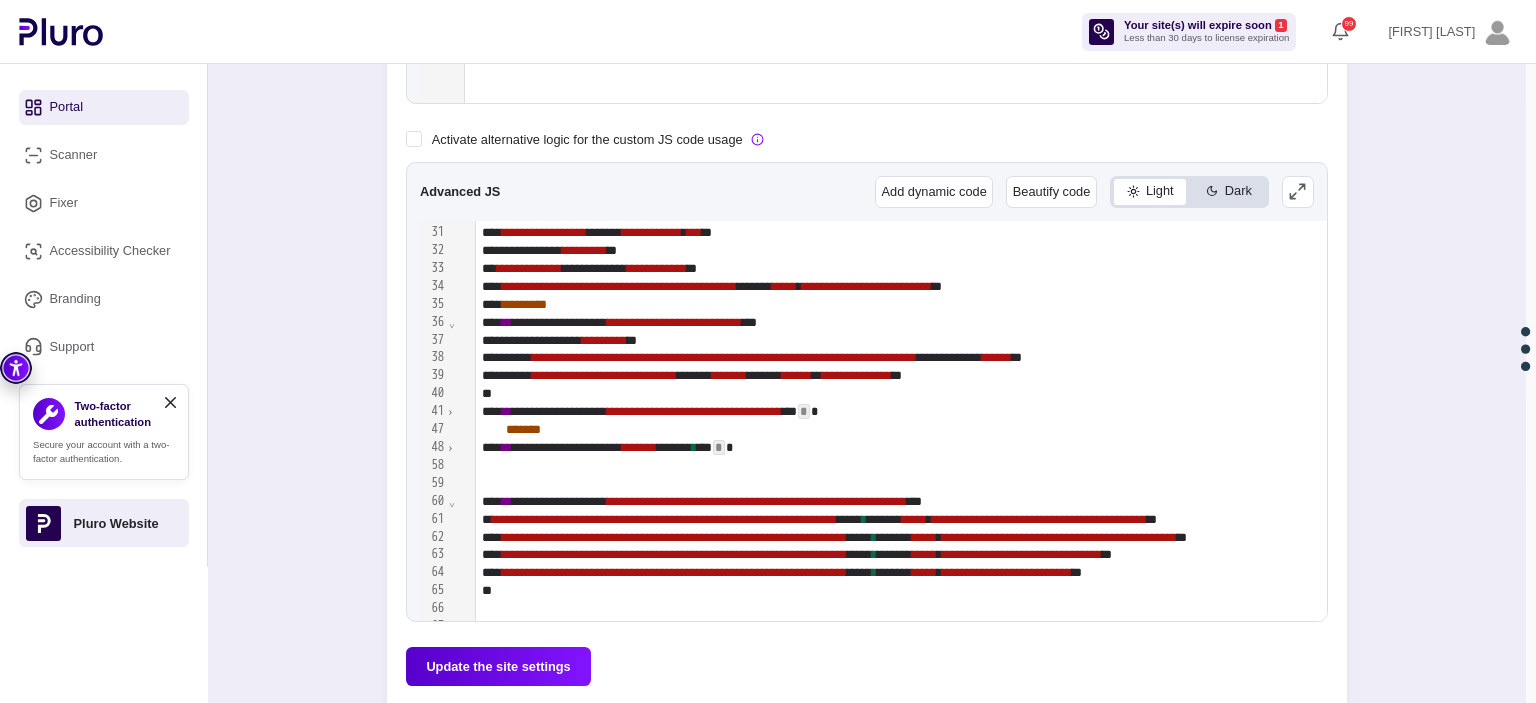 click on "⌄" at bounding box center [452, 501] 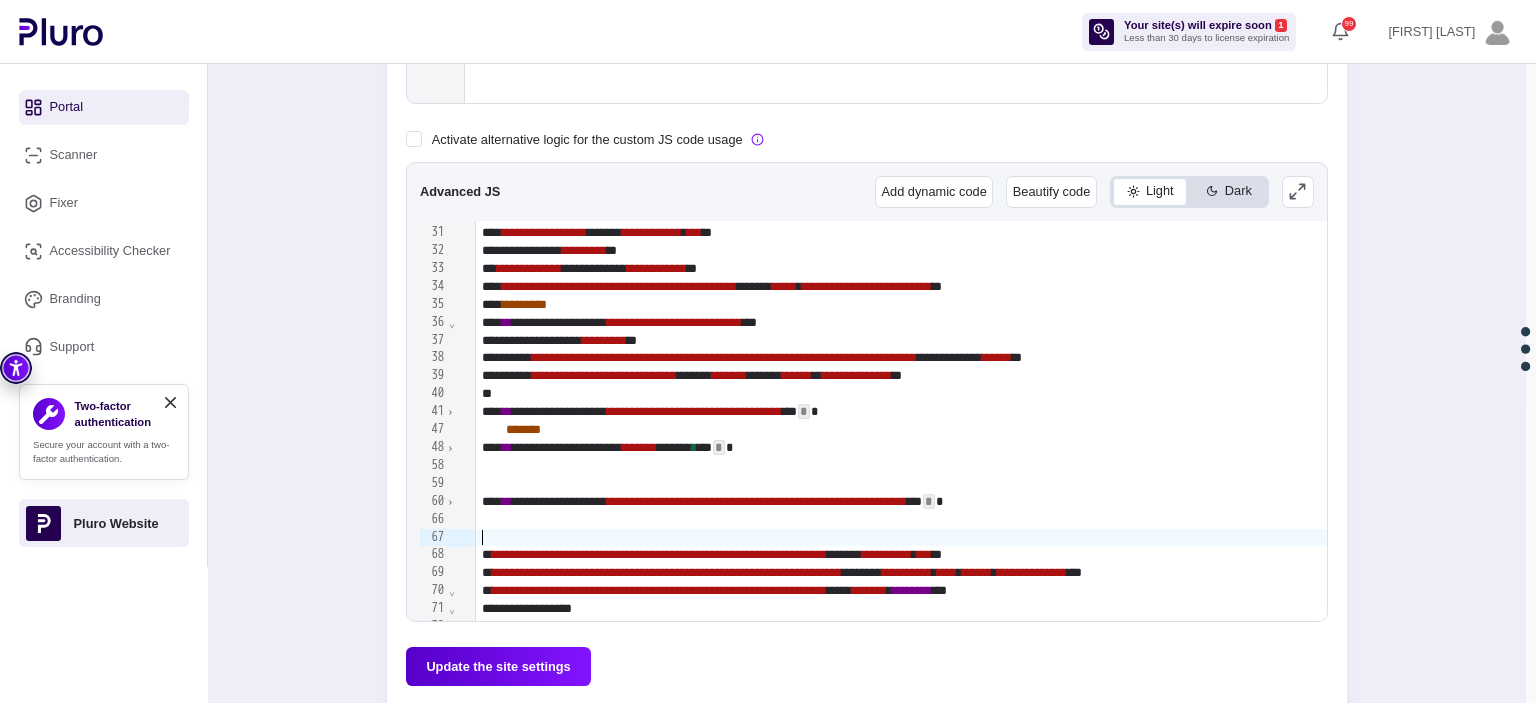 click at bounding box center [1941, 538] 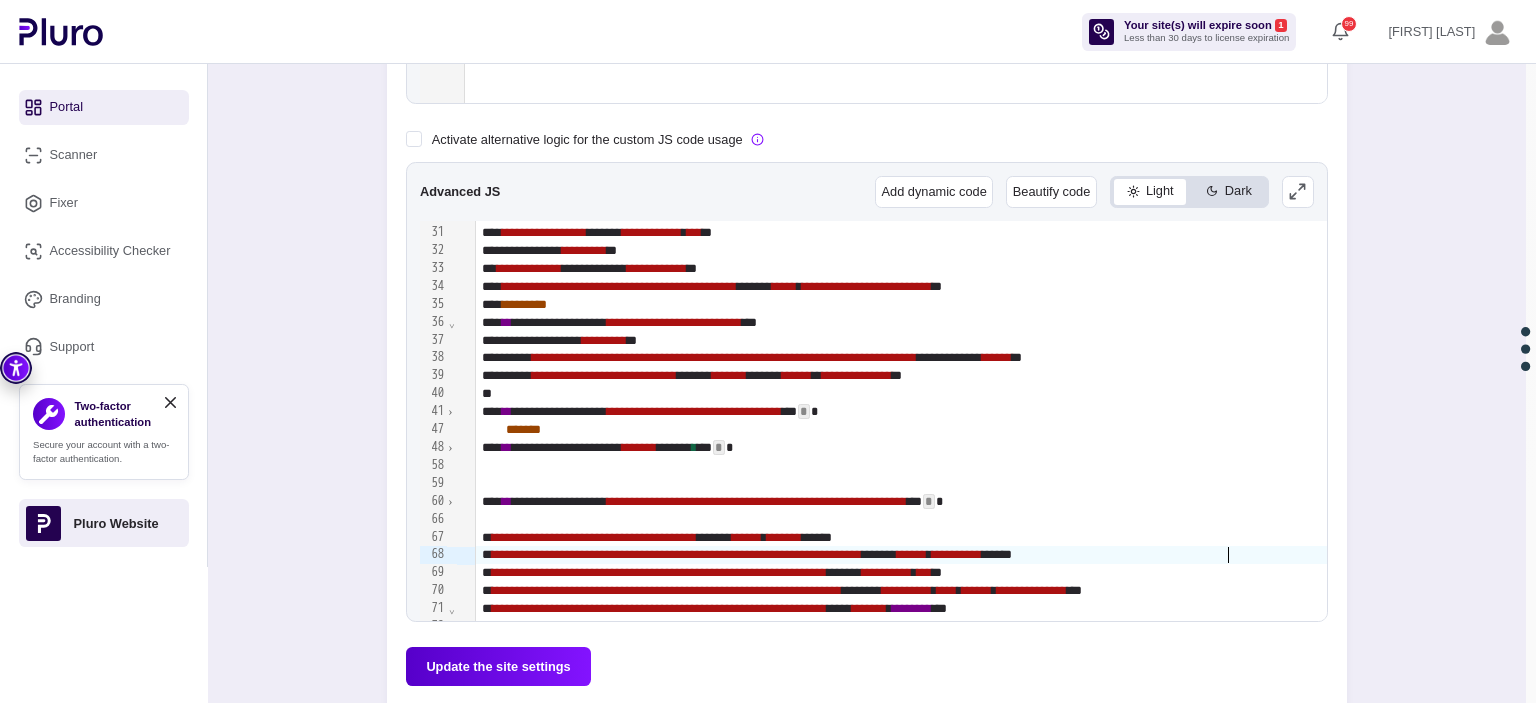 click on "Update the site settings" at bounding box center (498, 666) 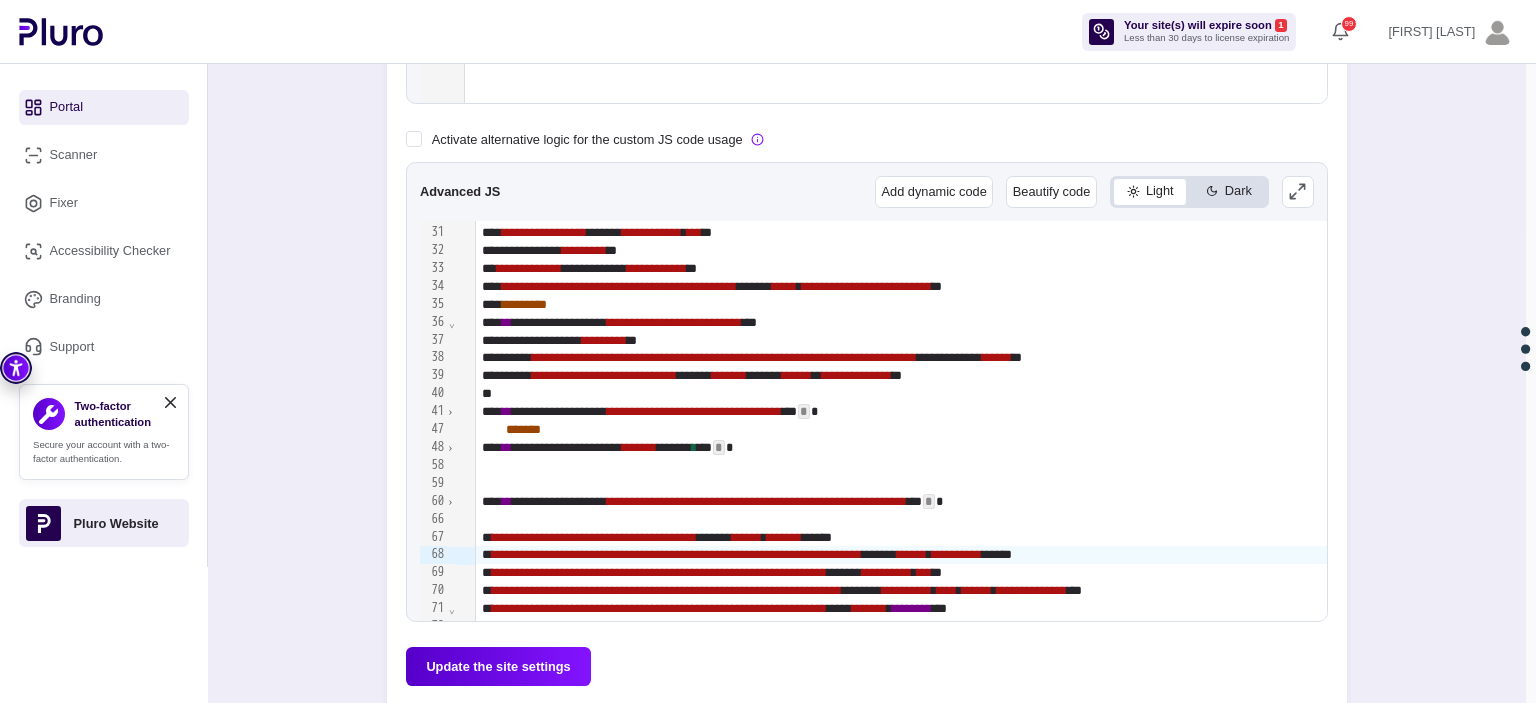 click on "Update the site settings" at bounding box center (498, 666) 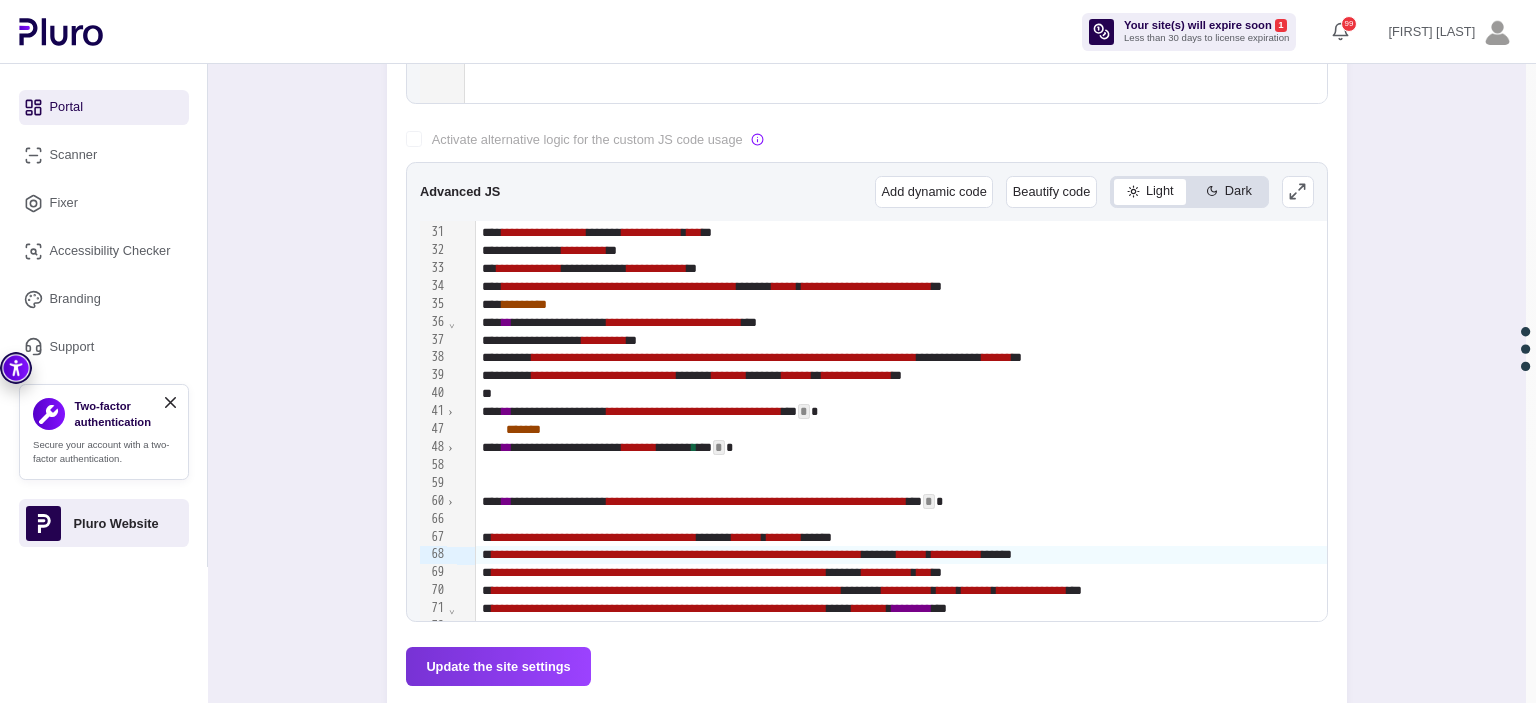 click at bounding box center (867, 137) 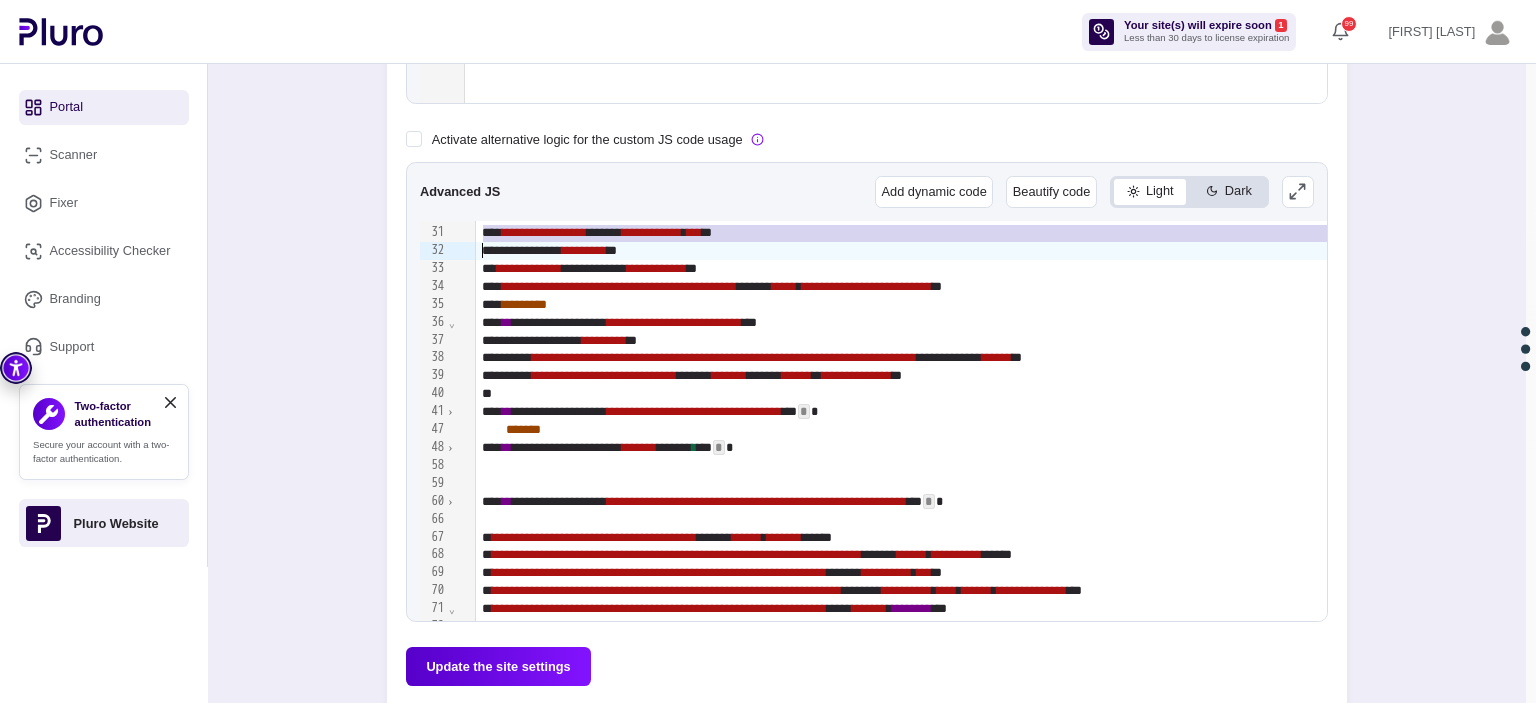 click on "**********" at bounding box center (544, 232) 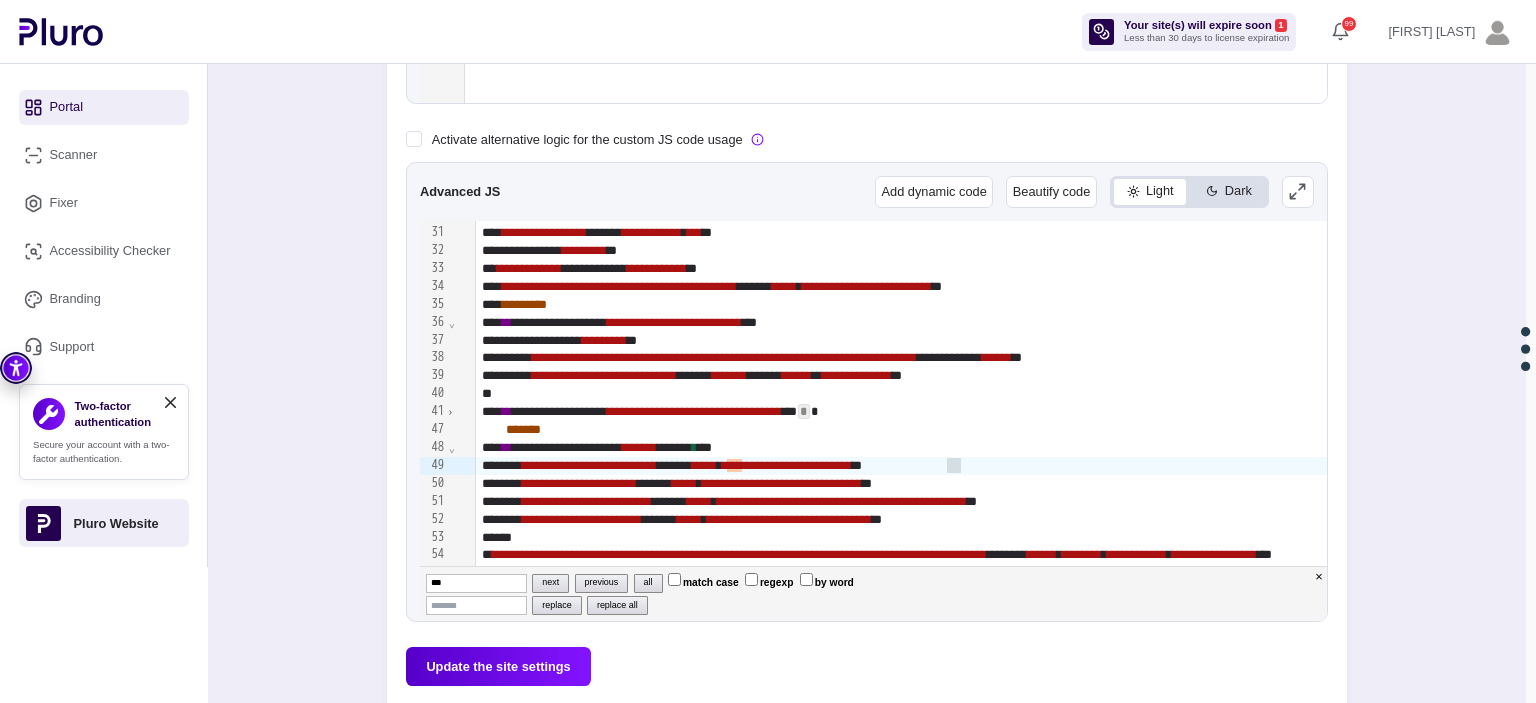 type on "***" 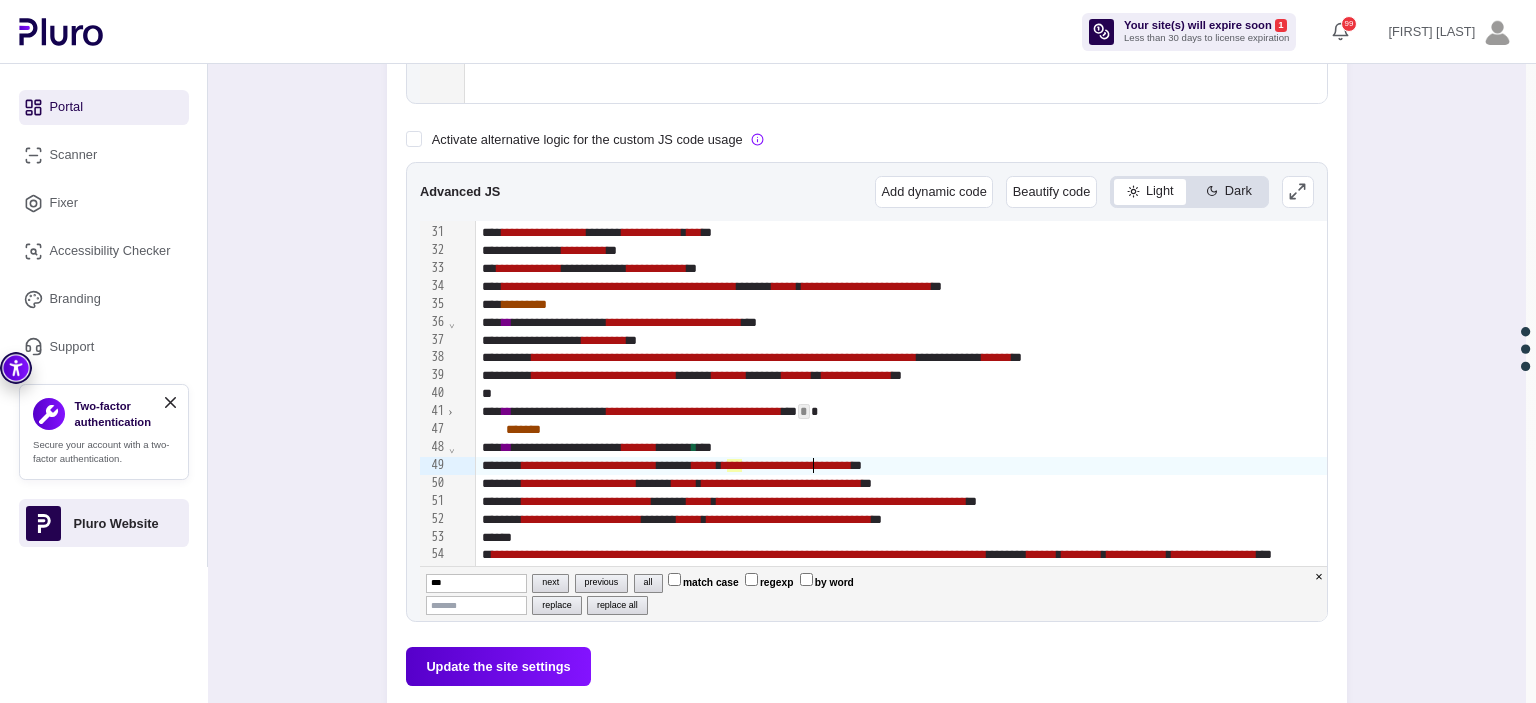 drag, startPoint x: 811, startPoint y: 462, endPoint x: 621, endPoint y: 483, distance: 191.157 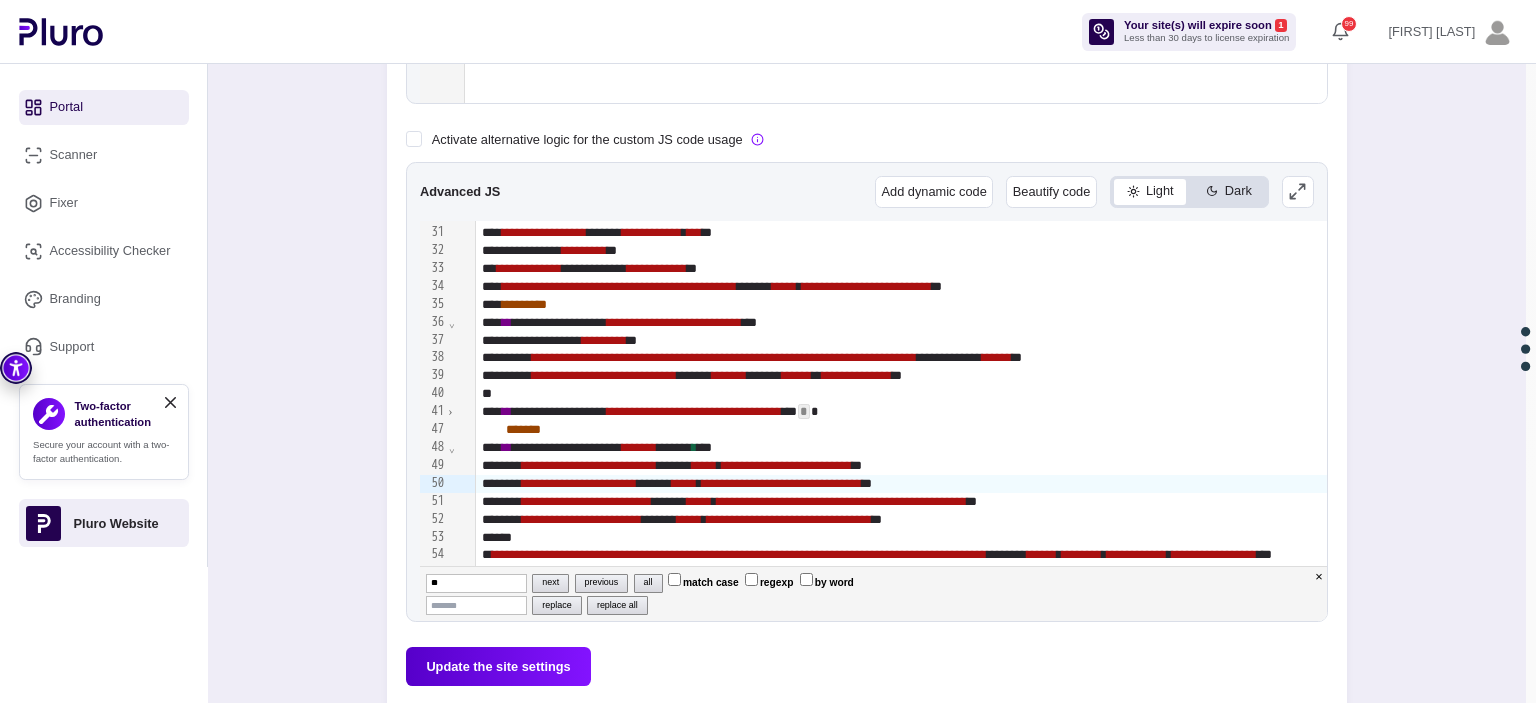 type on "*" 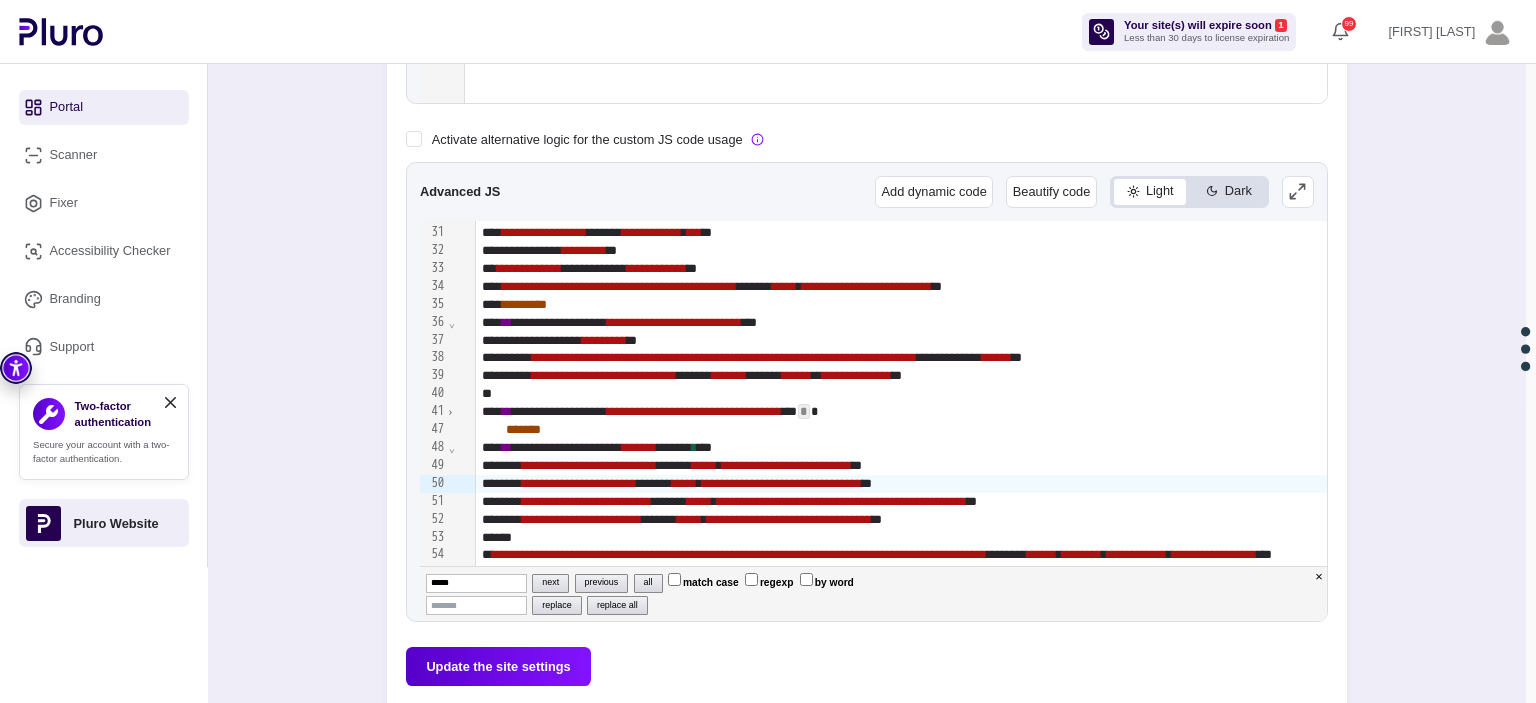 scroll, scrollTop: 692, scrollLeft: 0, axis: vertical 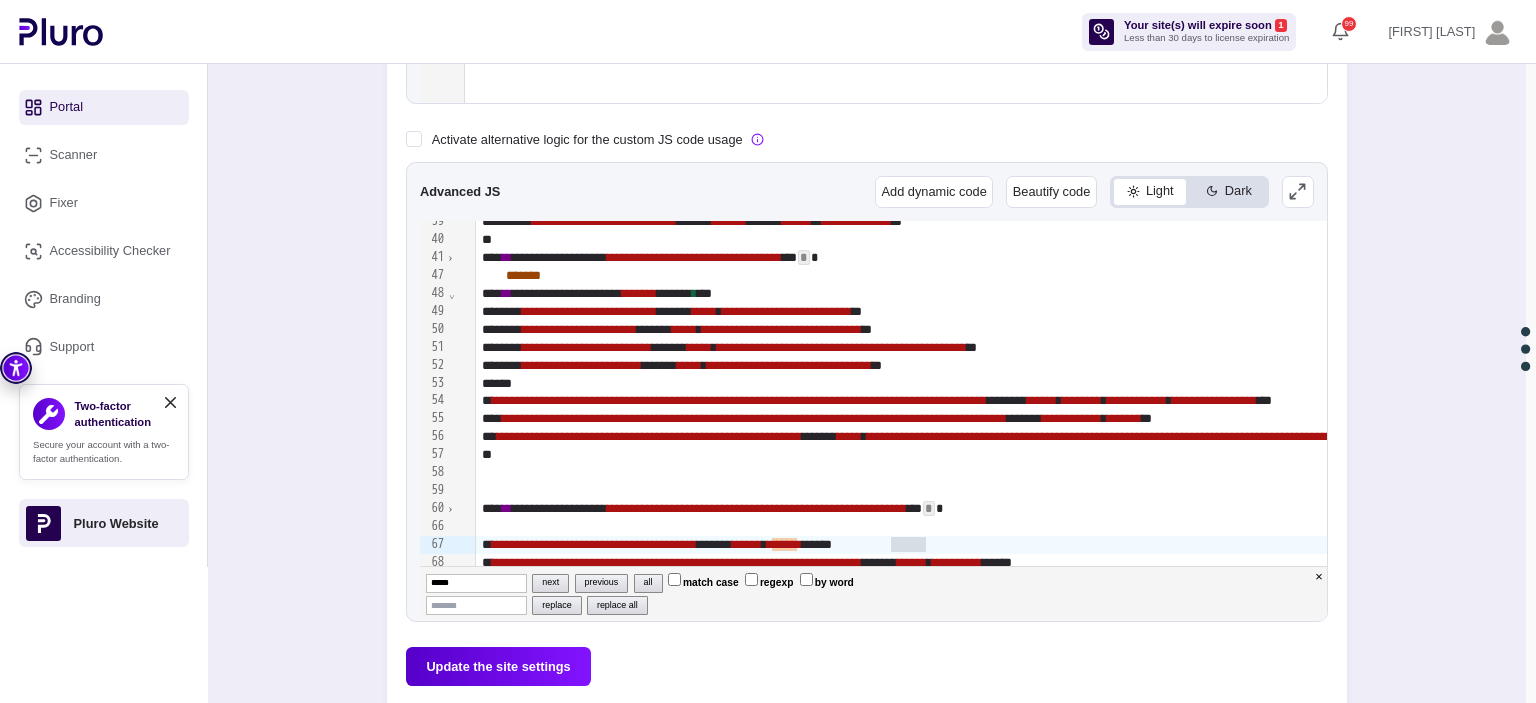 type on "*****" 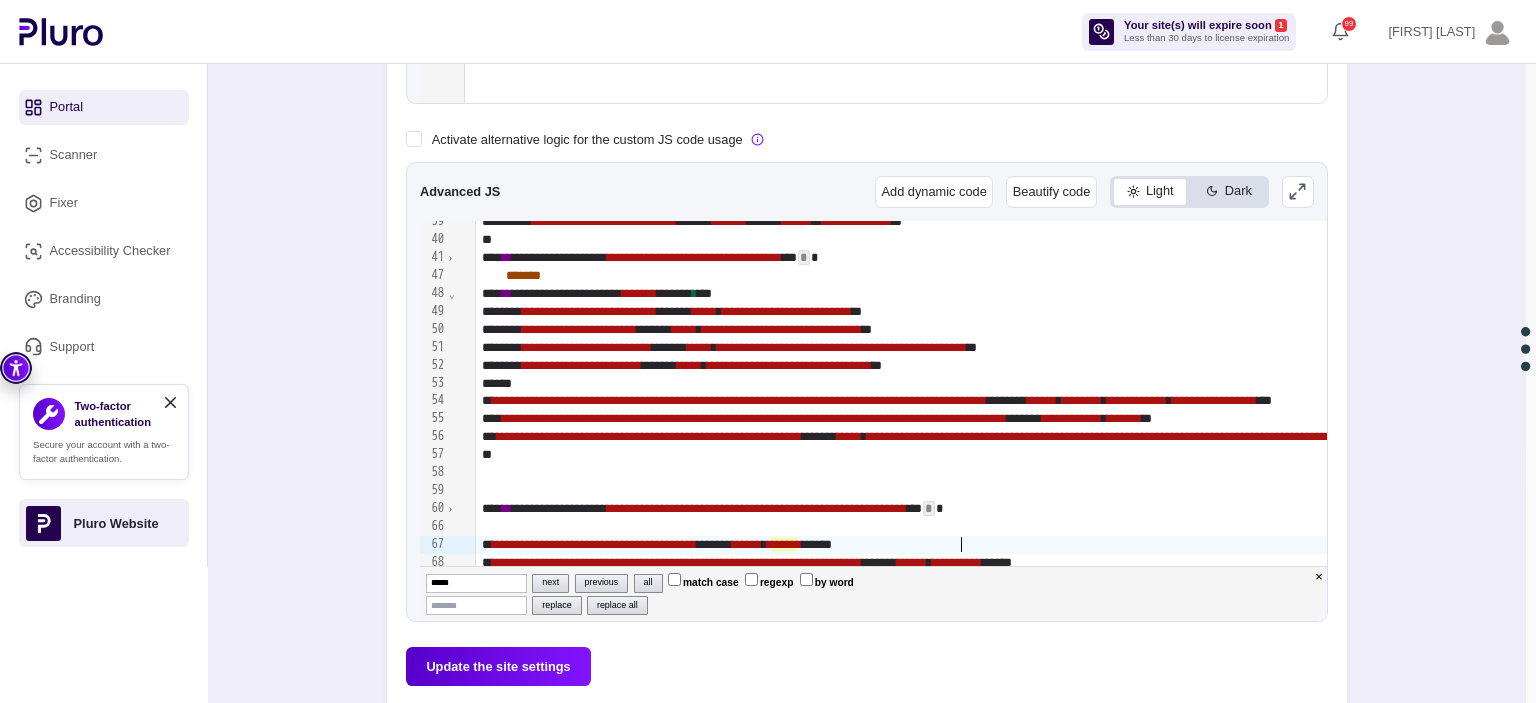 click on "**********" at bounding box center [1941, 545] 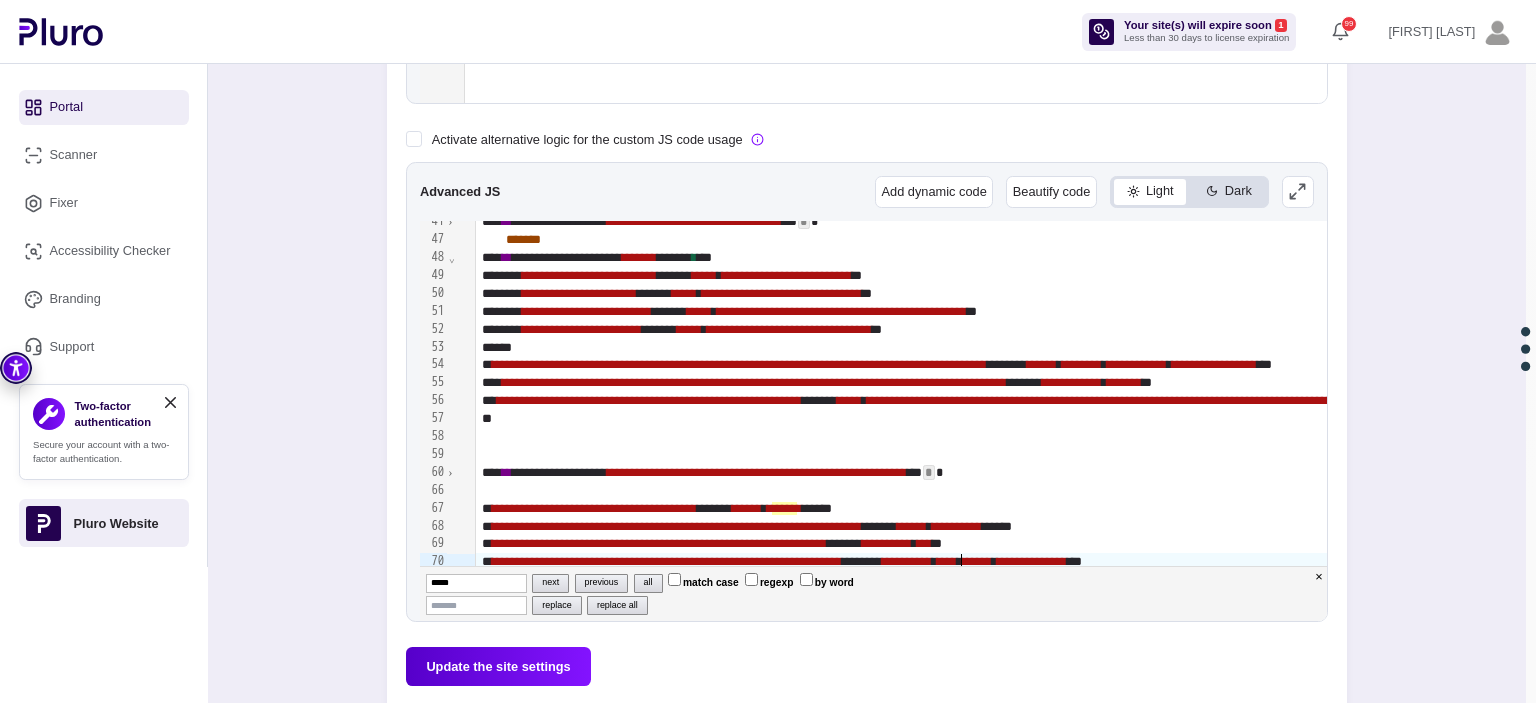 scroll, scrollTop: 745, scrollLeft: 0, axis: vertical 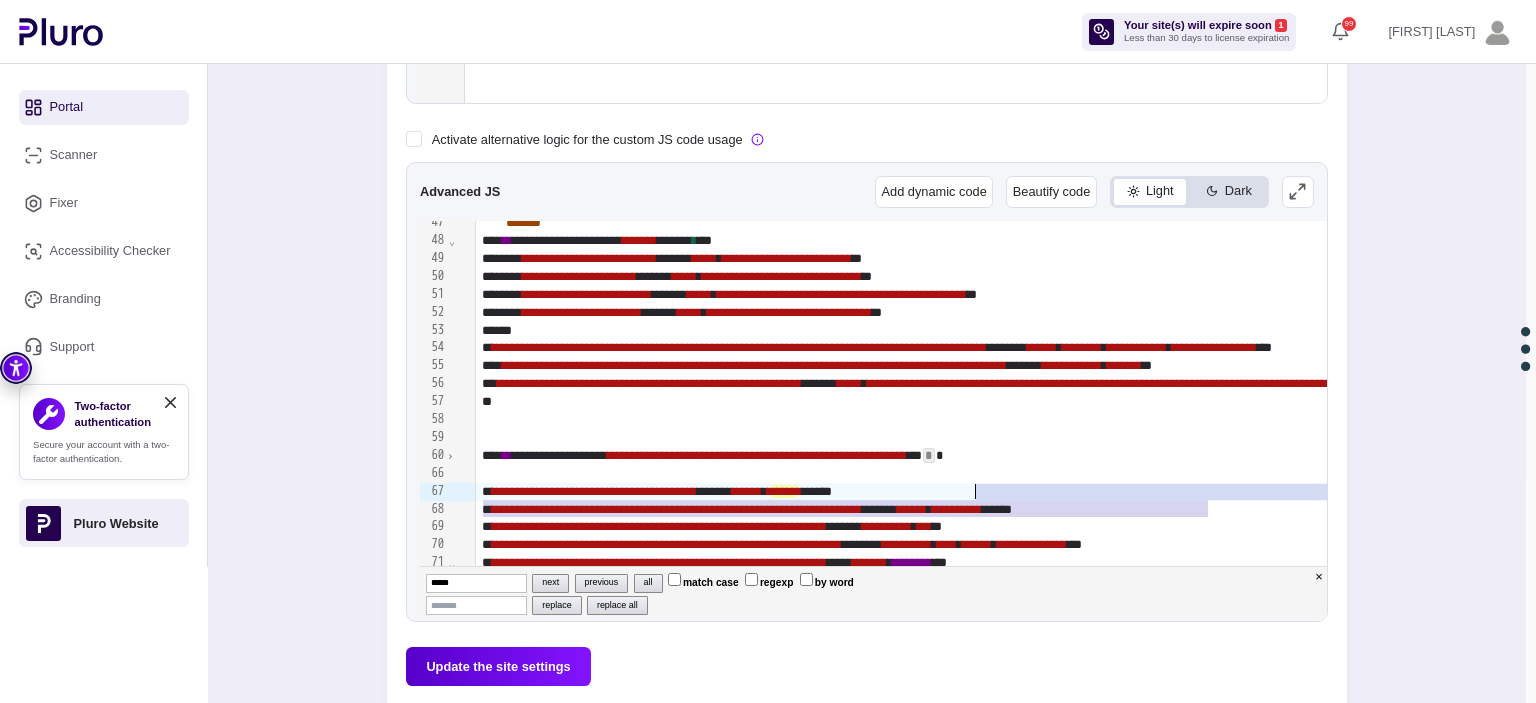 drag, startPoint x: 1204, startPoint y: 507, endPoint x: 1000, endPoint y: 492, distance: 204.55072 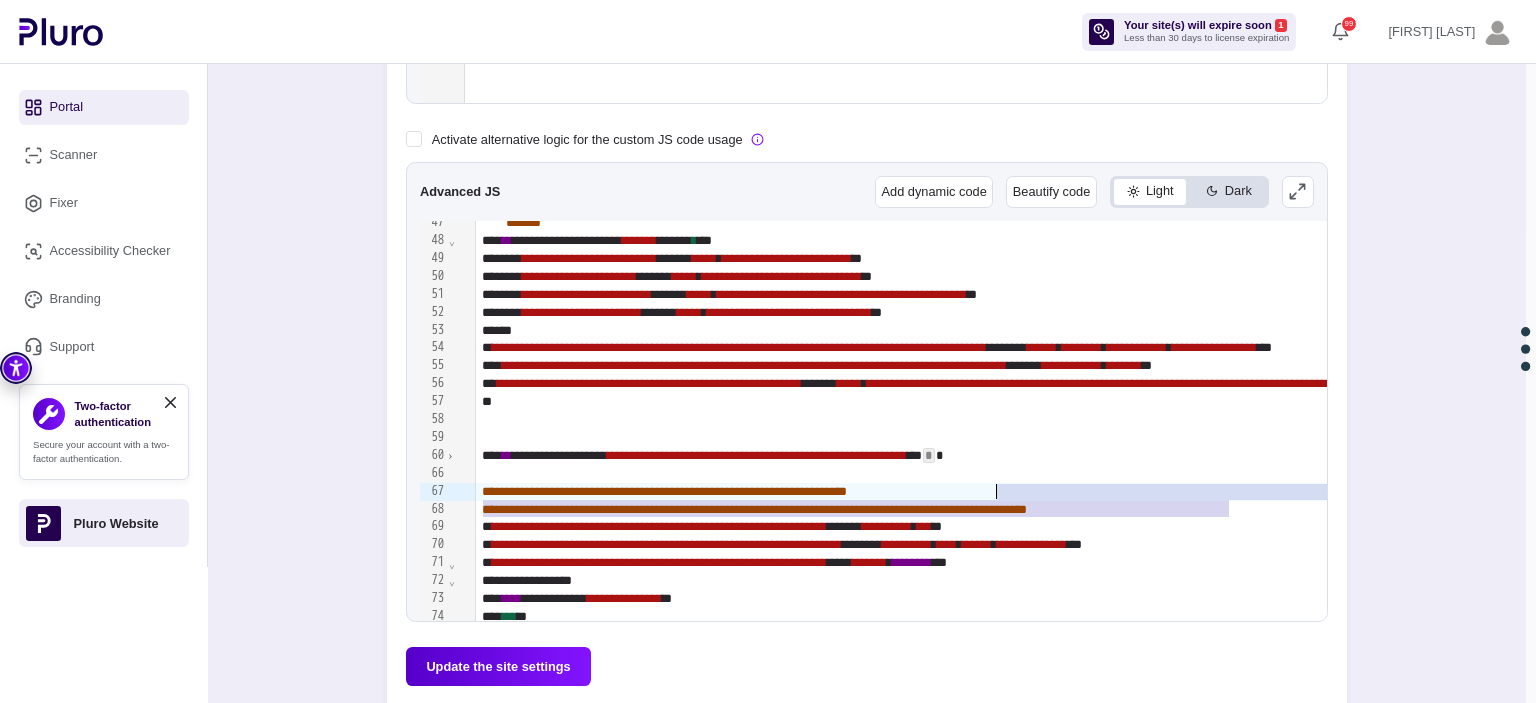 click on "Update the site settings" at bounding box center (498, 666) 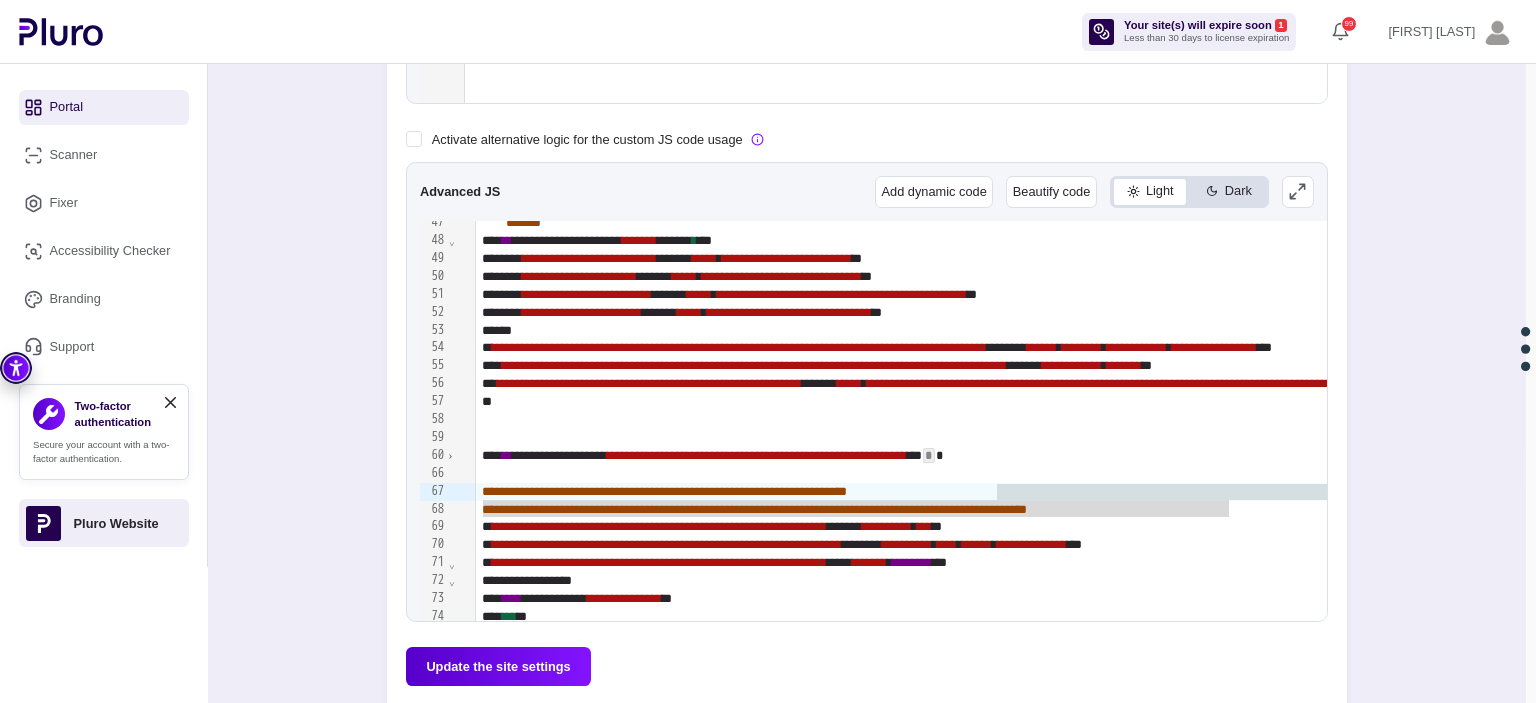 click on "Update the site settings" at bounding box center (498, 666) 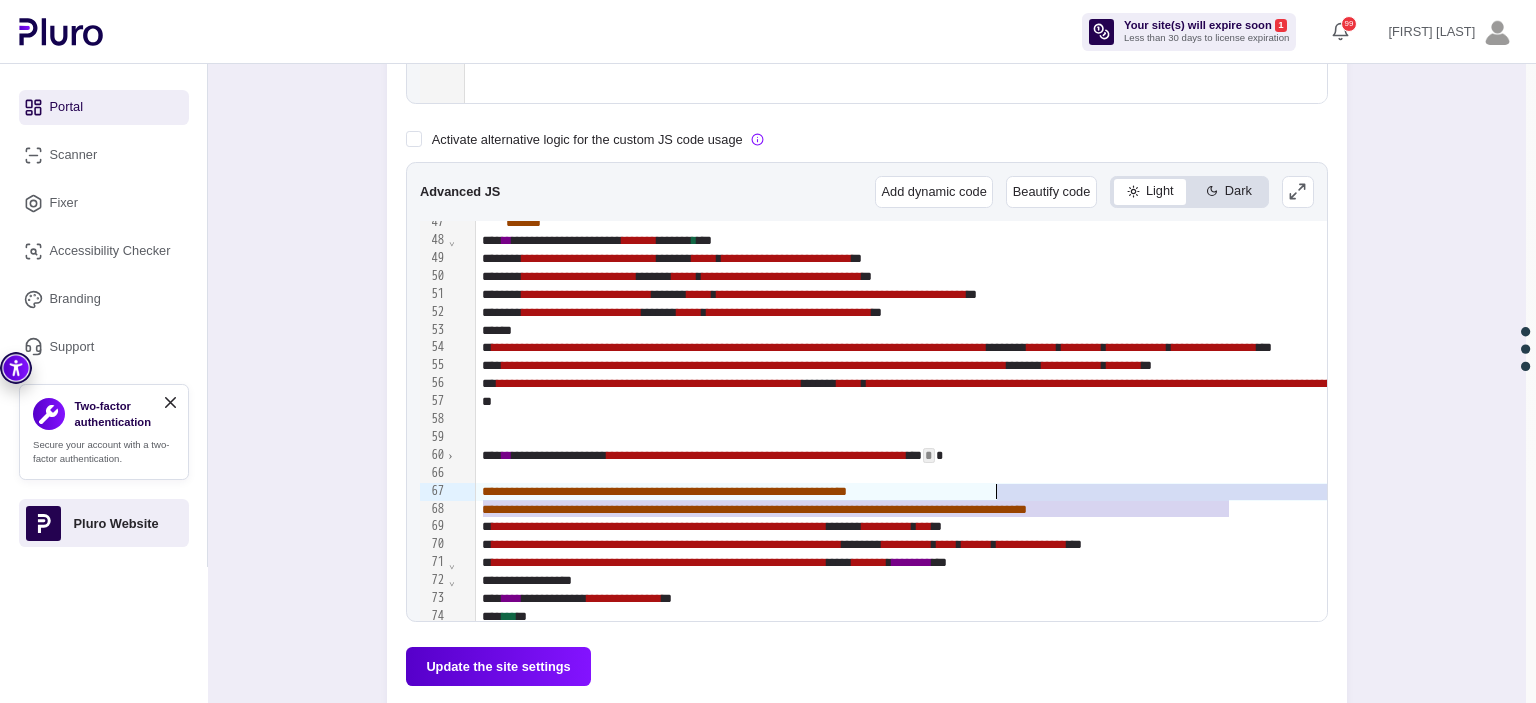 click on "**********" at bounding box center [754, 509] 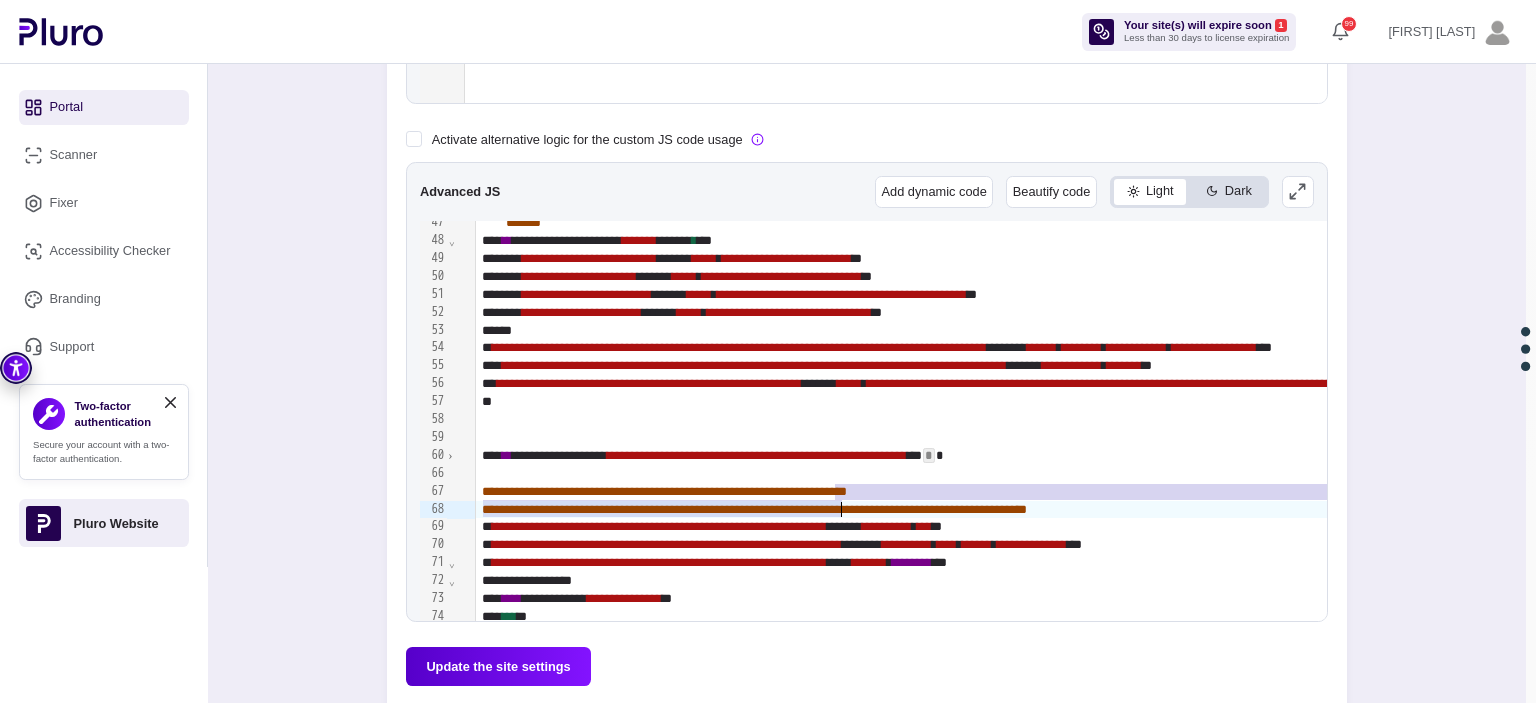 drag, startPoint x: 834, startPoint y: 491, endPoint x: 836, endPoint y: 503, distance: 12.165525 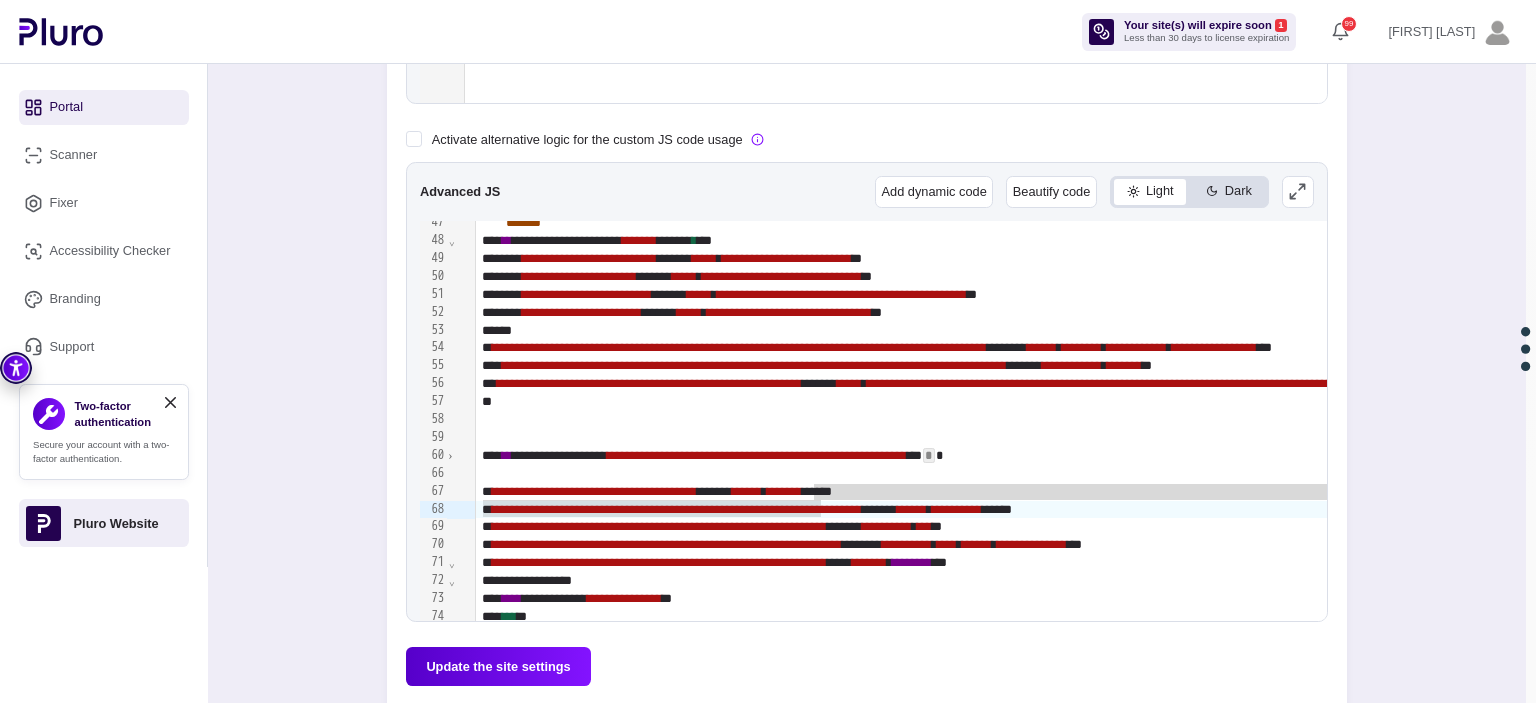 click on "Update the site settings" at bounding box center [498, 666] 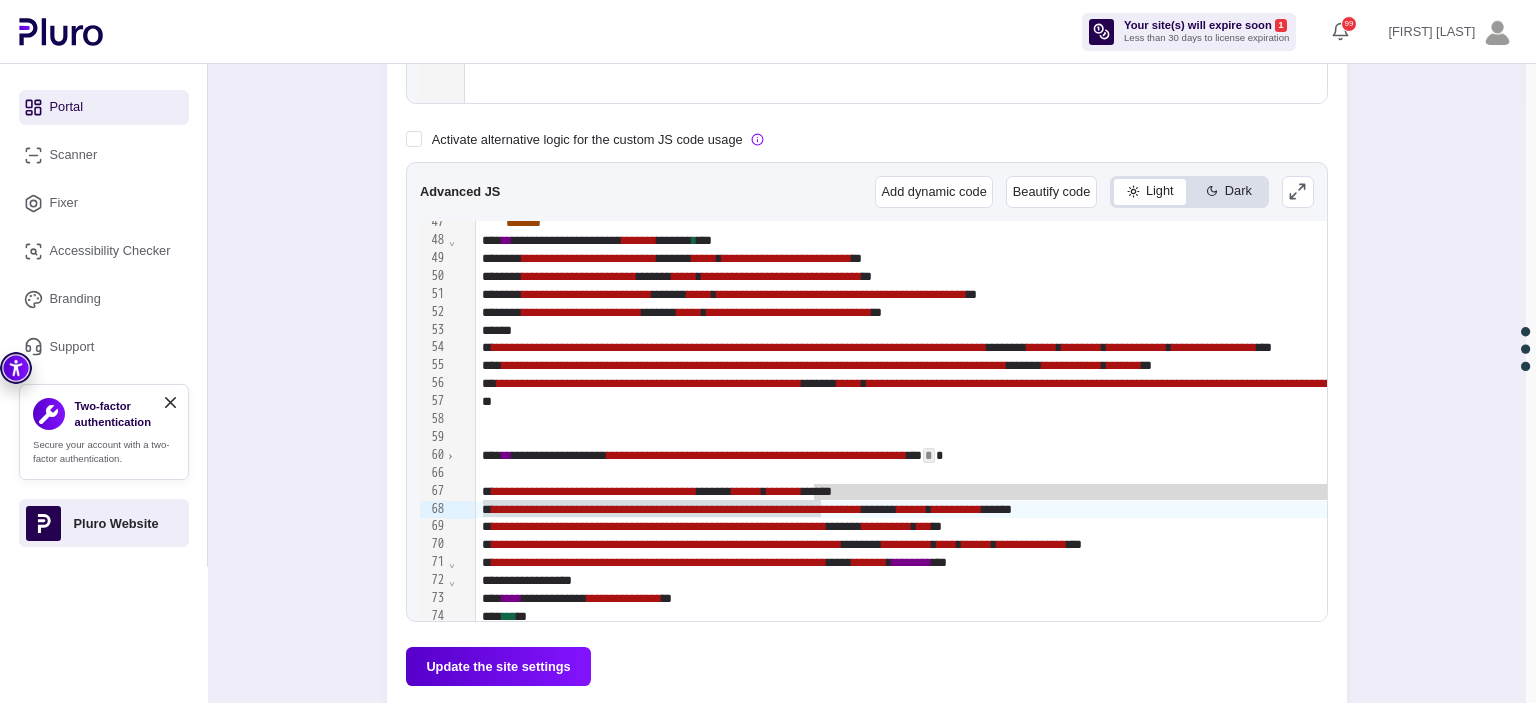 click on "**********" at bounding box center [867, 50] 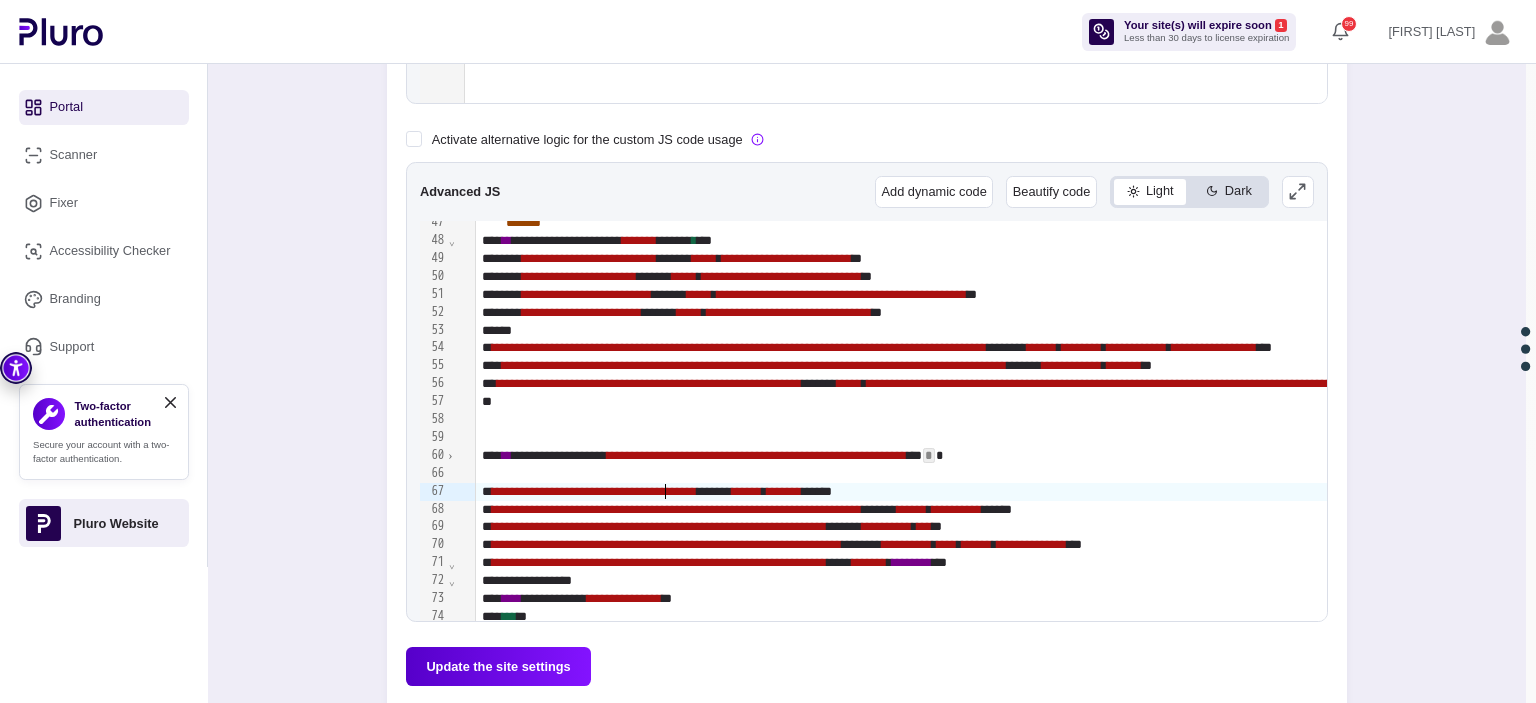 click on "**********" at bounding box center [594, 491] 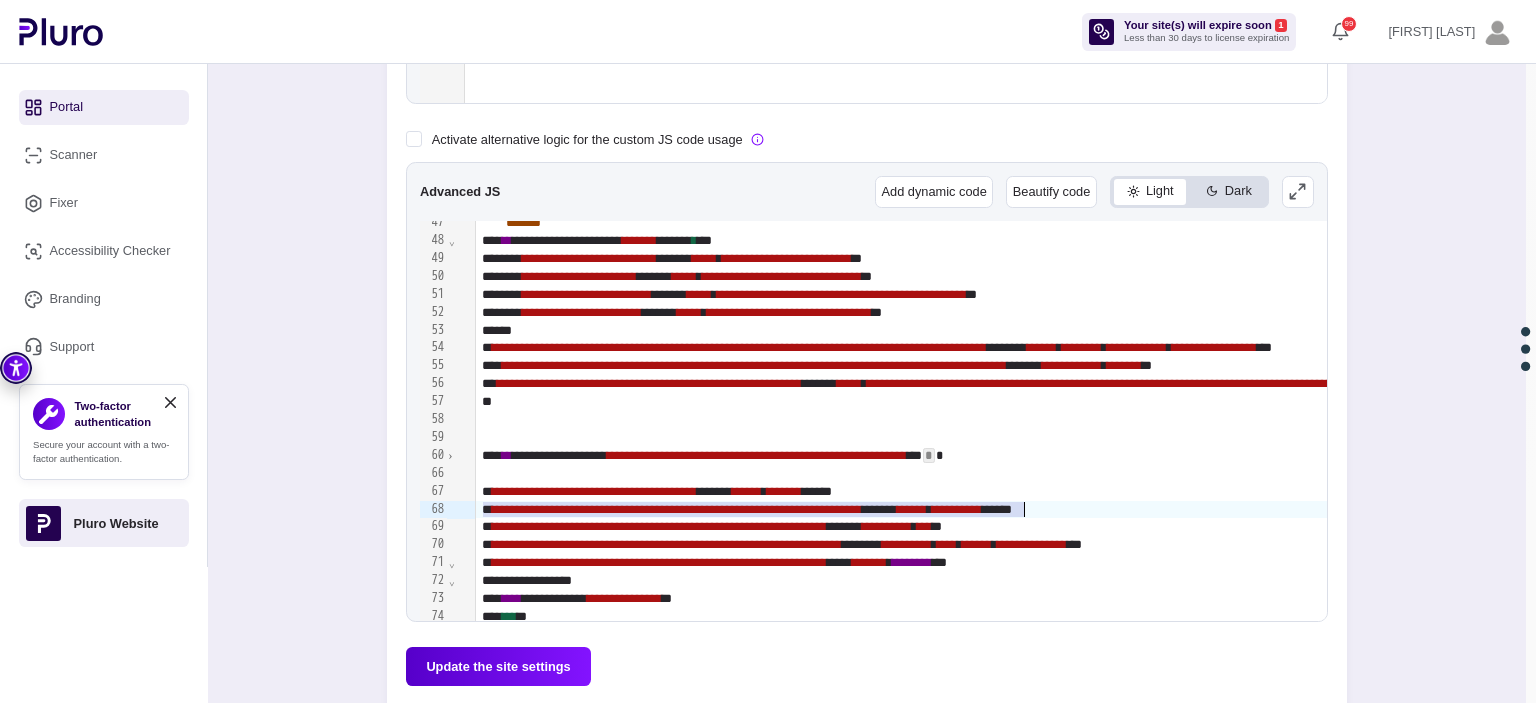 drag, startPoint x: 479, startPoint y: 505, endPoint x: 1022, endPoint y: 503, distance: 543.00366 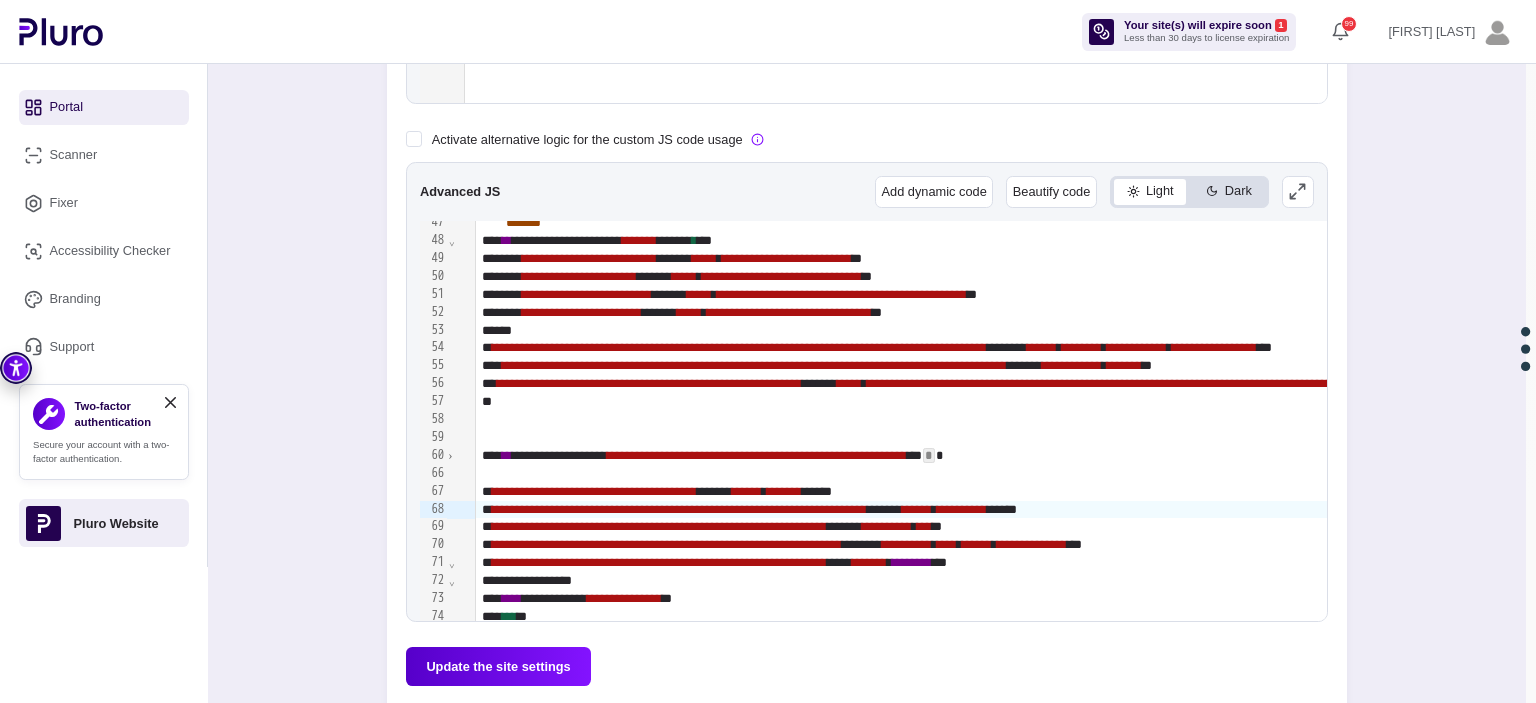 click on "Update the site settings" at bounding box center (498, 666) 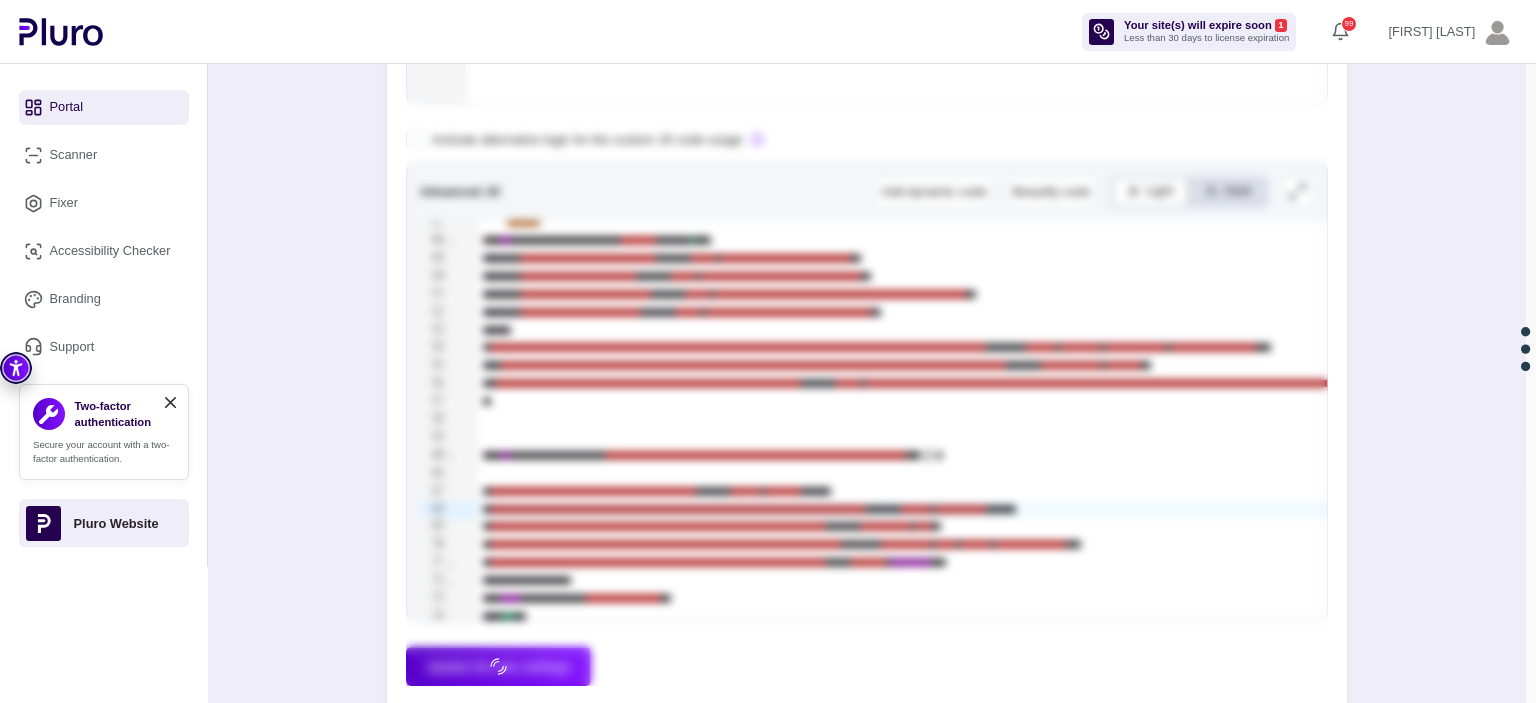 click at bounding box center [867, 137] 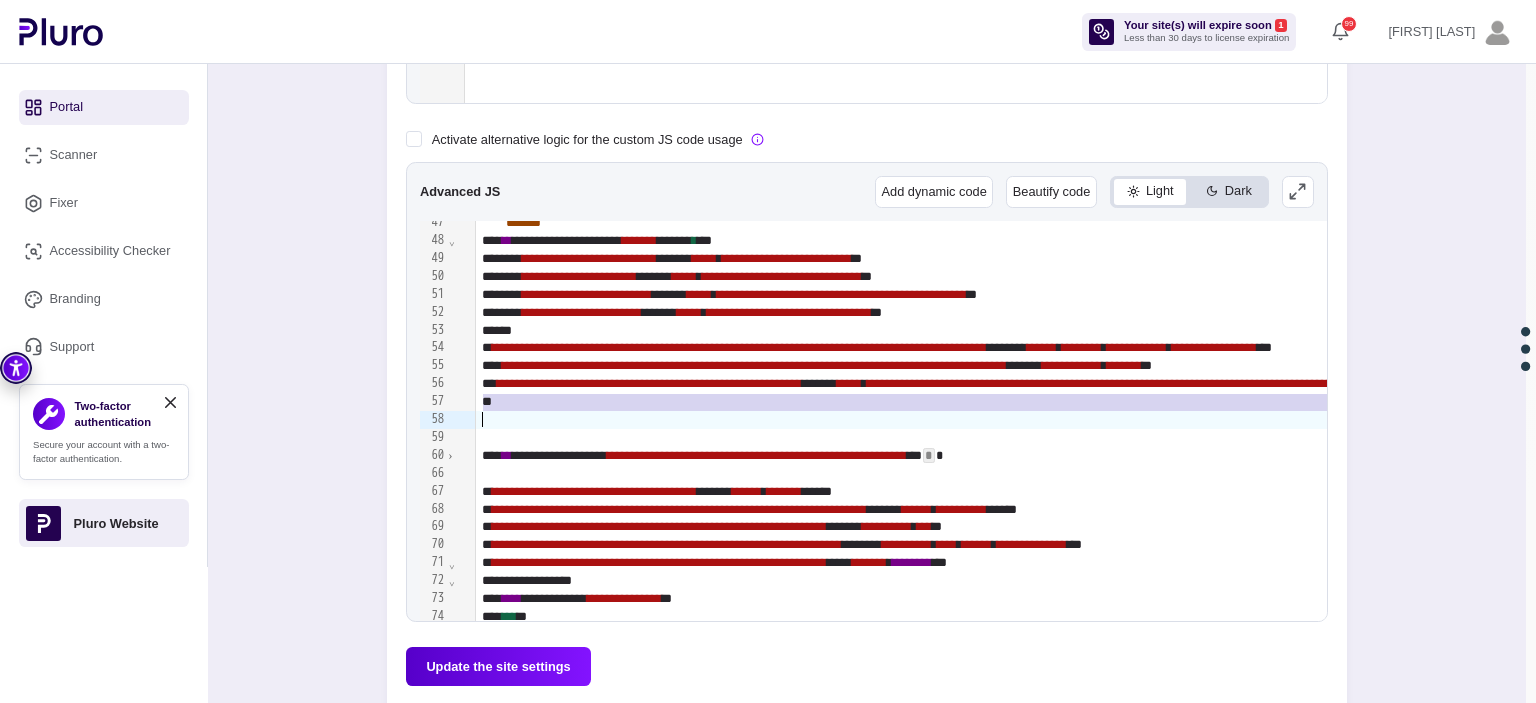 click on "*" at bounding box center (1941, 402) 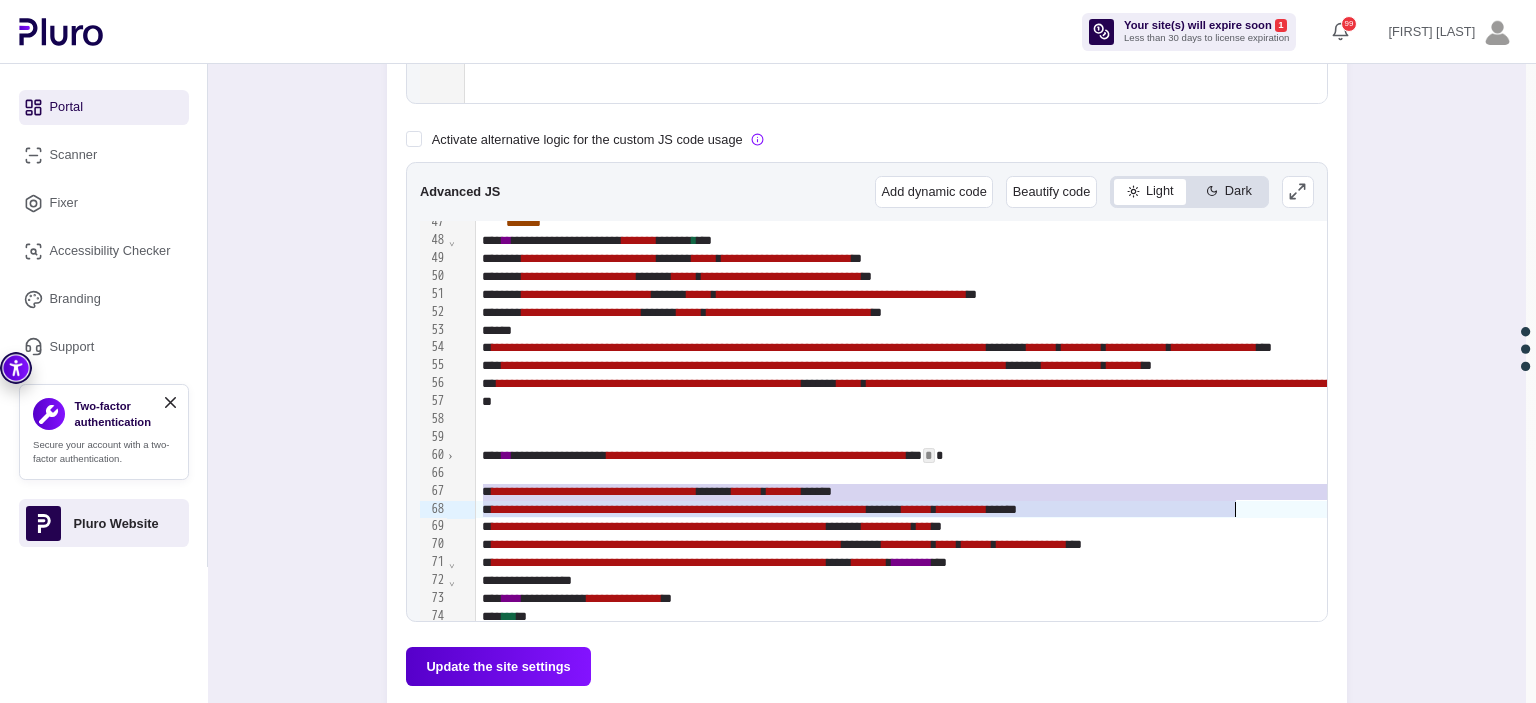 drag, startPoint x: 484, startPoint y: 487, endPoint x: 1241, endPoint y: 507, distance: 757.26416 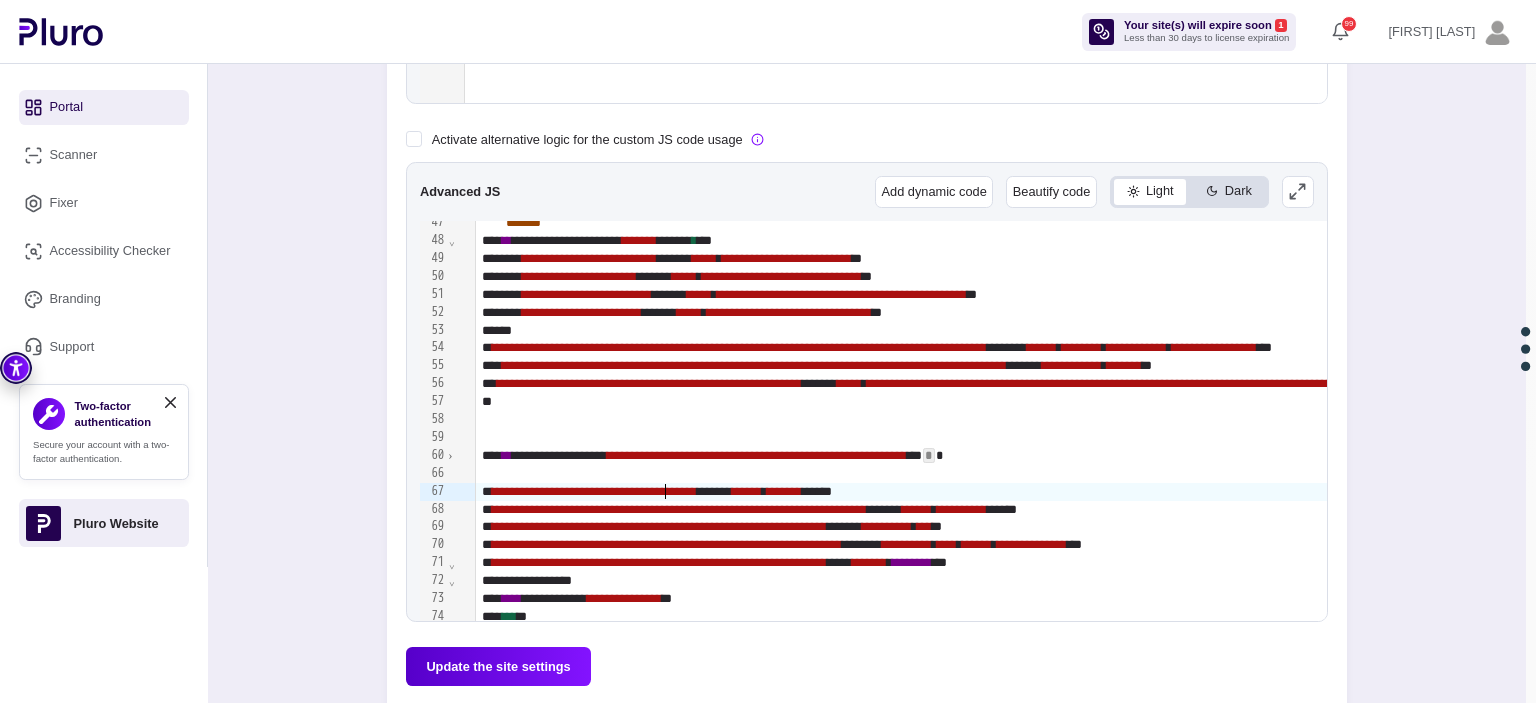 click on "**********" at bounding box center [1941, 492] 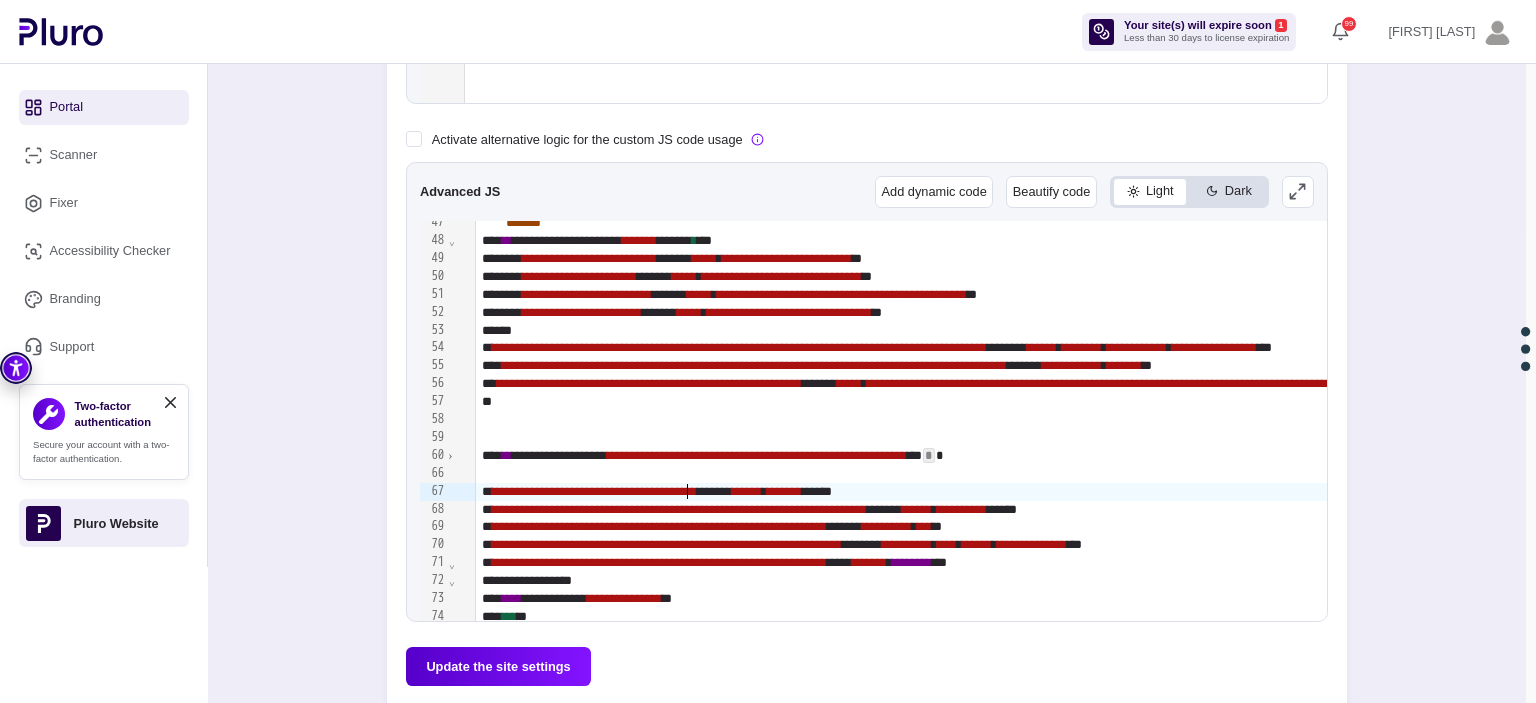 drag, startPoint x: 684, startPoint y: 492, endPoint x: 517, endPoint y: 487, distance: 167.07483 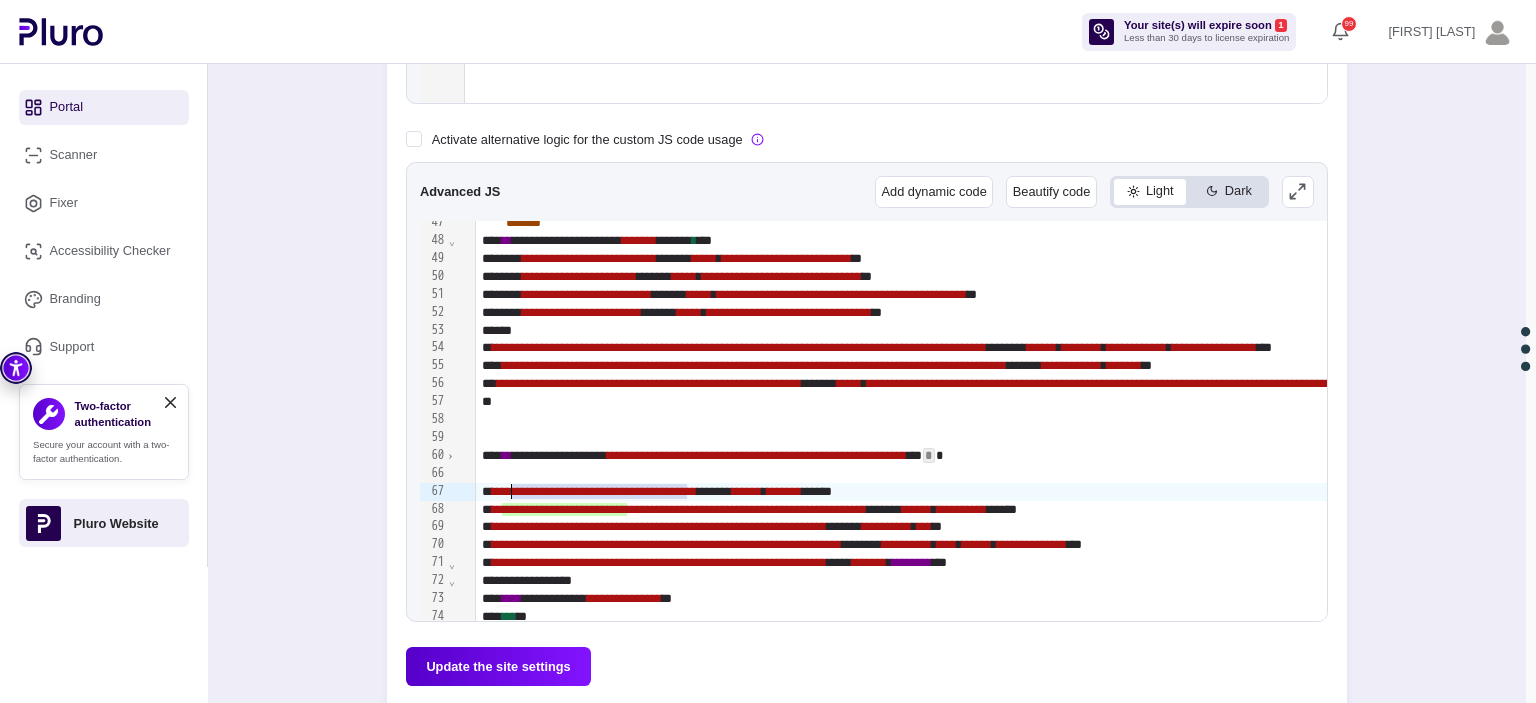 drag, startPoint x: 686, startPoint y: 490, endPoint x: 512, endPoint y: 487, distance: 174.02586 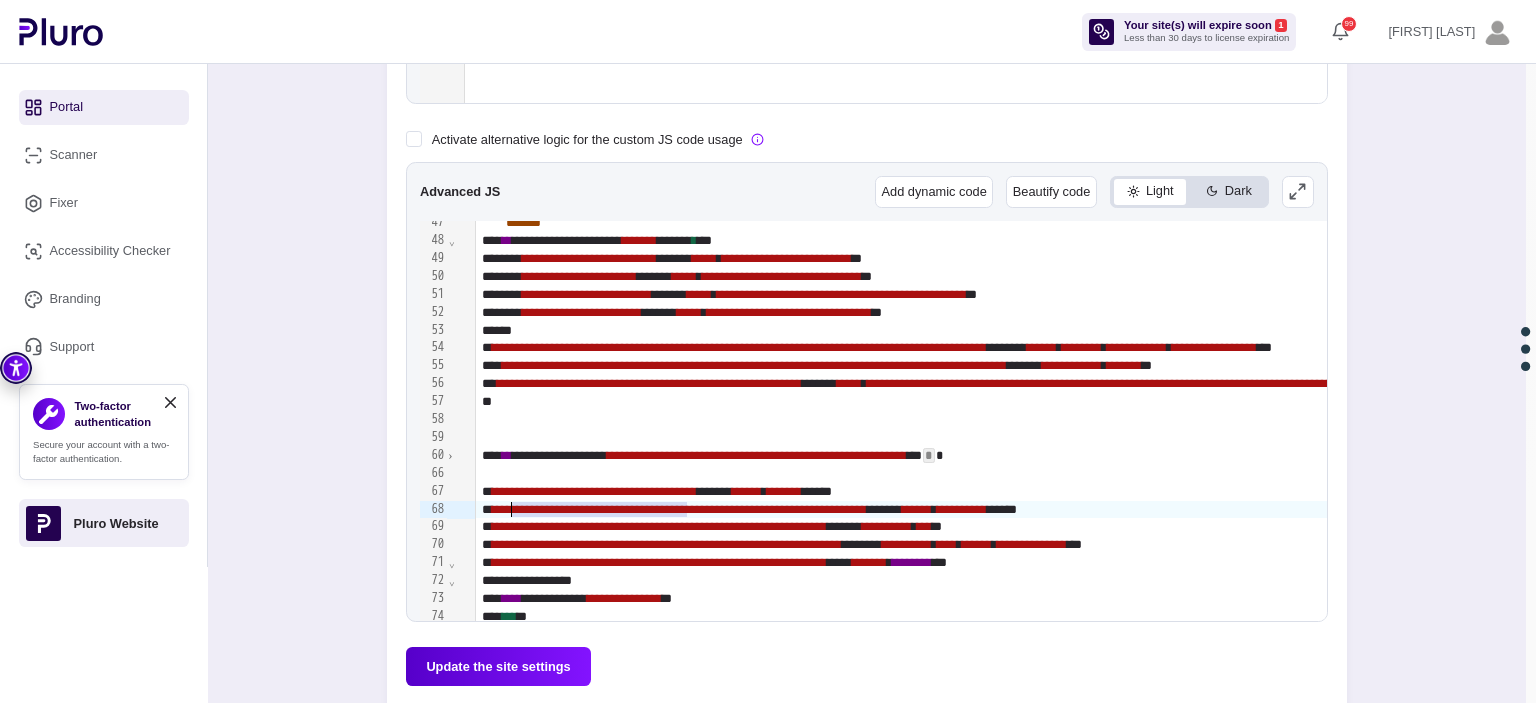 drag, startPoint x: 686, startPoint y: 508, endPoint x: 510, endPoint y: 505, distance: 176.02557 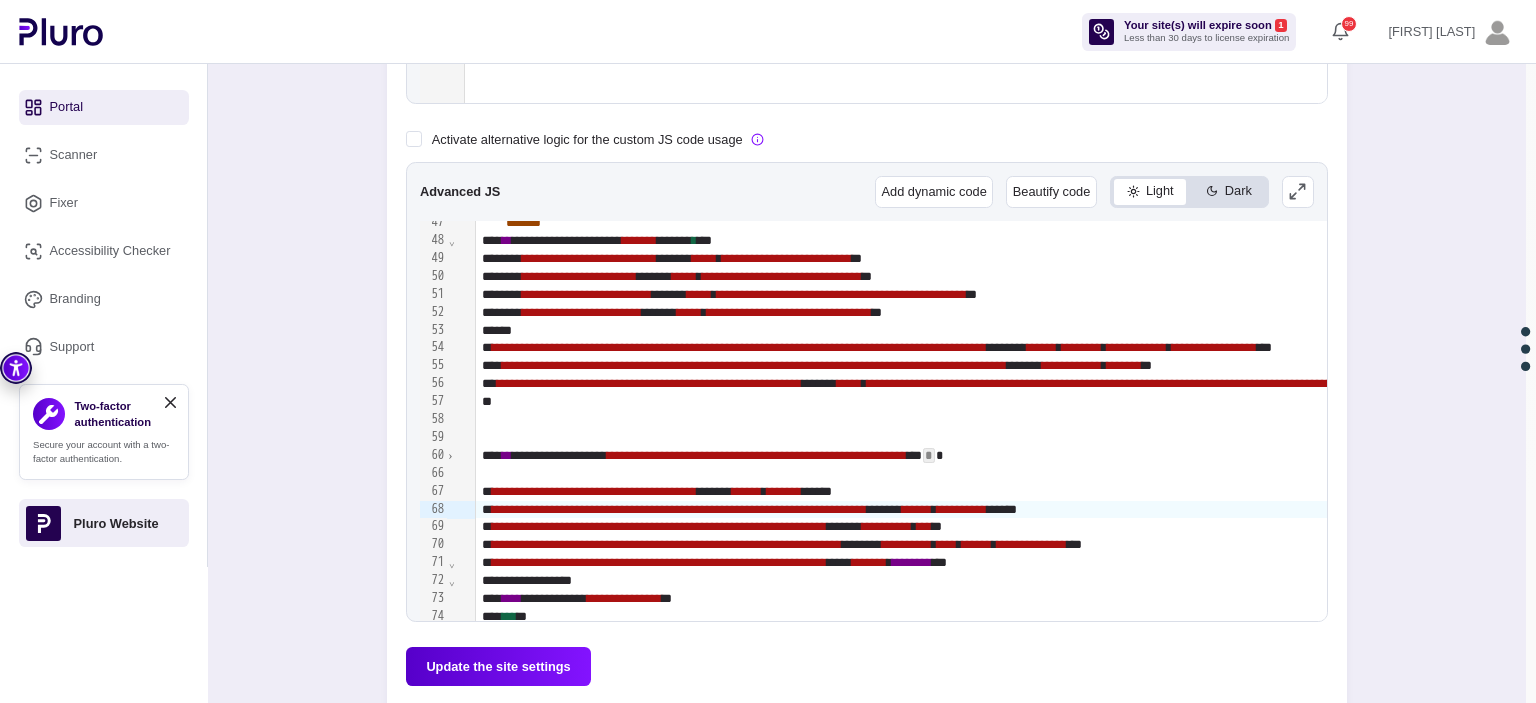 click on "Update the site settings" at bounding box center (498, 666) 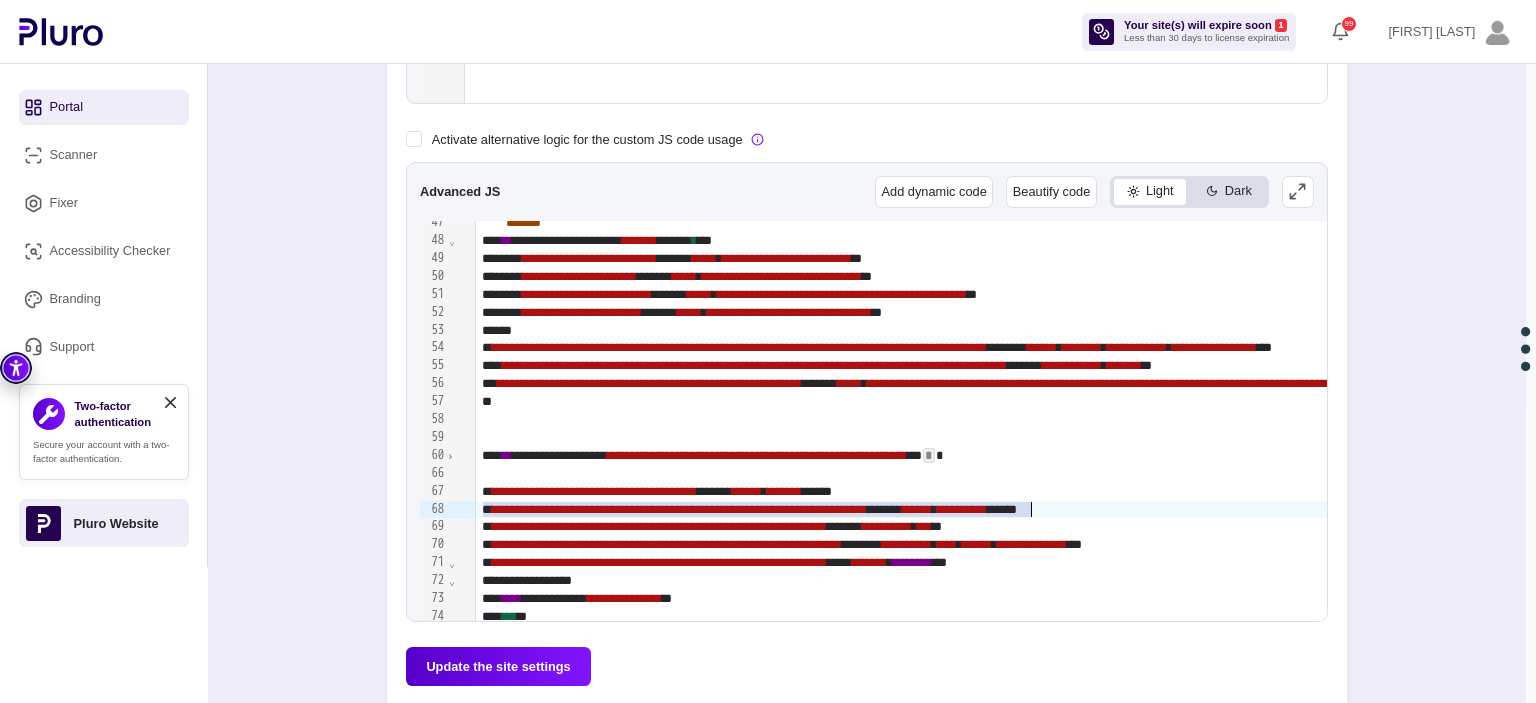 drag, startPoint x: 480, startPoint y: 503, endPoint x: 1032, endPoint y: 501, distance: 552.0036 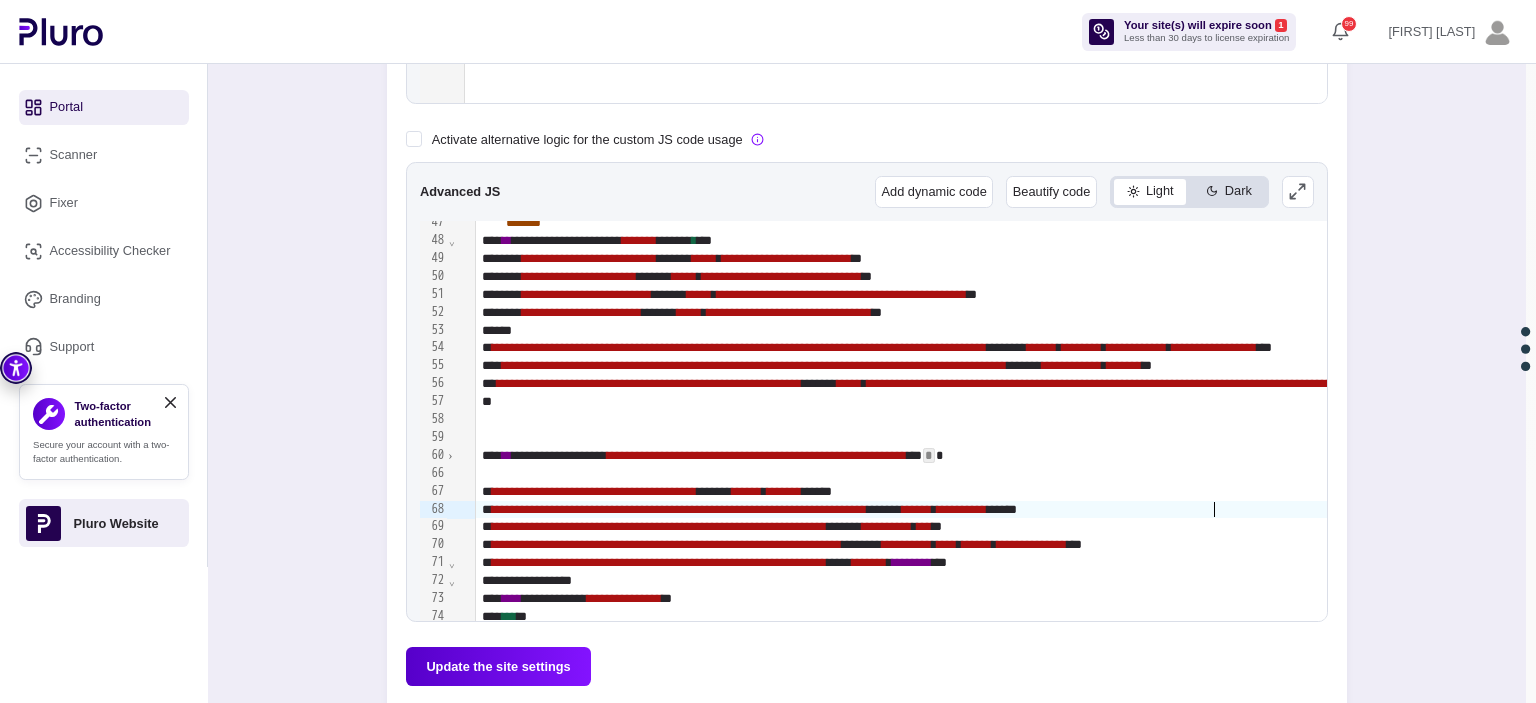 click on "**********" at bounding box center (1941, 510) 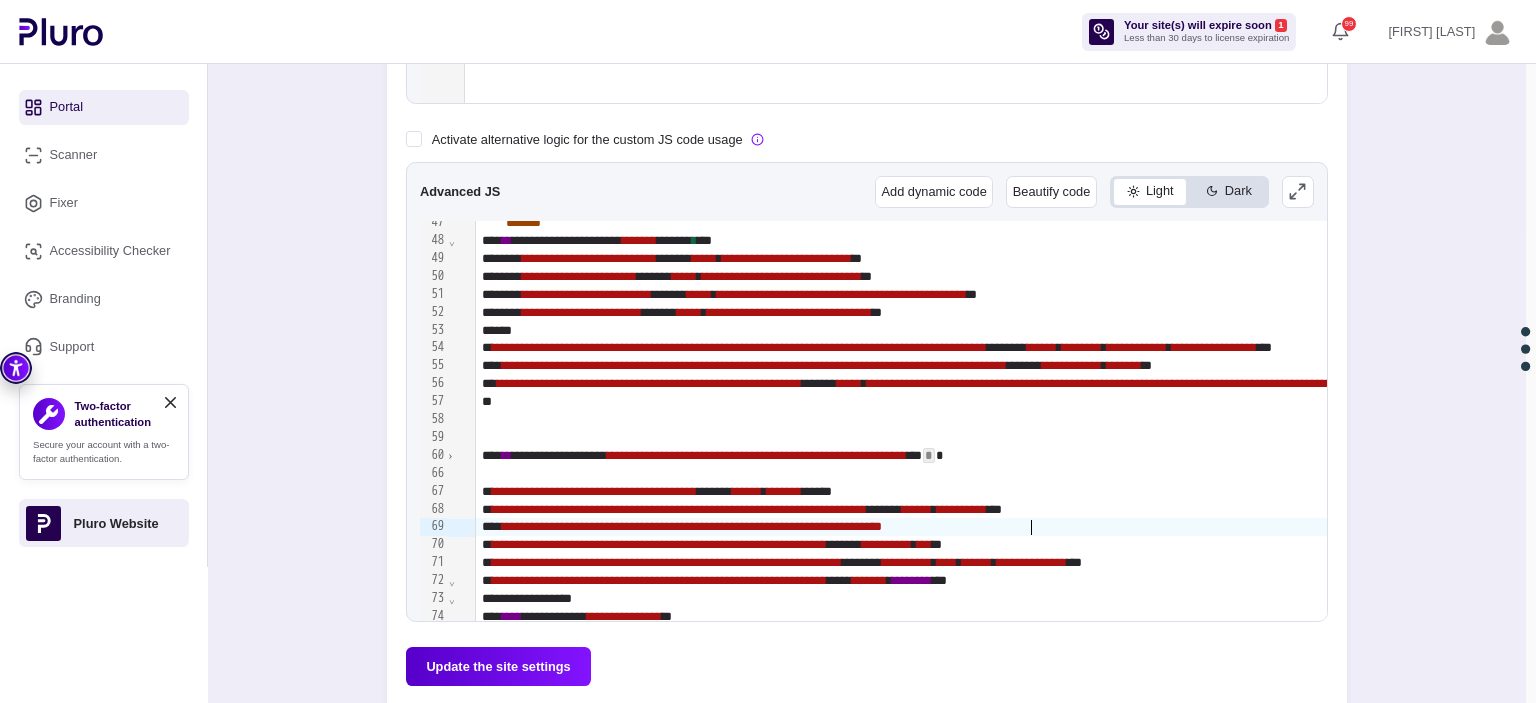 click on "**********" at bounding box center (692, 526) 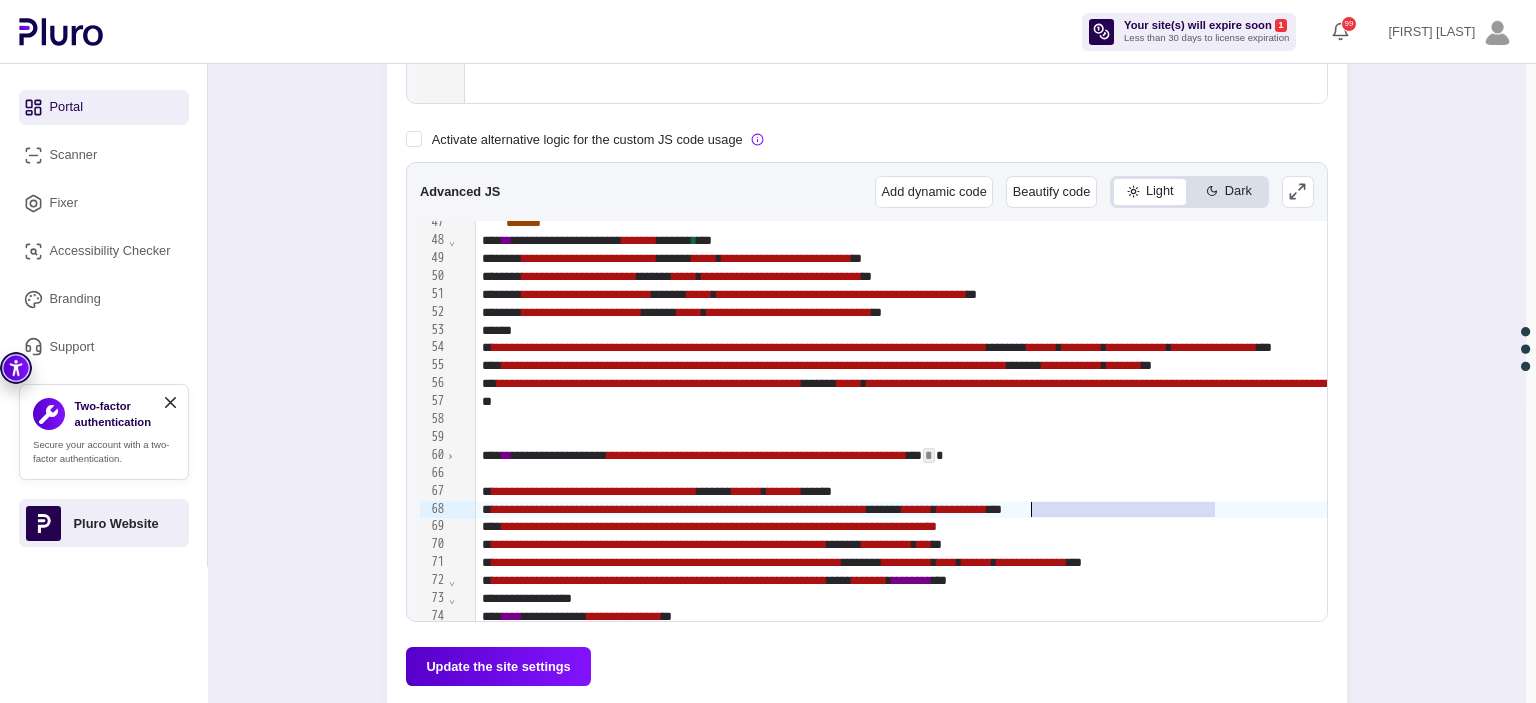 drag, startPoint x: 1212, startPoint y: 505, endPoint x: 1035, endPoint y: 503, distance: 177.01129 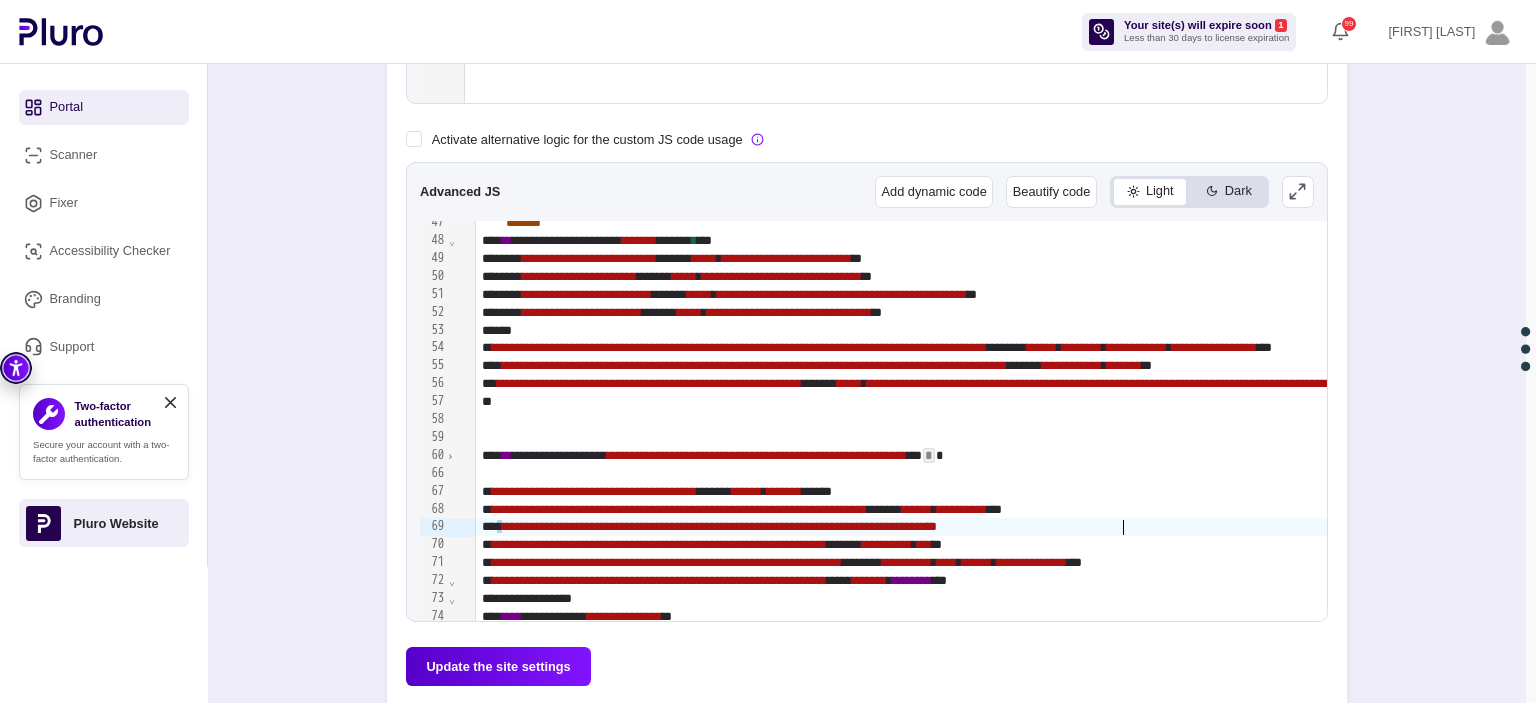 click on "**********" at bounding box center (1941, 527) 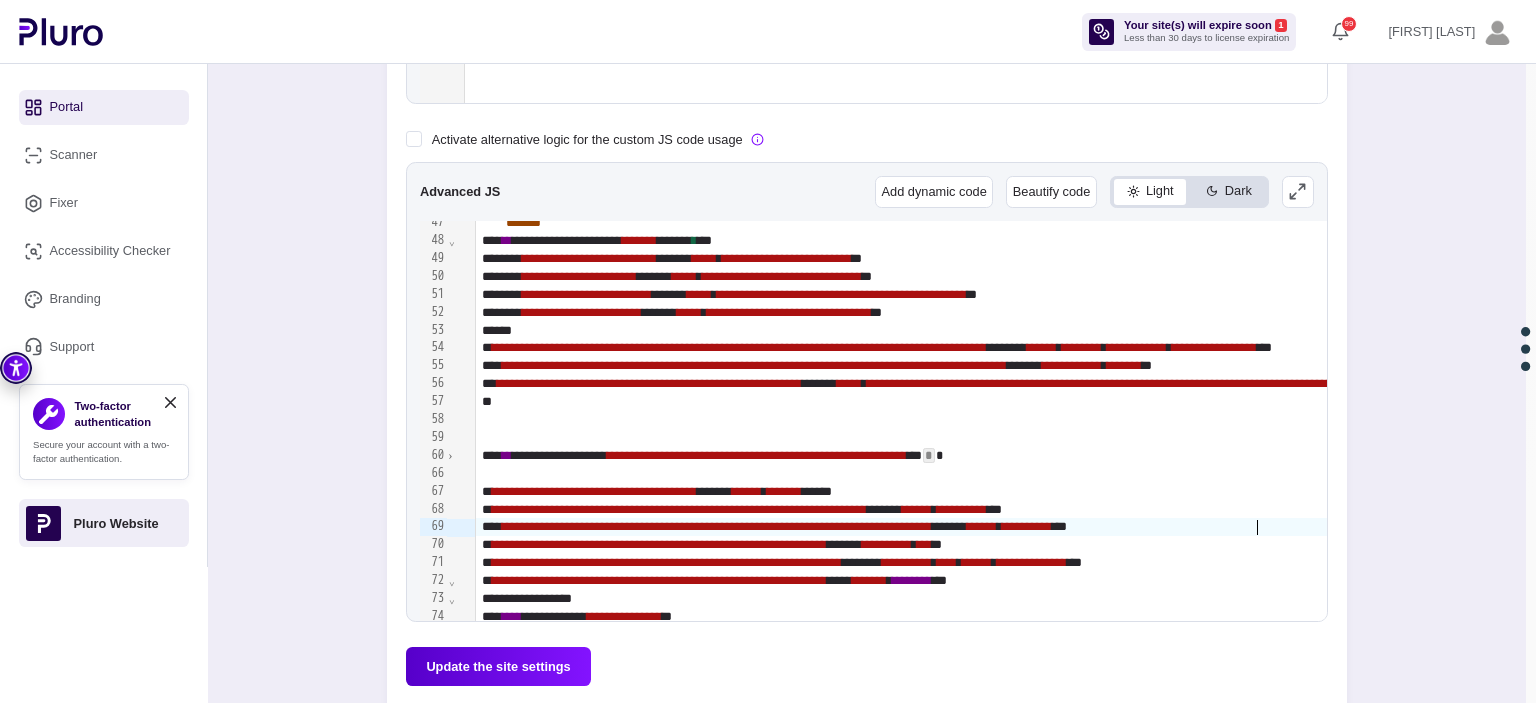 click on "**********" at bounding box center [1027, 526] 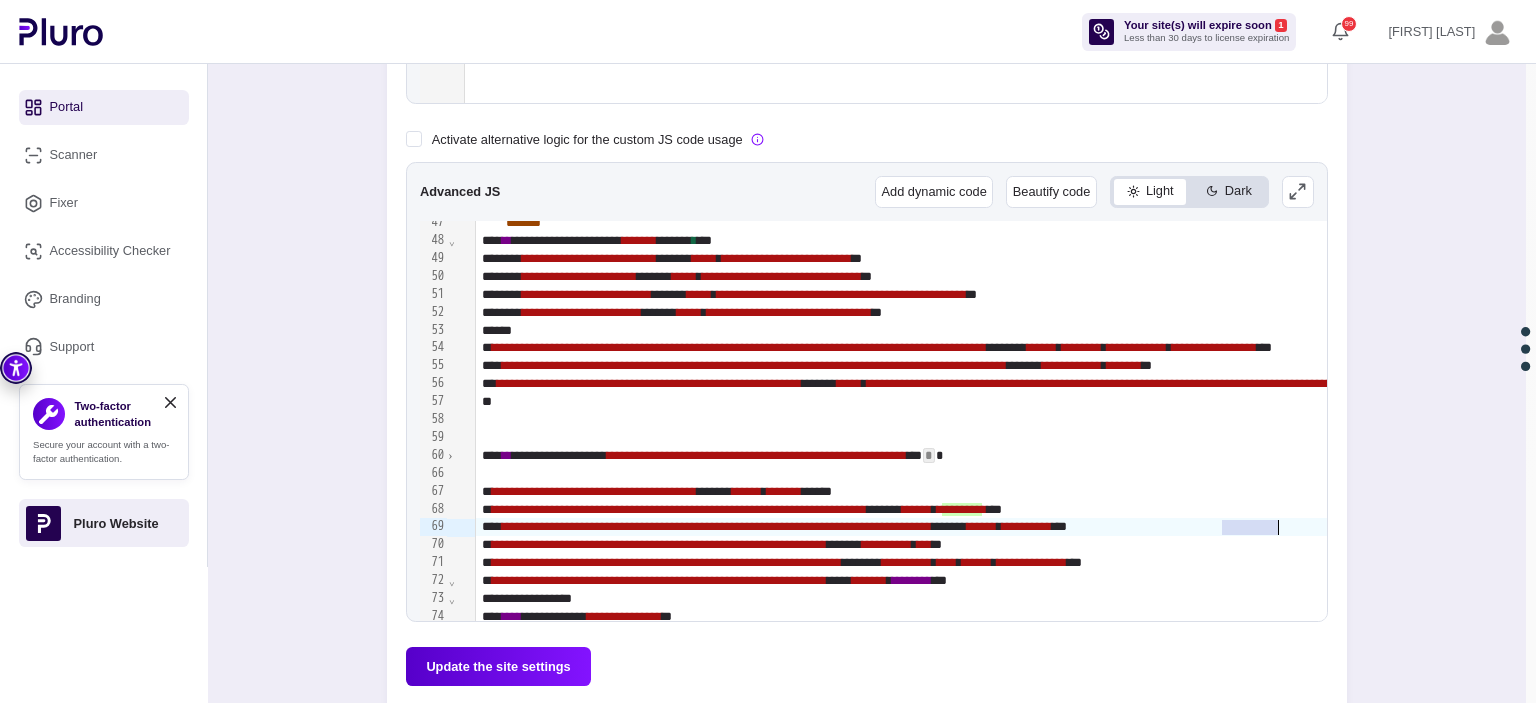 click on "**********" at bounding box center (1027, 526) 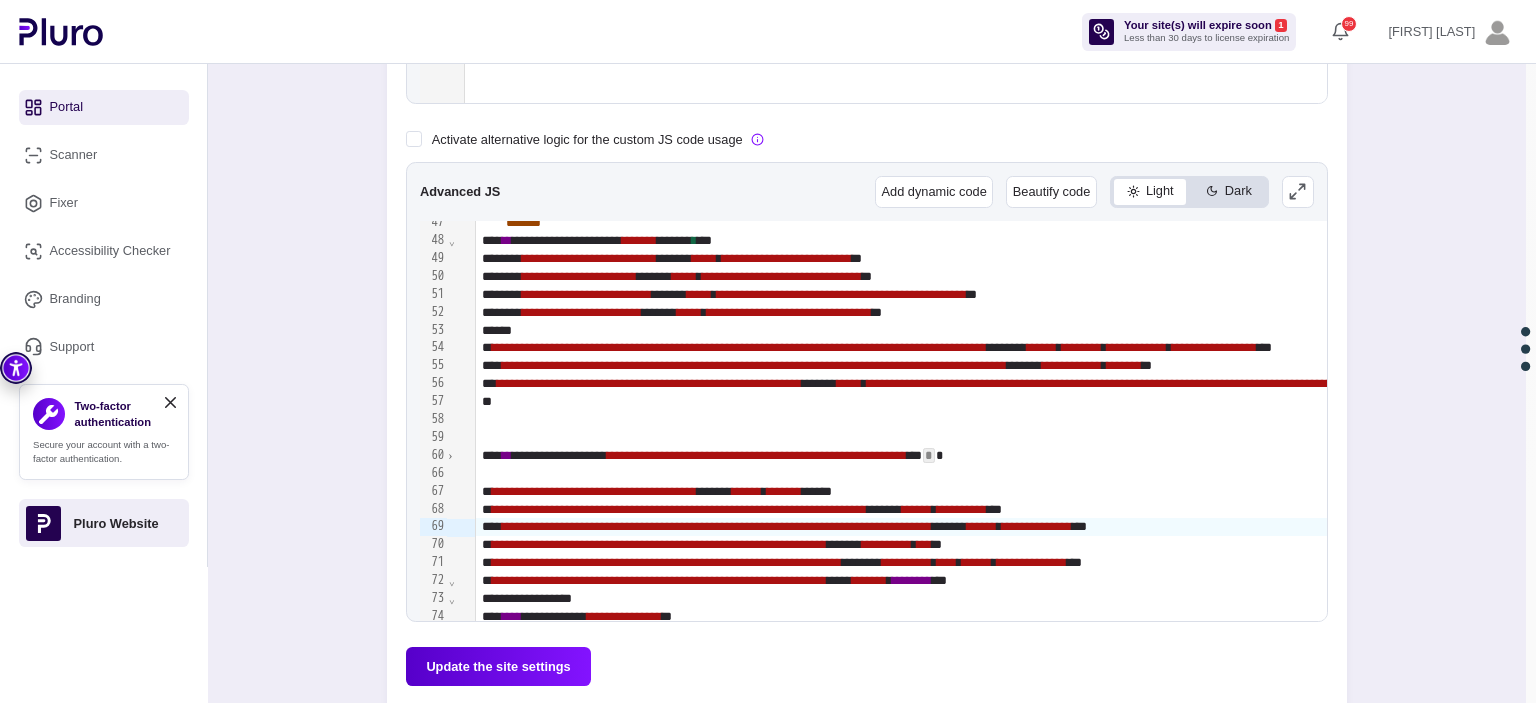 click on "Update the site settings" at bounding box center [498, 666] 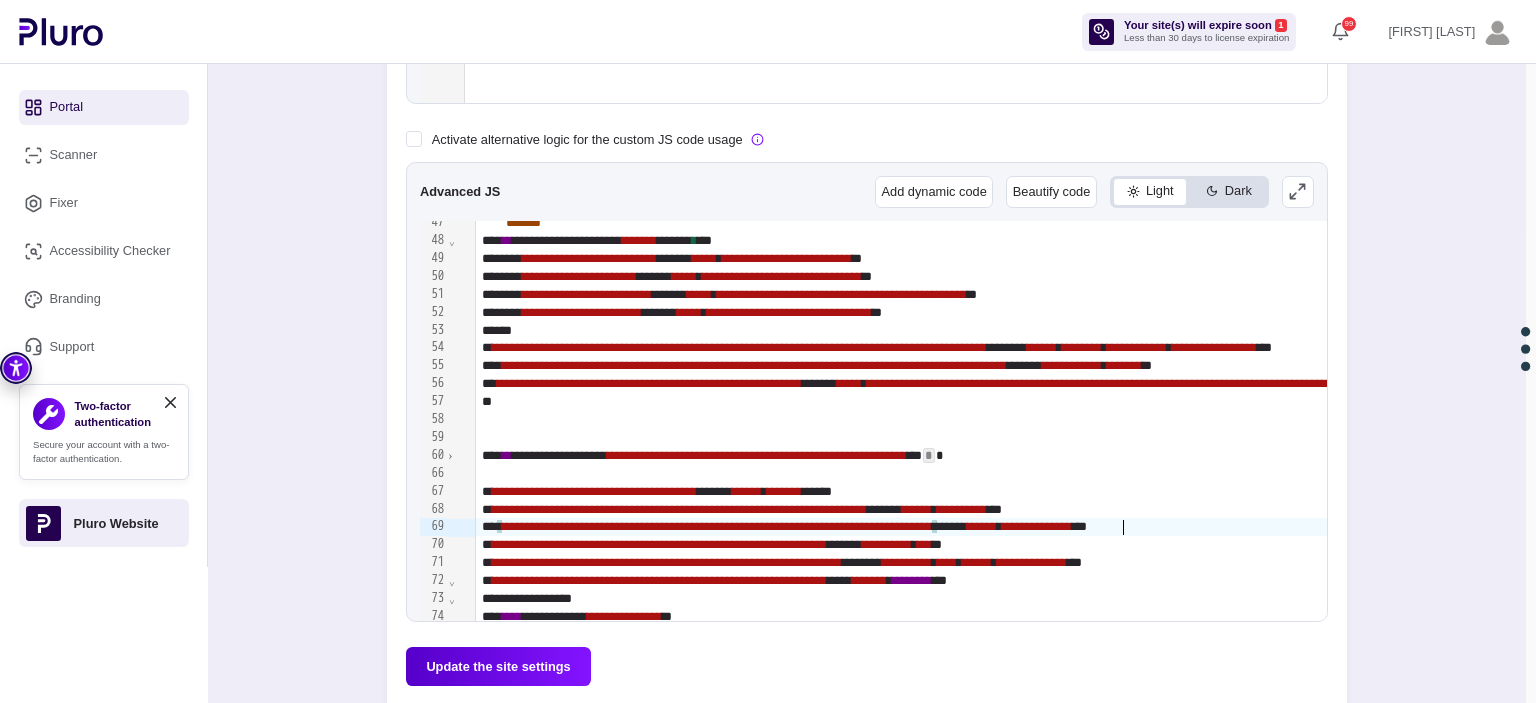 click on "**********" at bounding box center [1941, 527] 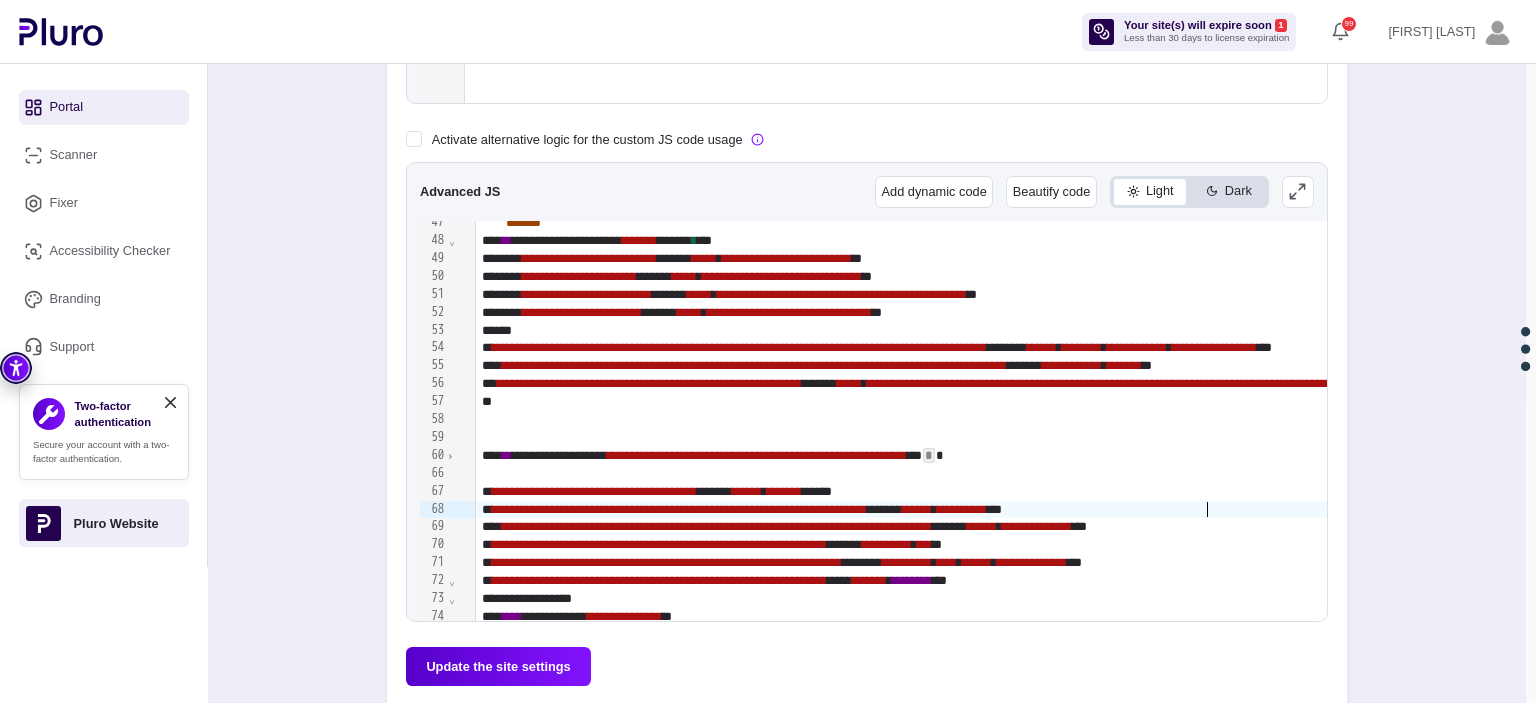 click on "**********" at bounding box center [1941, 510] 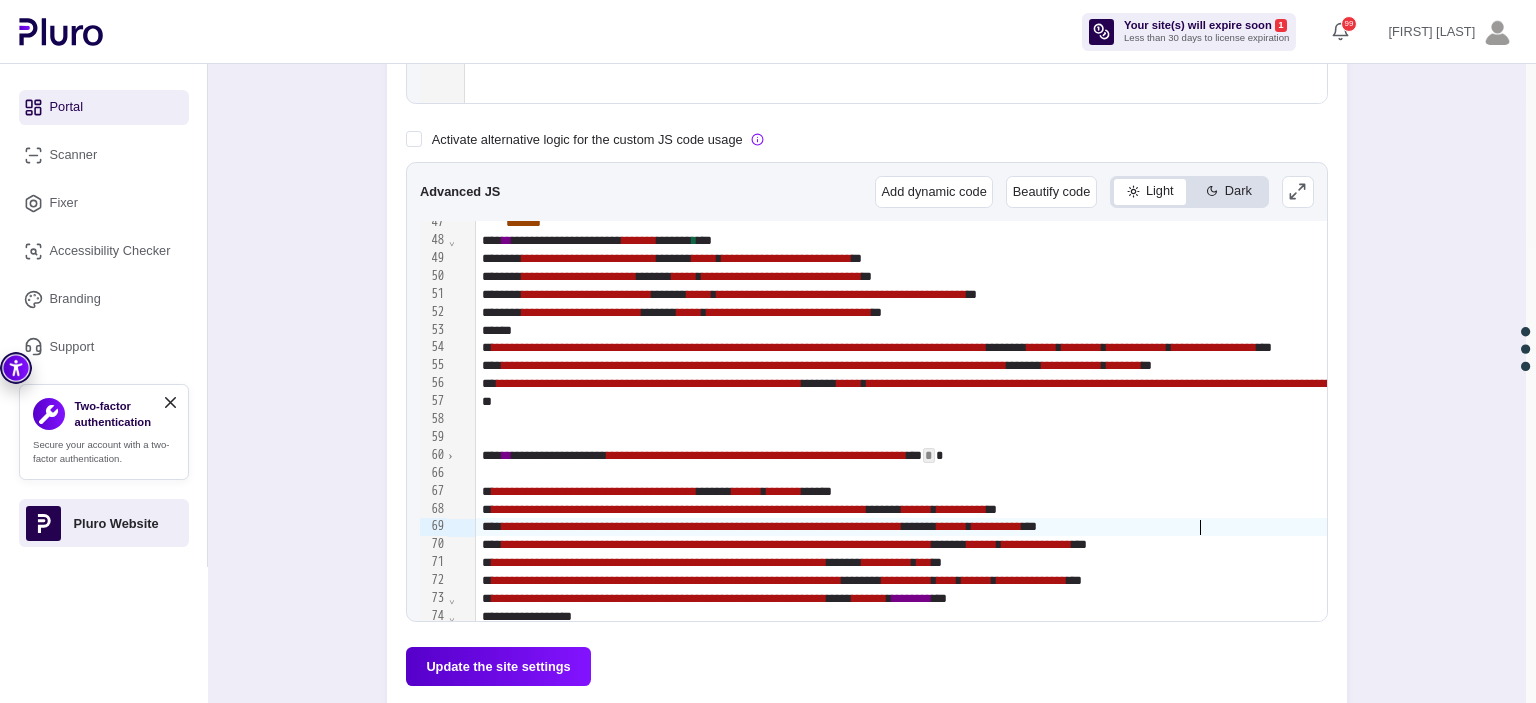 click on "**********" at bounding box center (997, 526) 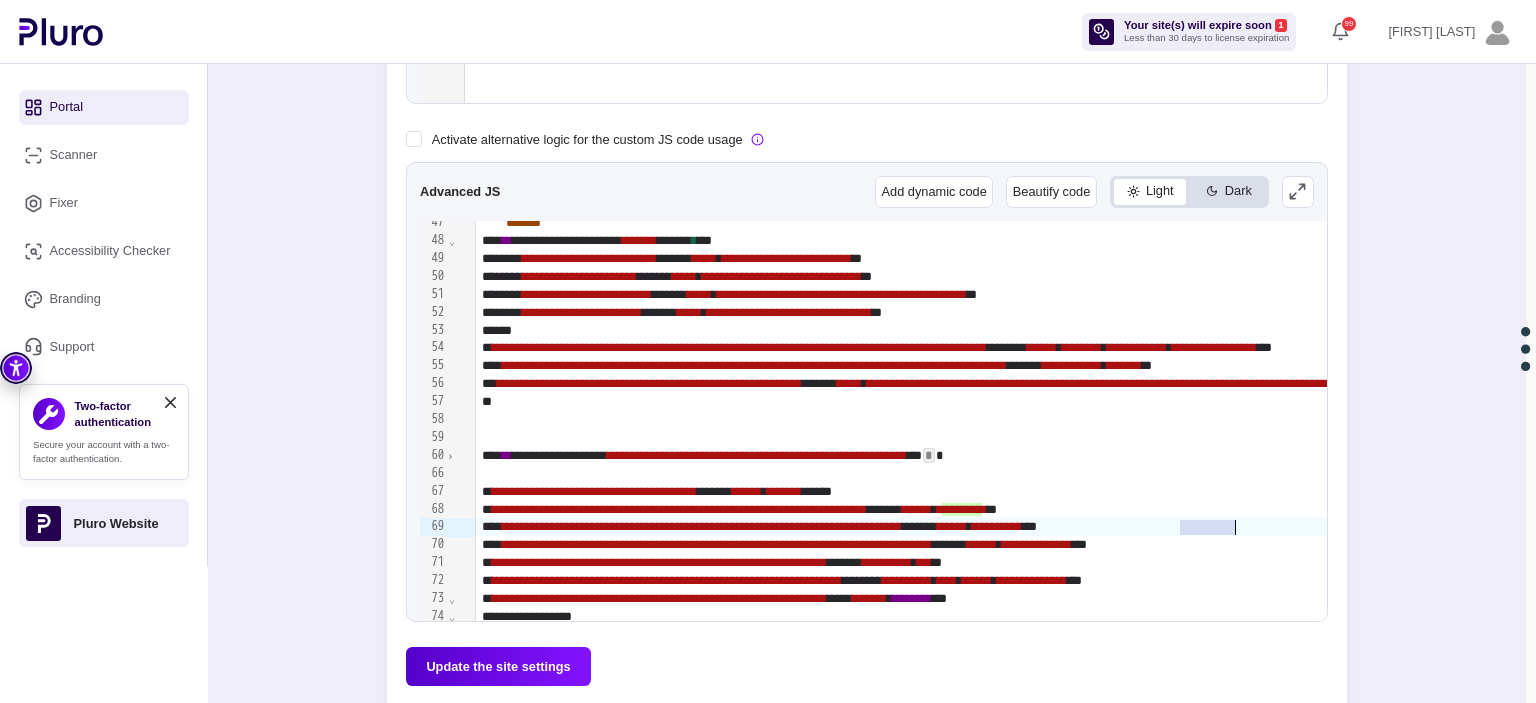 click on "**********" at bounding box center [997, 526] 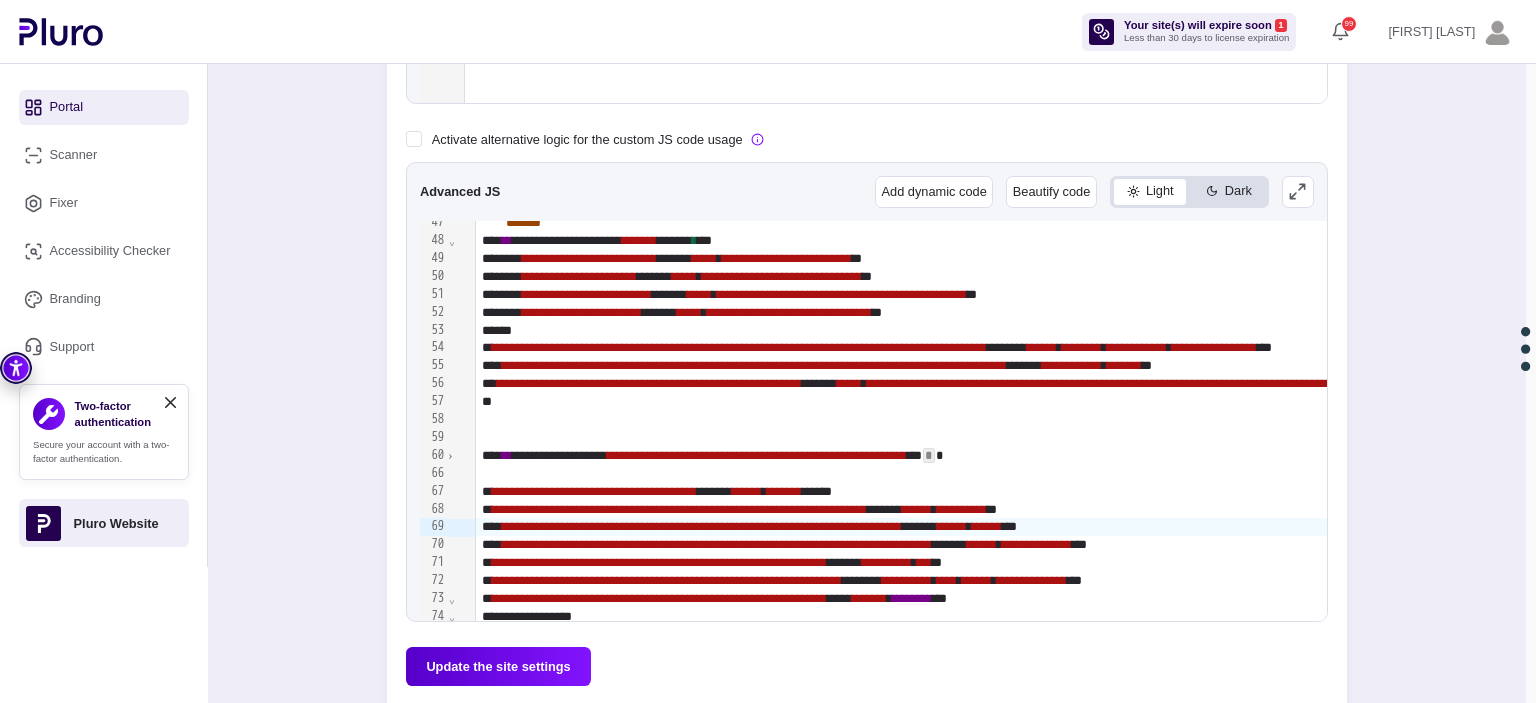click on "Update the site settings" at bounding box center [498, 666] 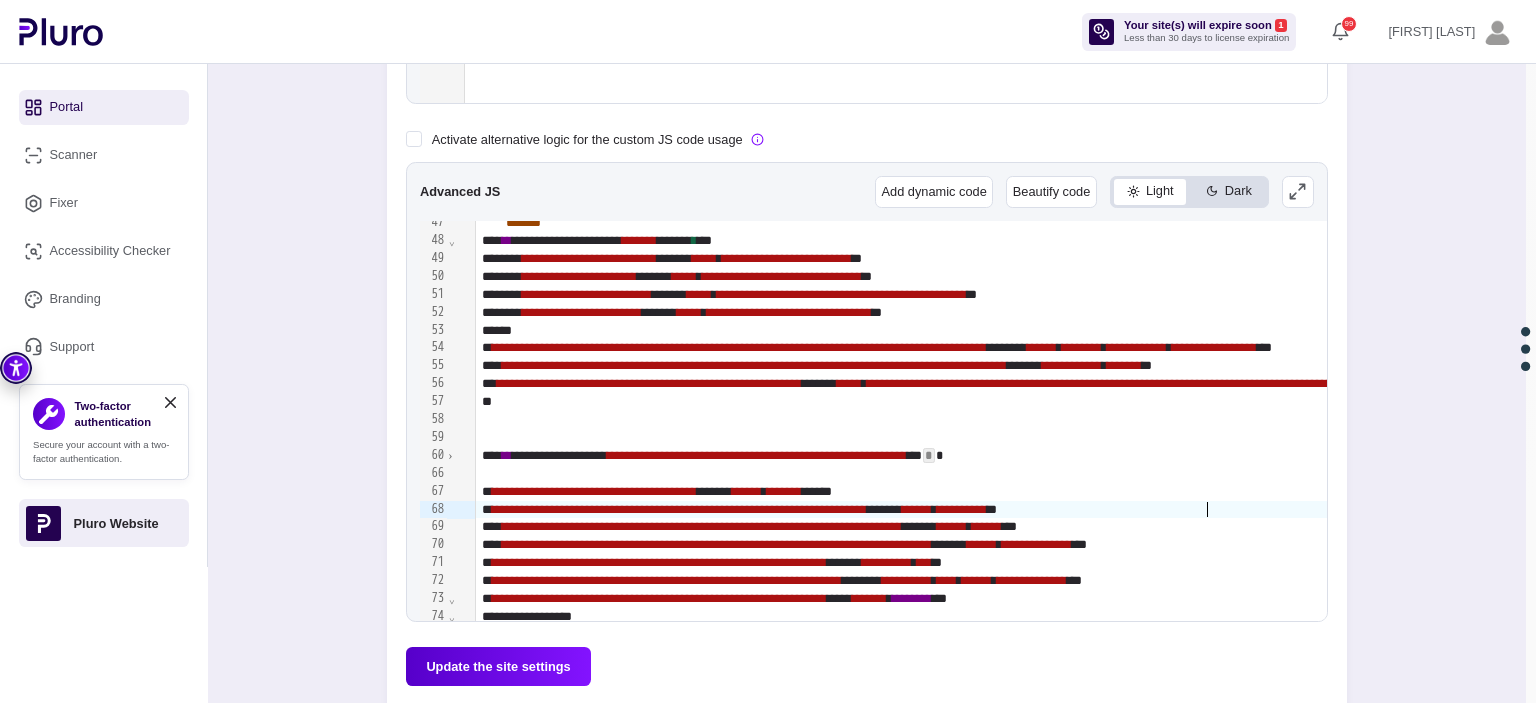 click on "**********" at bounding box center (1941, 510) 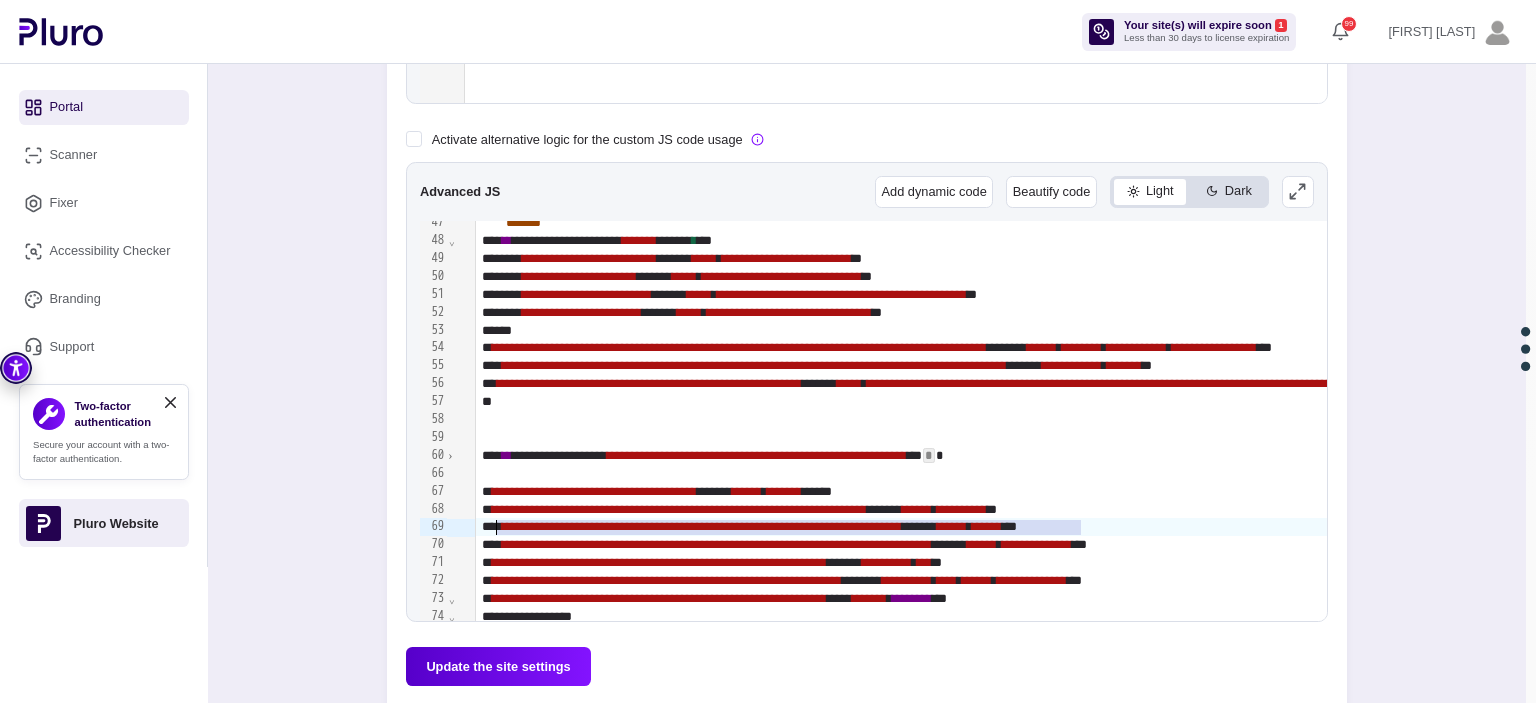 drag, startPoint x: 1080, startPoint y: 525, endPoint x: 497, endPoint y: 527, distance: 583.0034 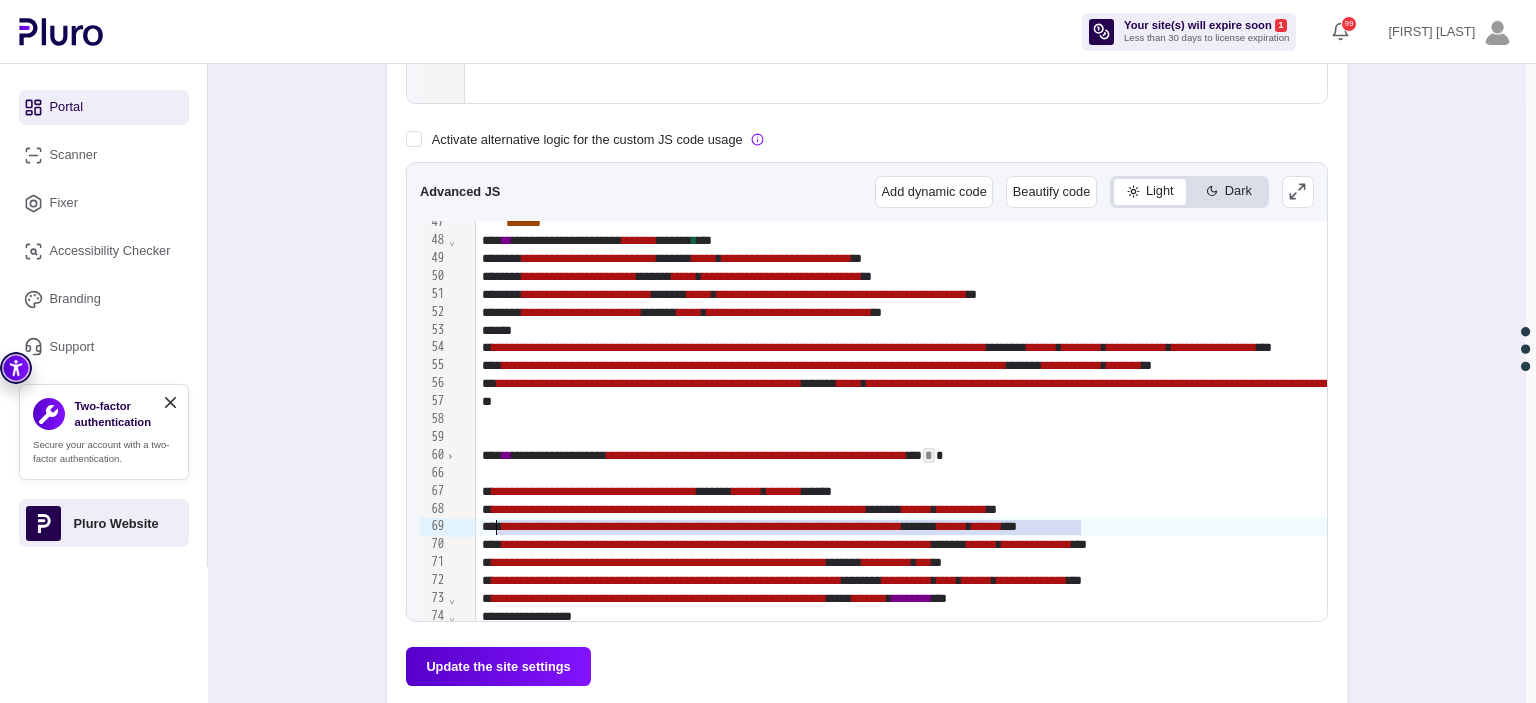 click on "**********" at bounding box center [1941, 510] 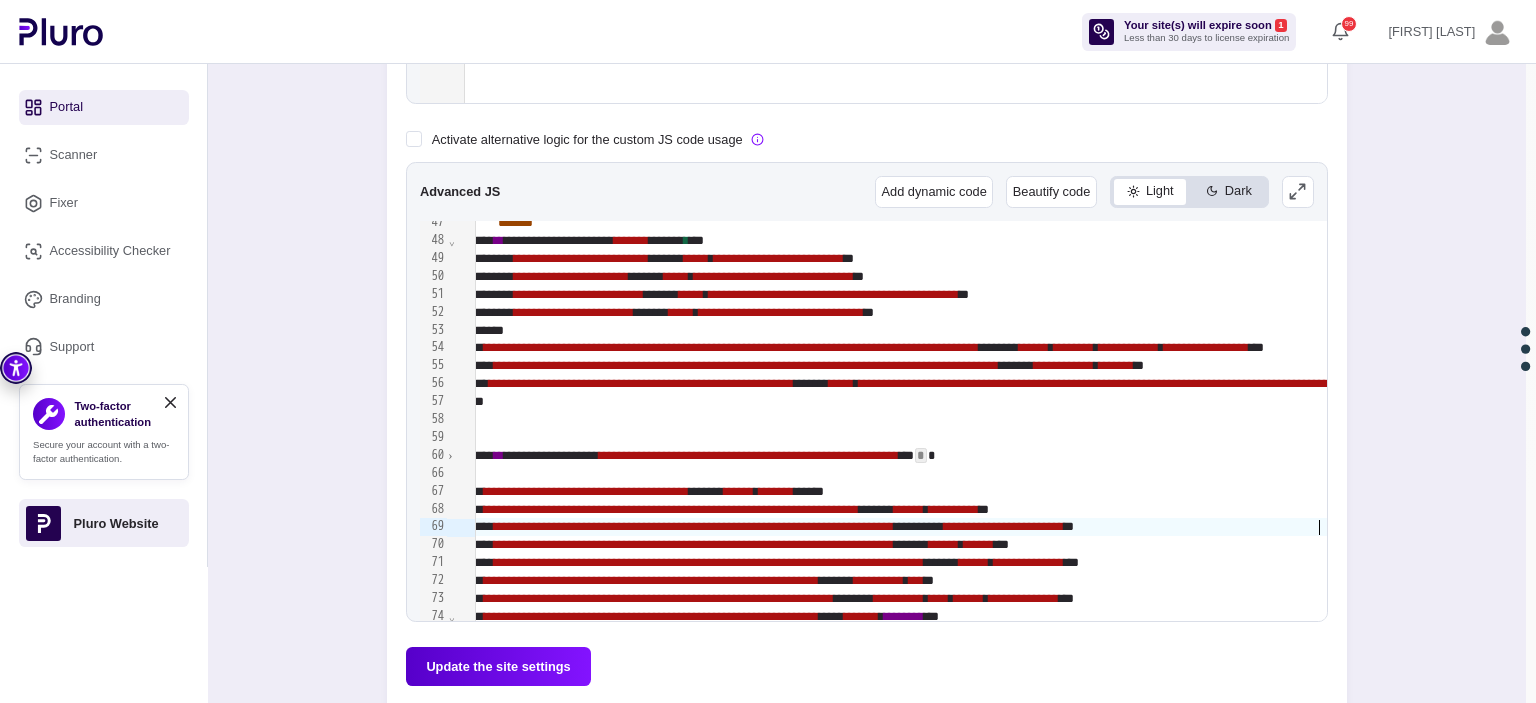 scroll, scrollTop: 745, scrollLeft: 15, axis: both 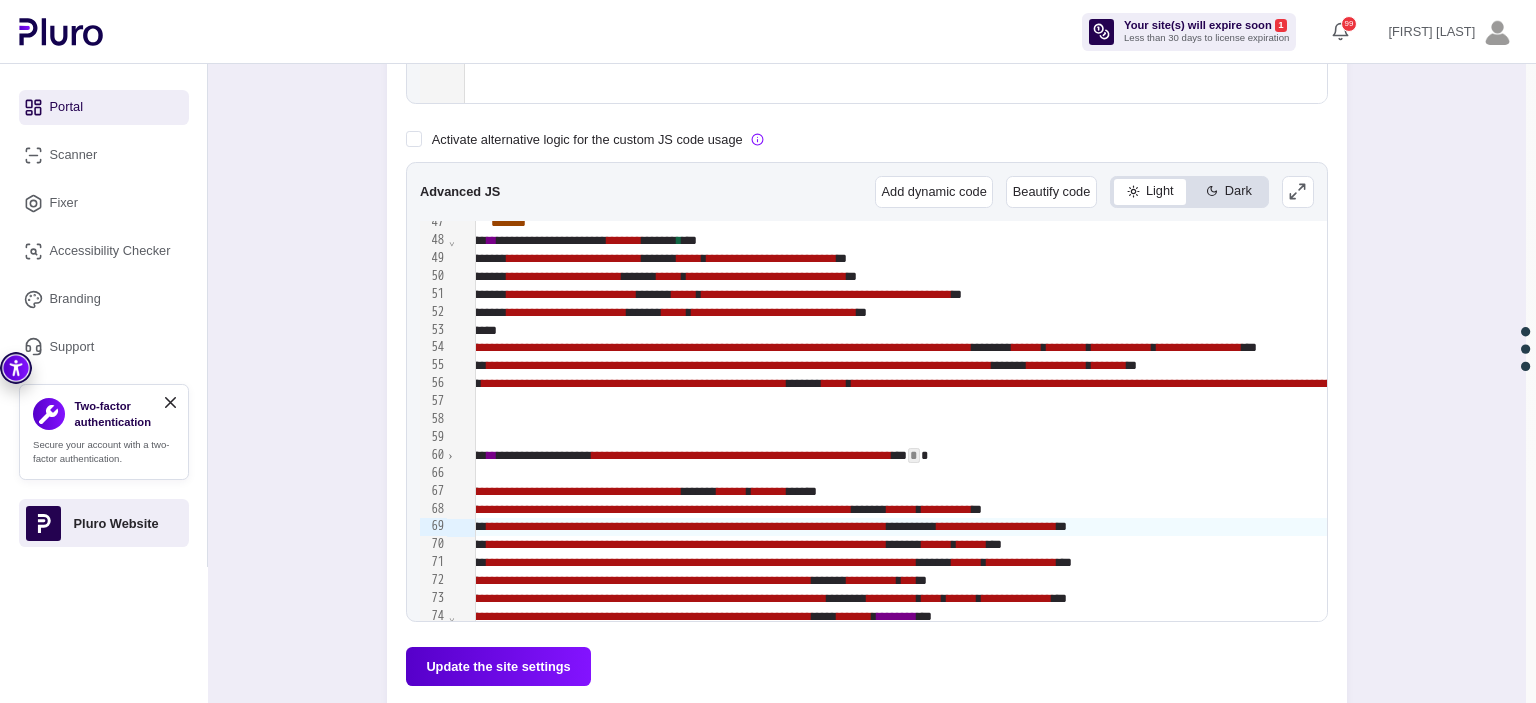 click on "**********" at bounding box center [867, 137] 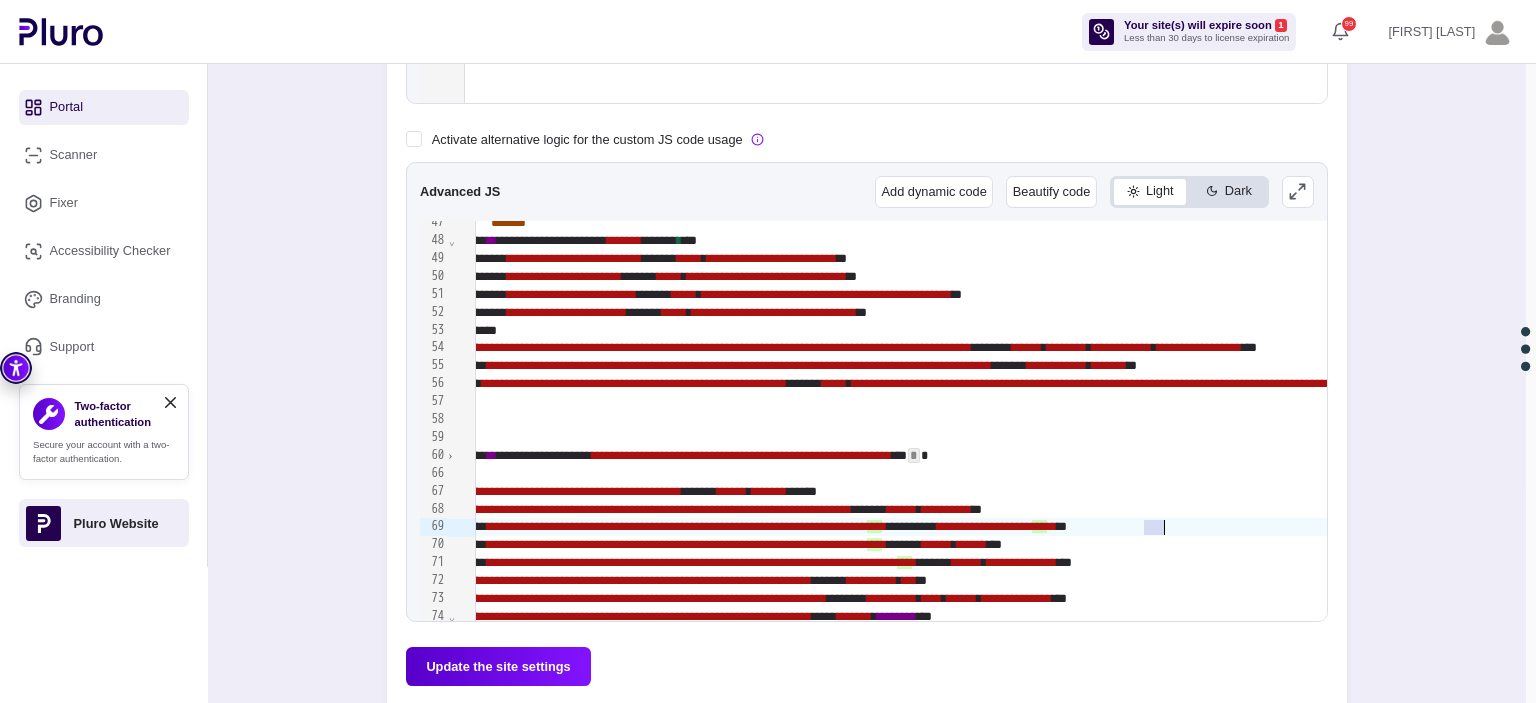 click on "**********" at bounding box center (984, 526) 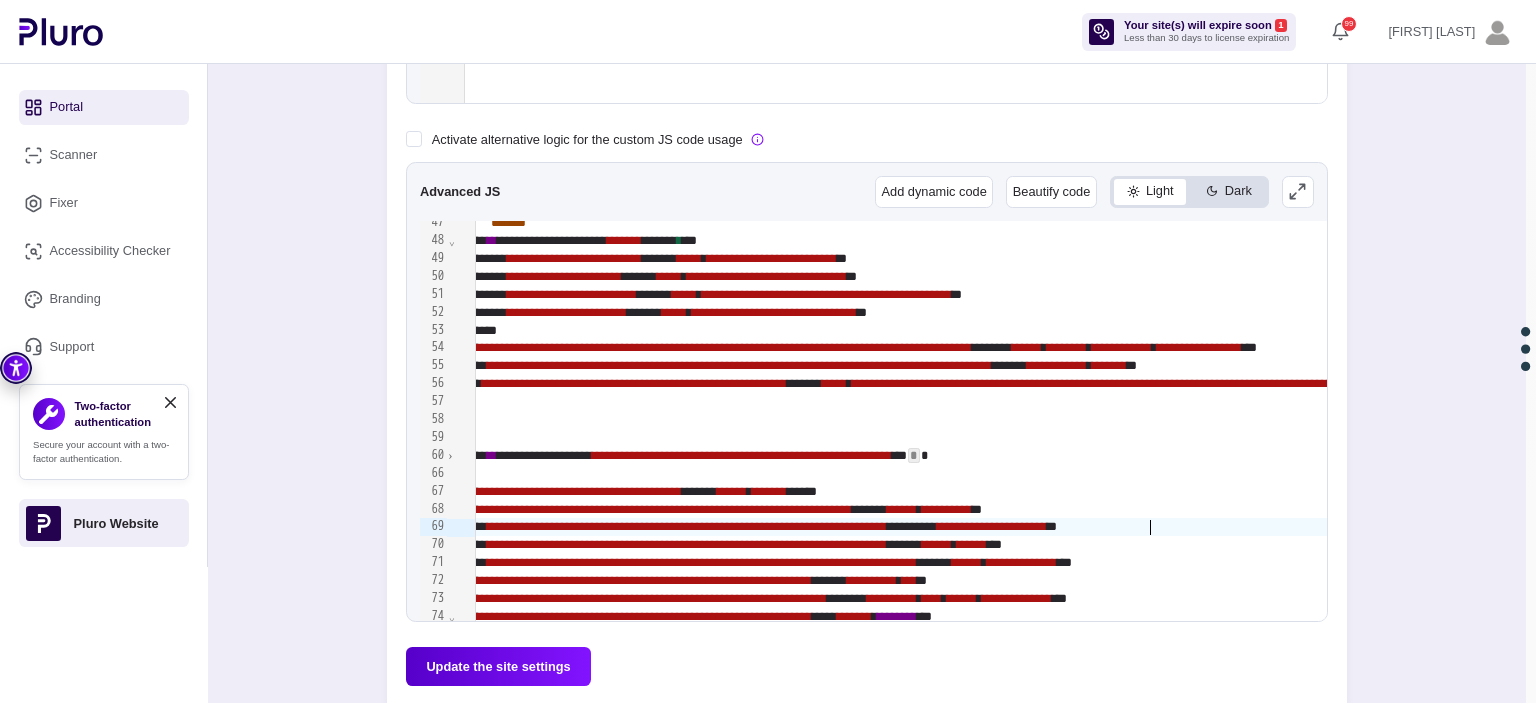 click on "**********" at bounding box center [992, 526] 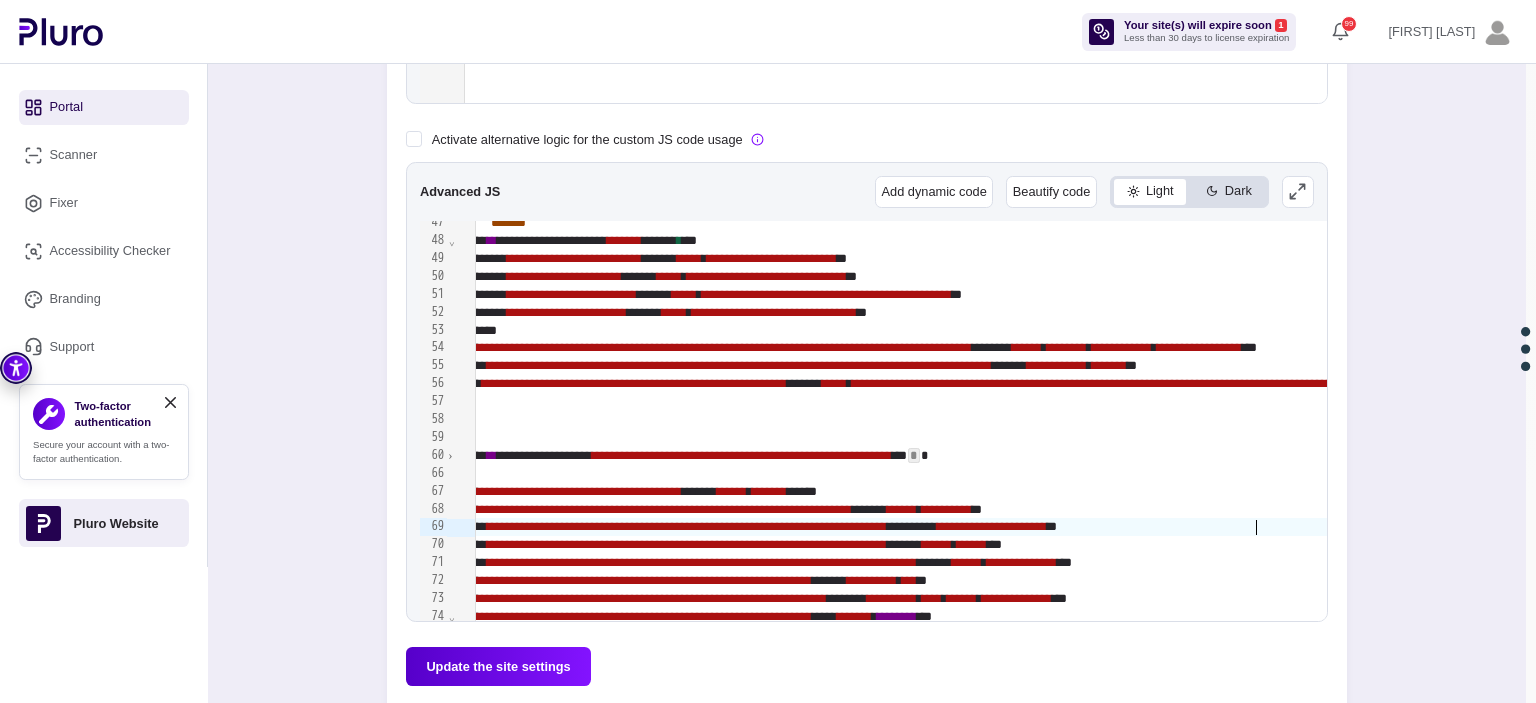 click on "**********" at bounding box center [992, 526] 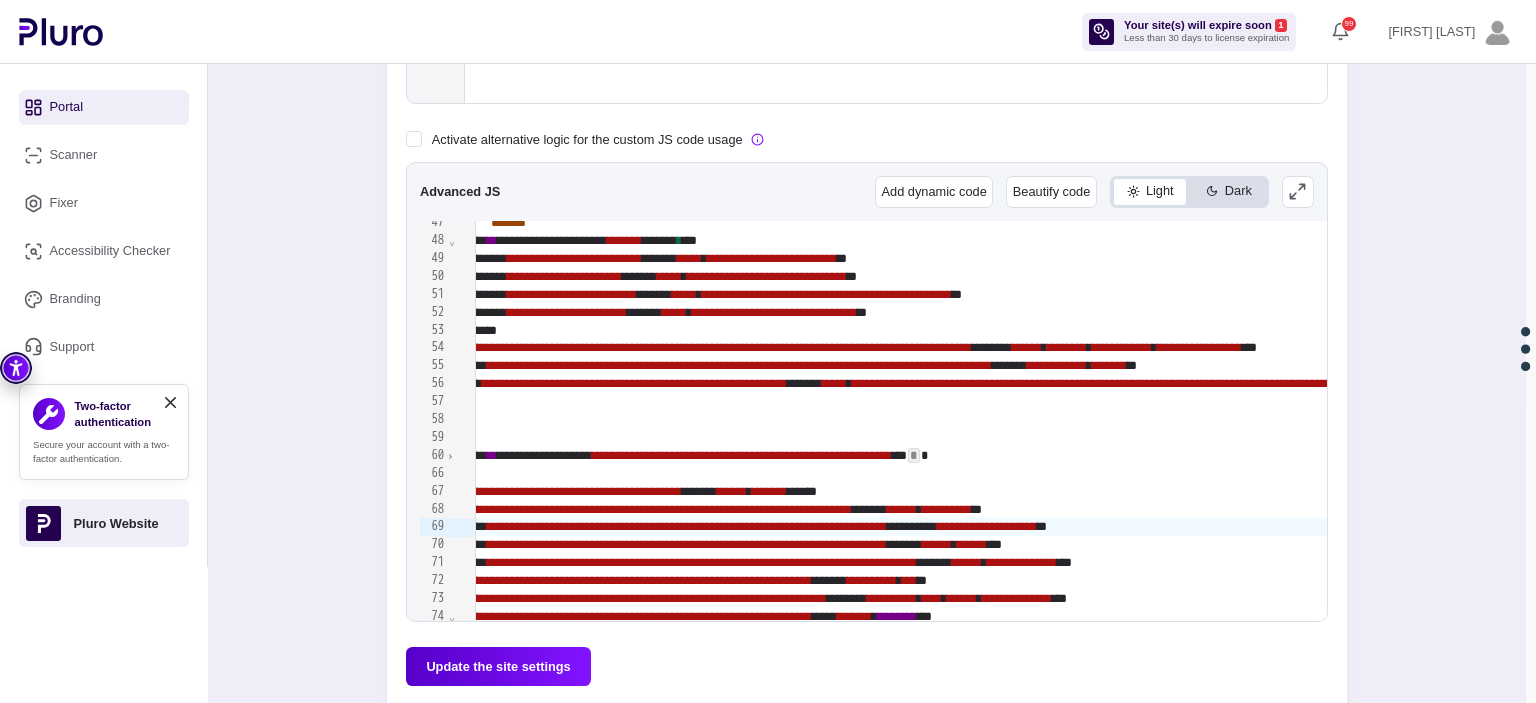 click on "Update the site settings" at bounding box center [498, 666] 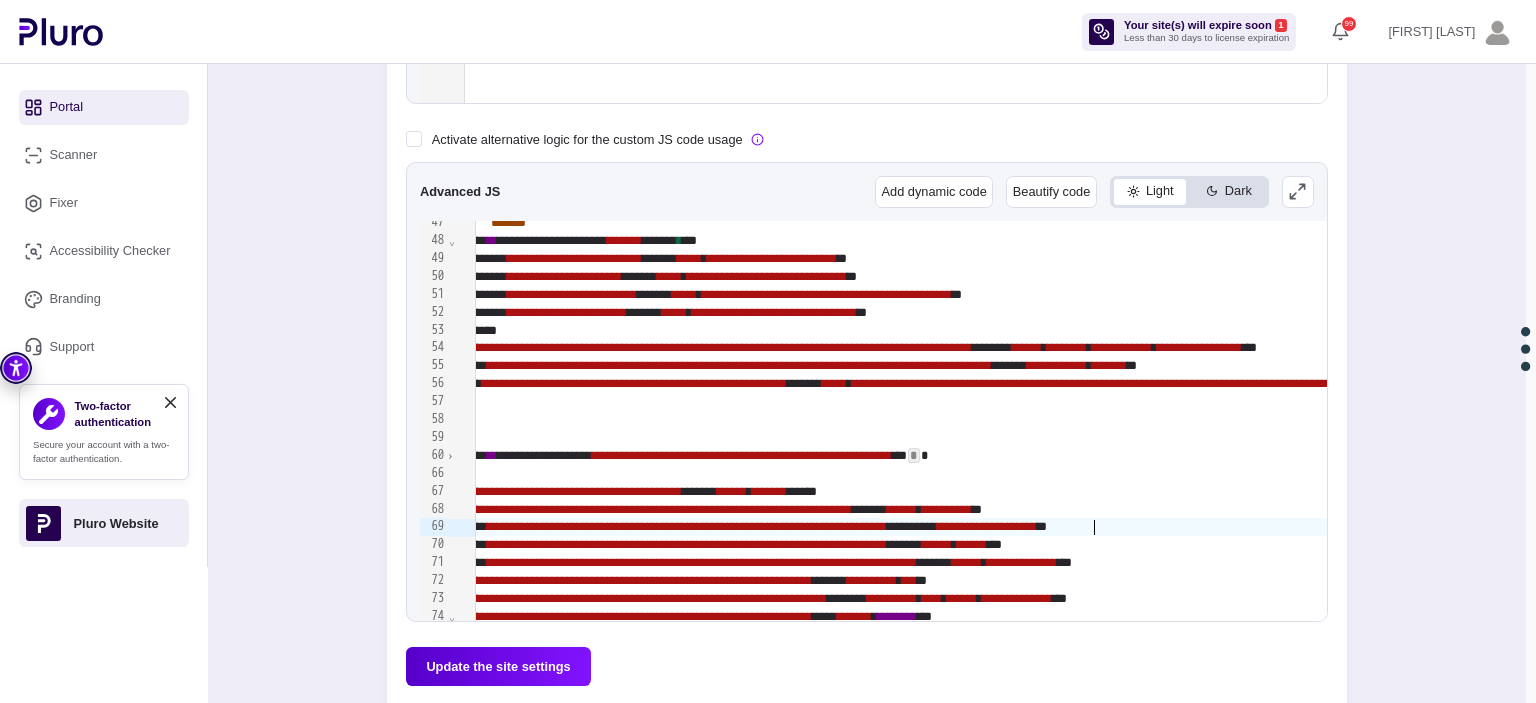 click on "**********" at bounding box center [1926, 527] 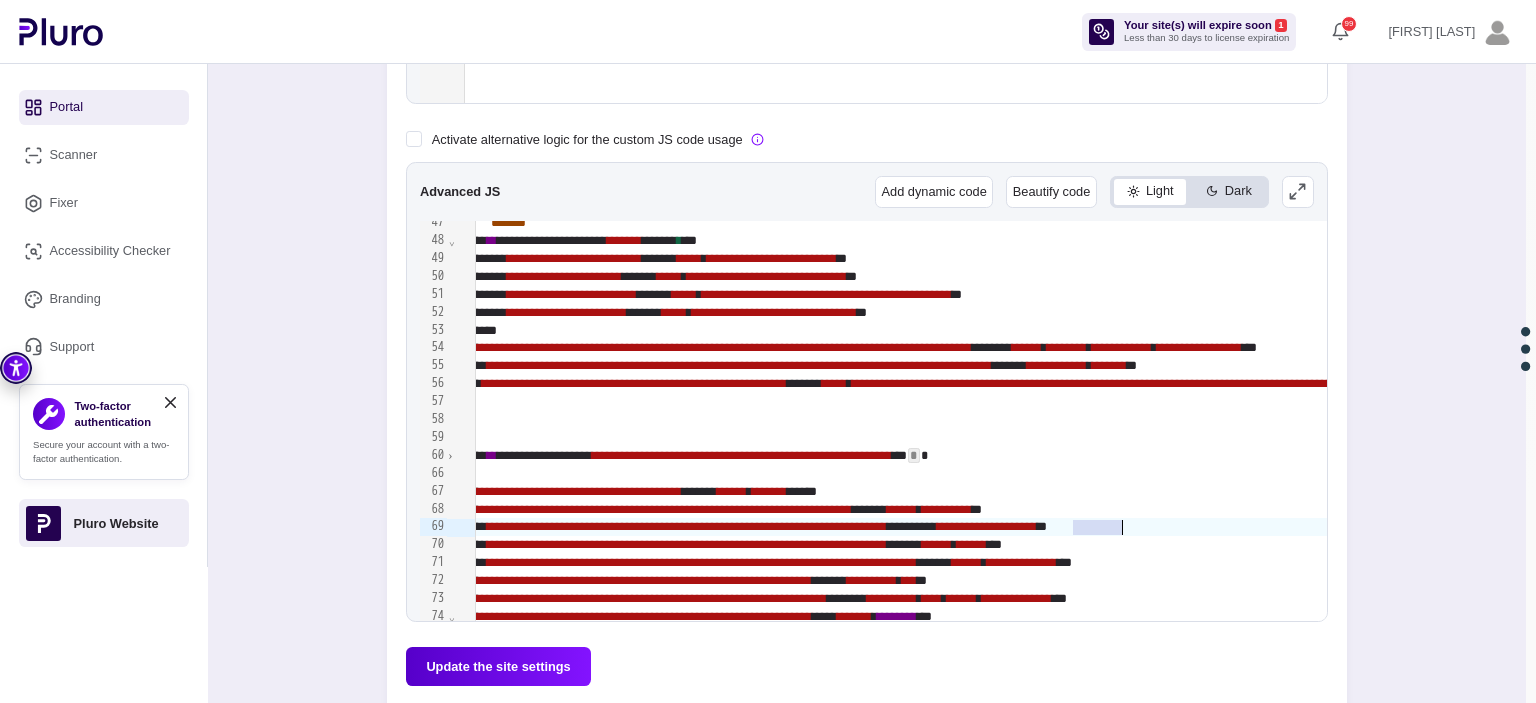 click on "**********" at bounding box center (1926, 527) 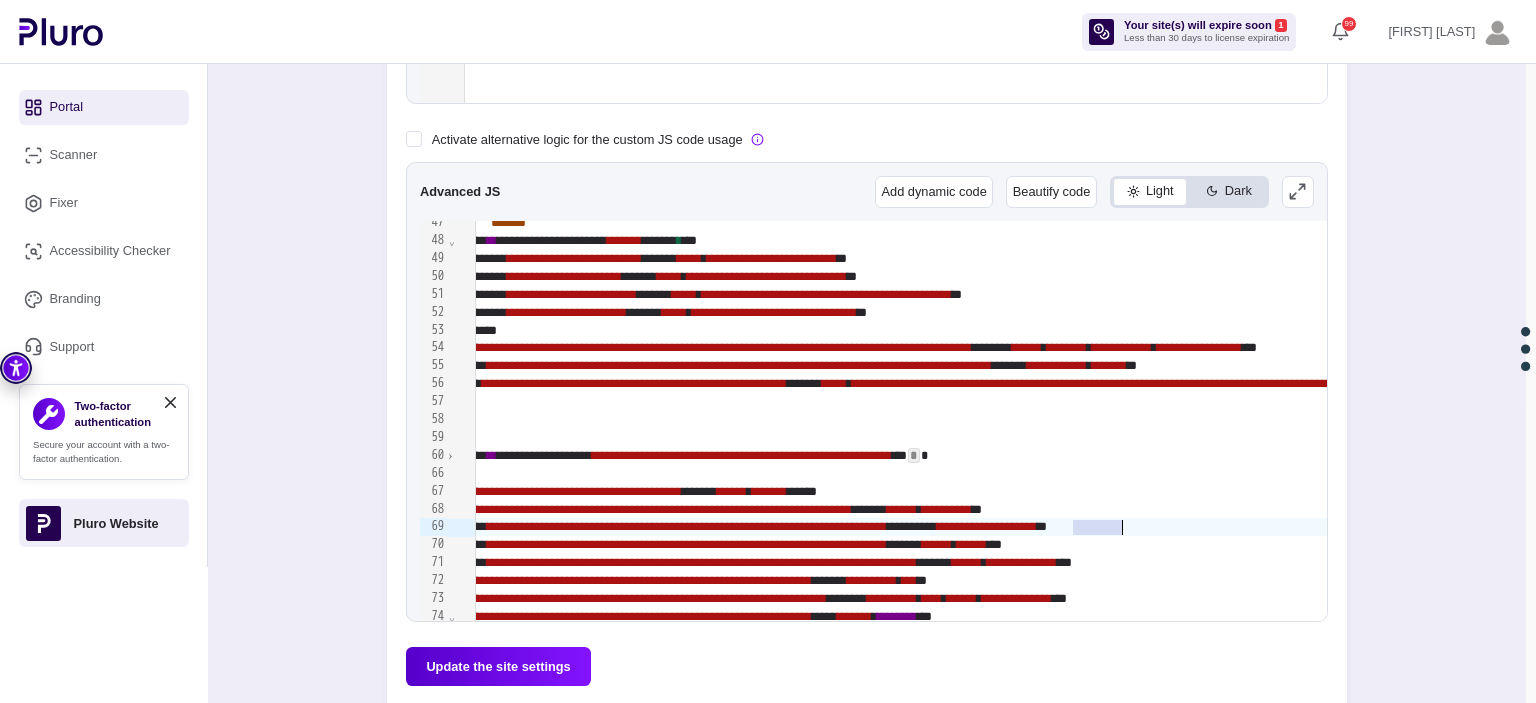 click on "**********" at bounding box center (1926, 527) 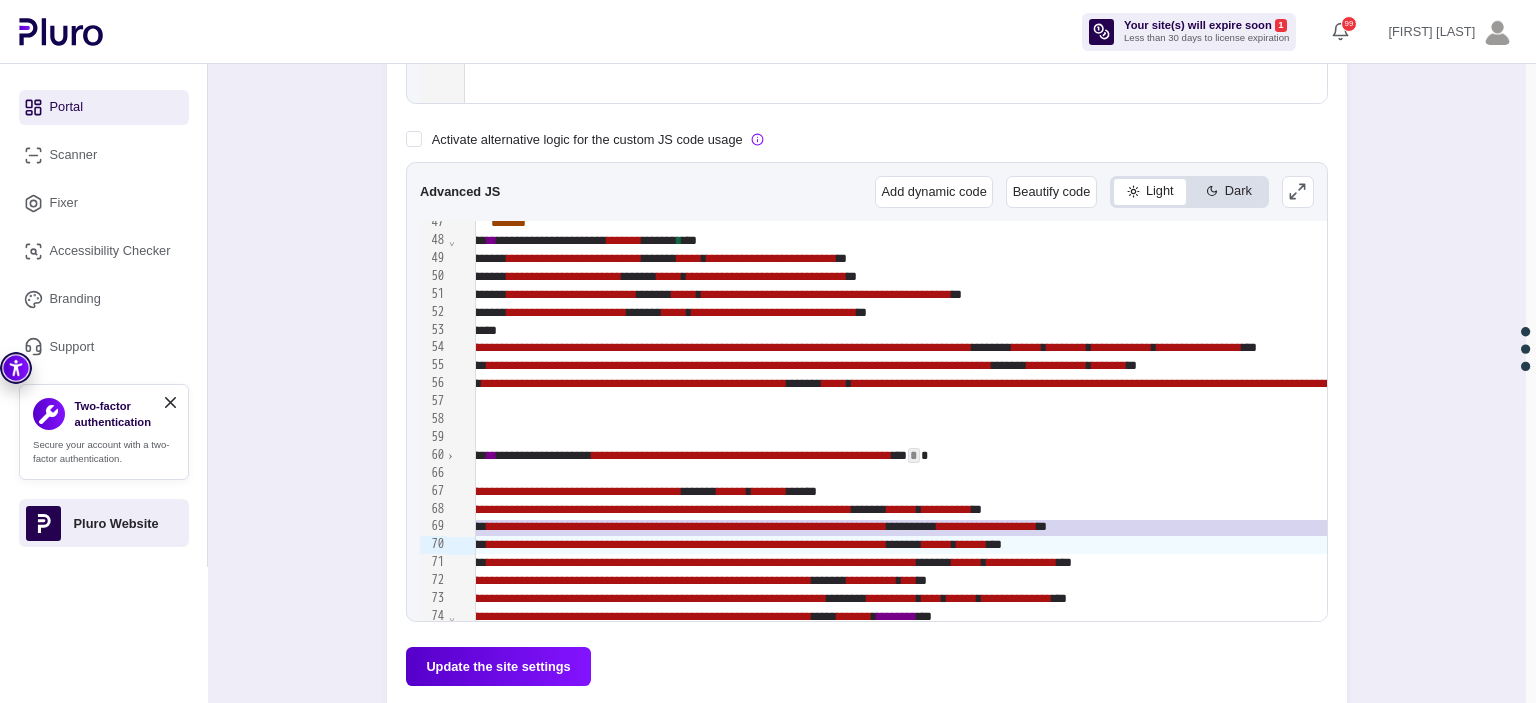 click on "**********" at bounding box center (1926, 527) 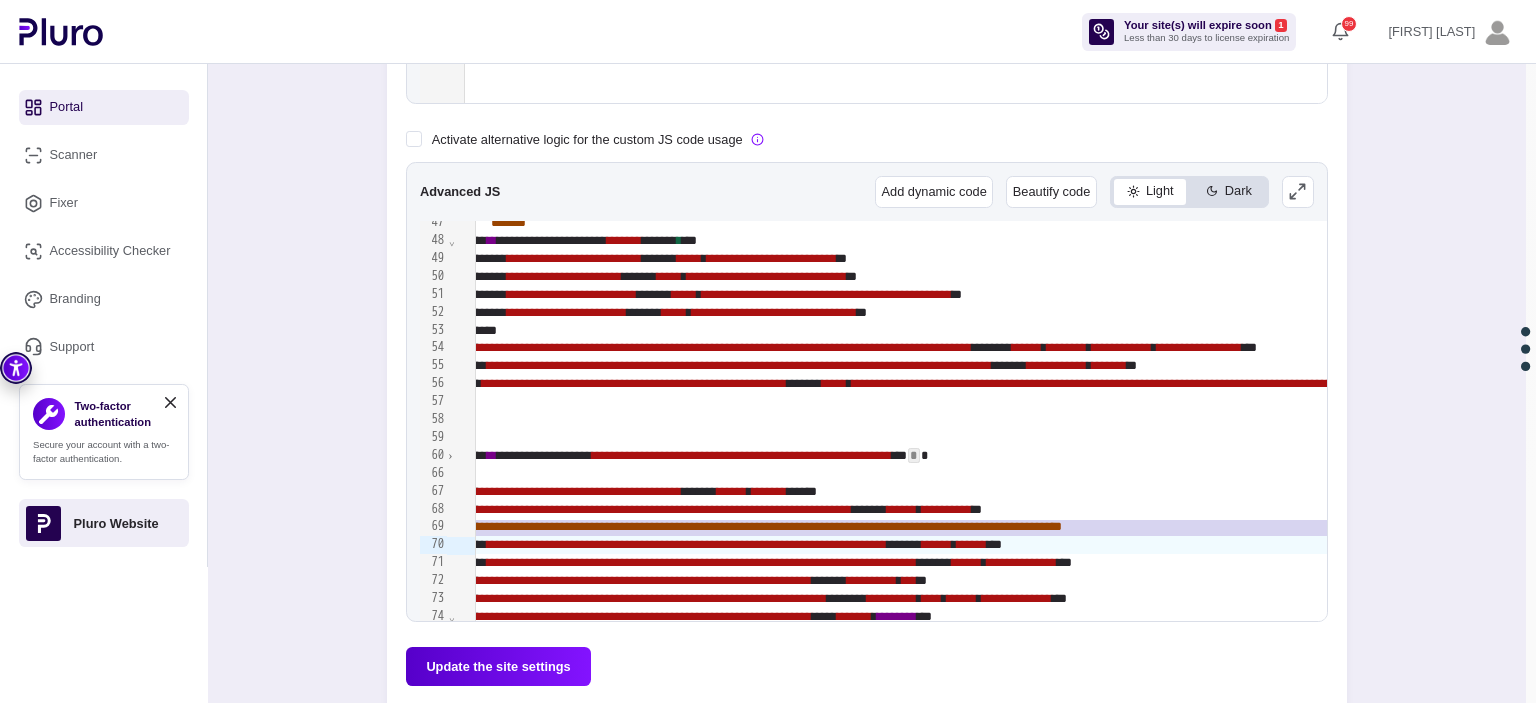 click on "Update the site settings" at bounding box center [498, 666] 